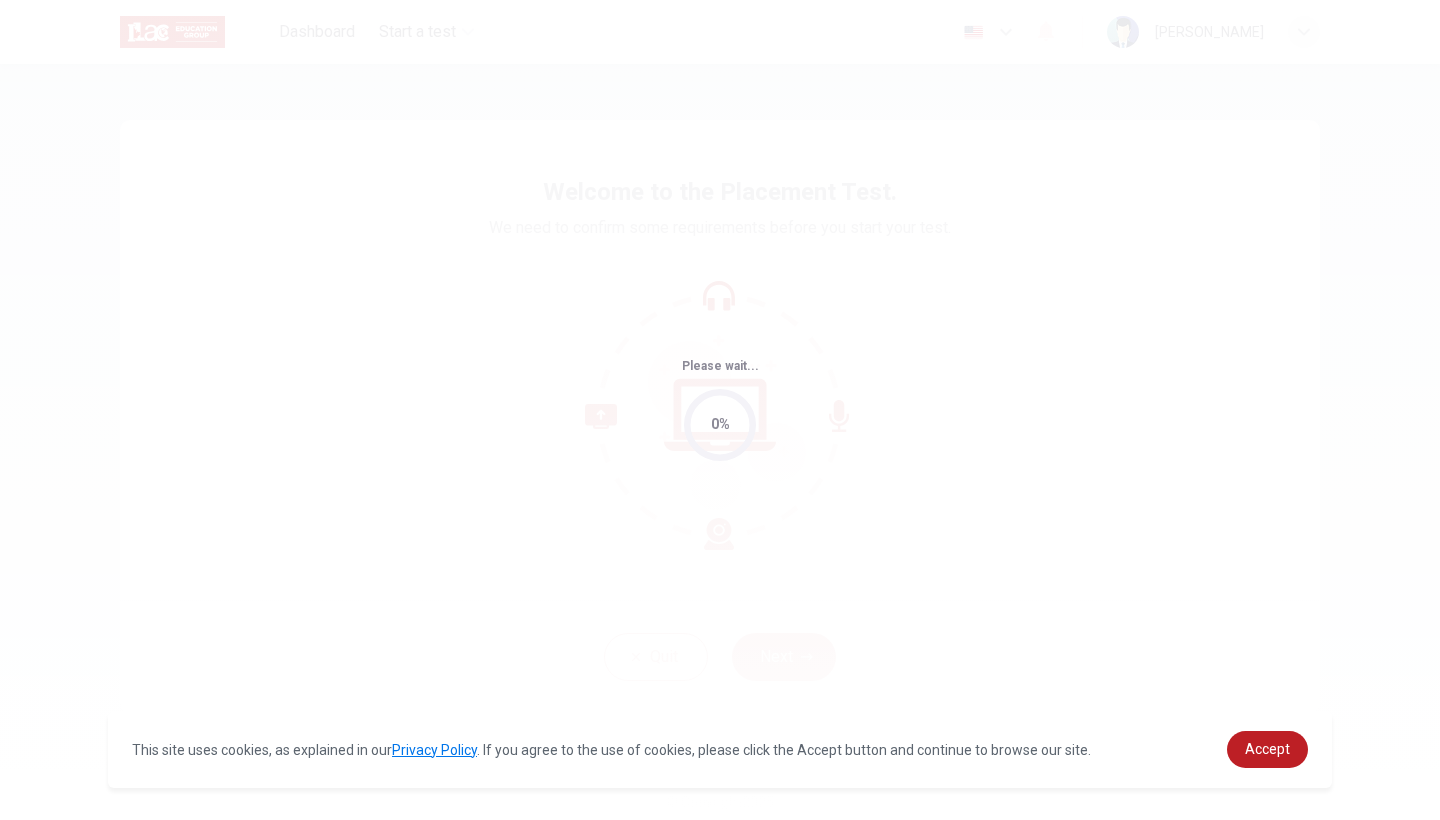 scroll, scrollTop: 0, scrollLeft: 0, axis: both 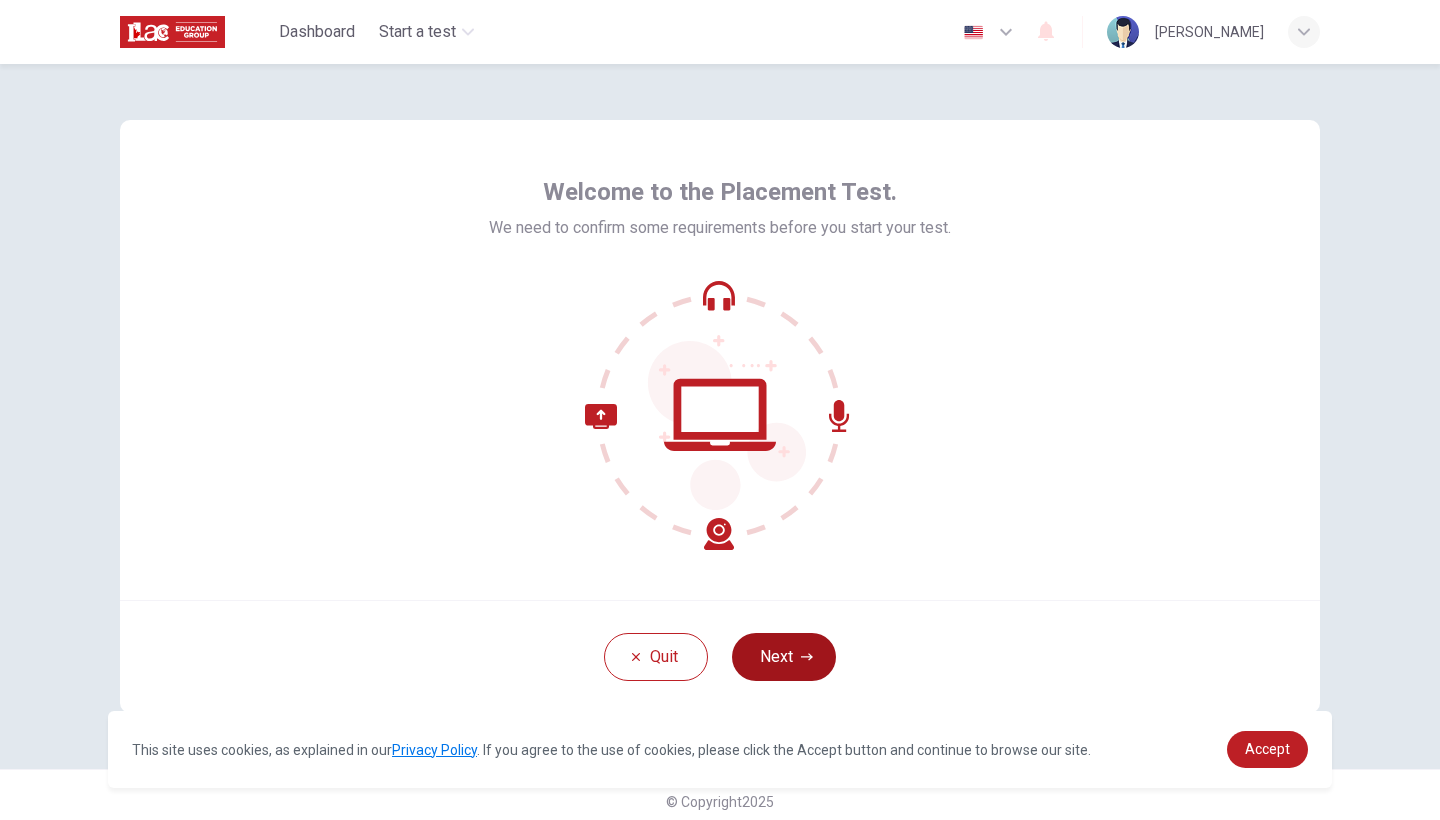 click on "Next" at bounding box center (784, 657) 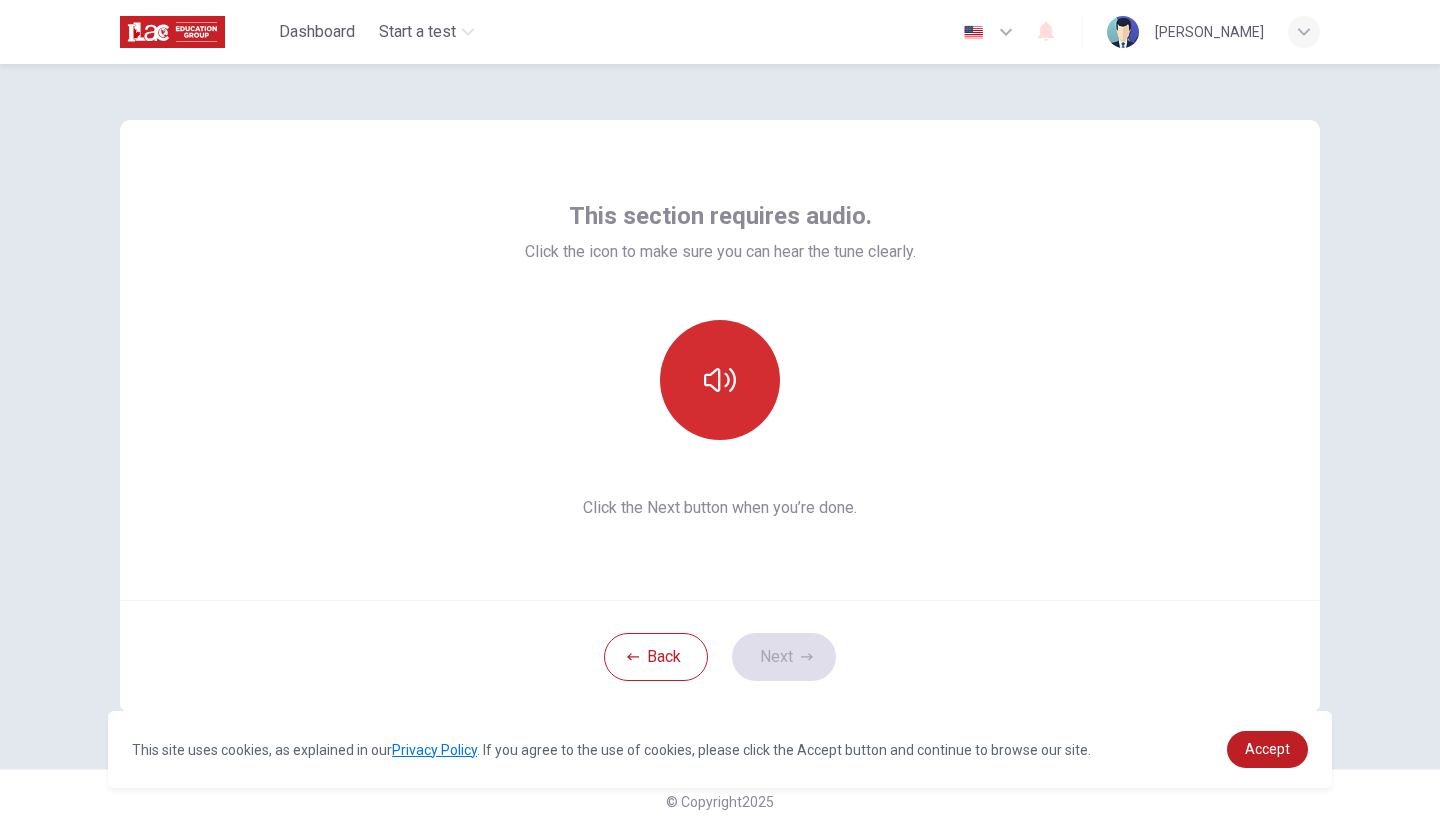 click at bounding box center (720, 380) 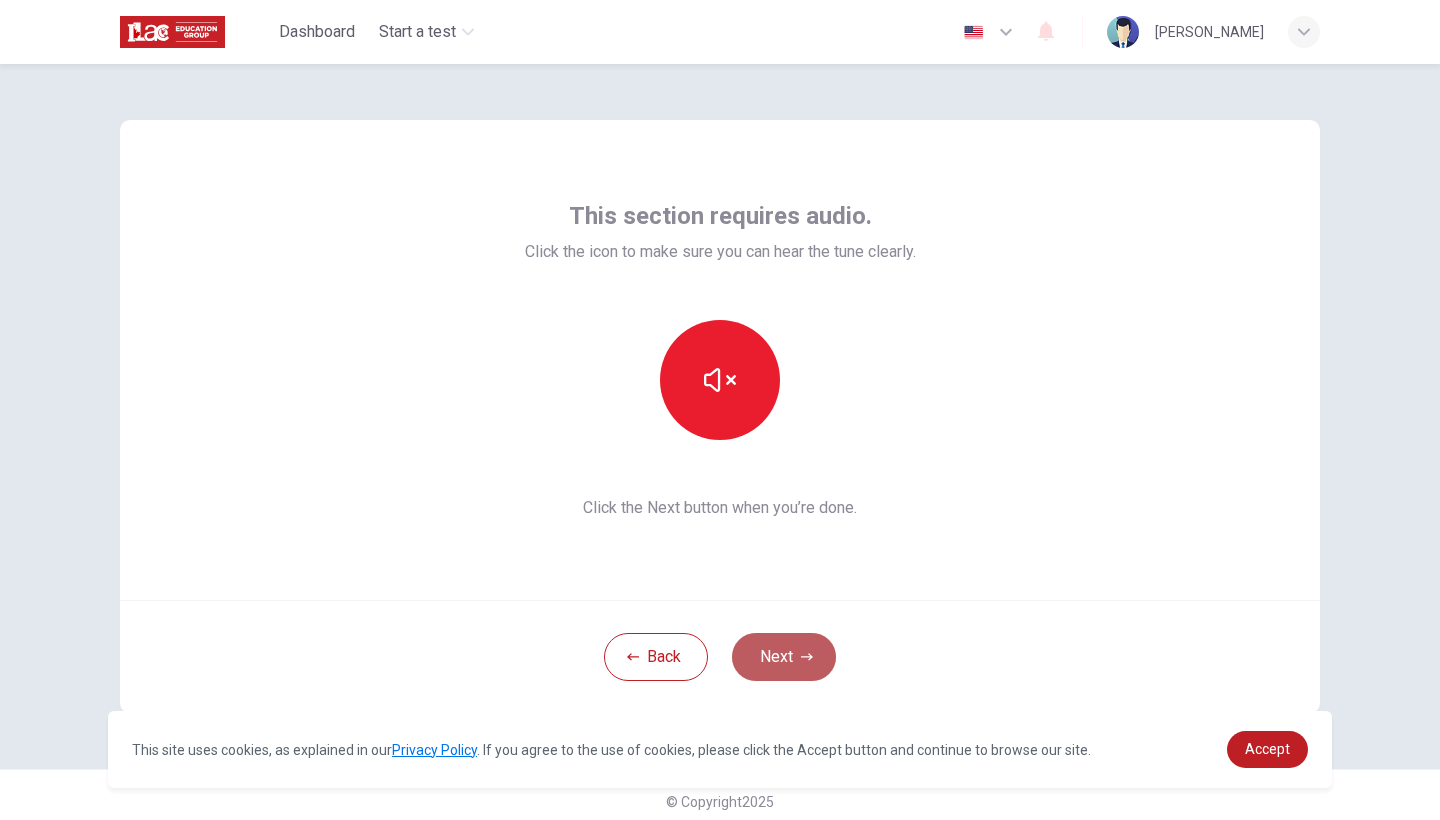 click on "Next" at bounding box center [784, 657] 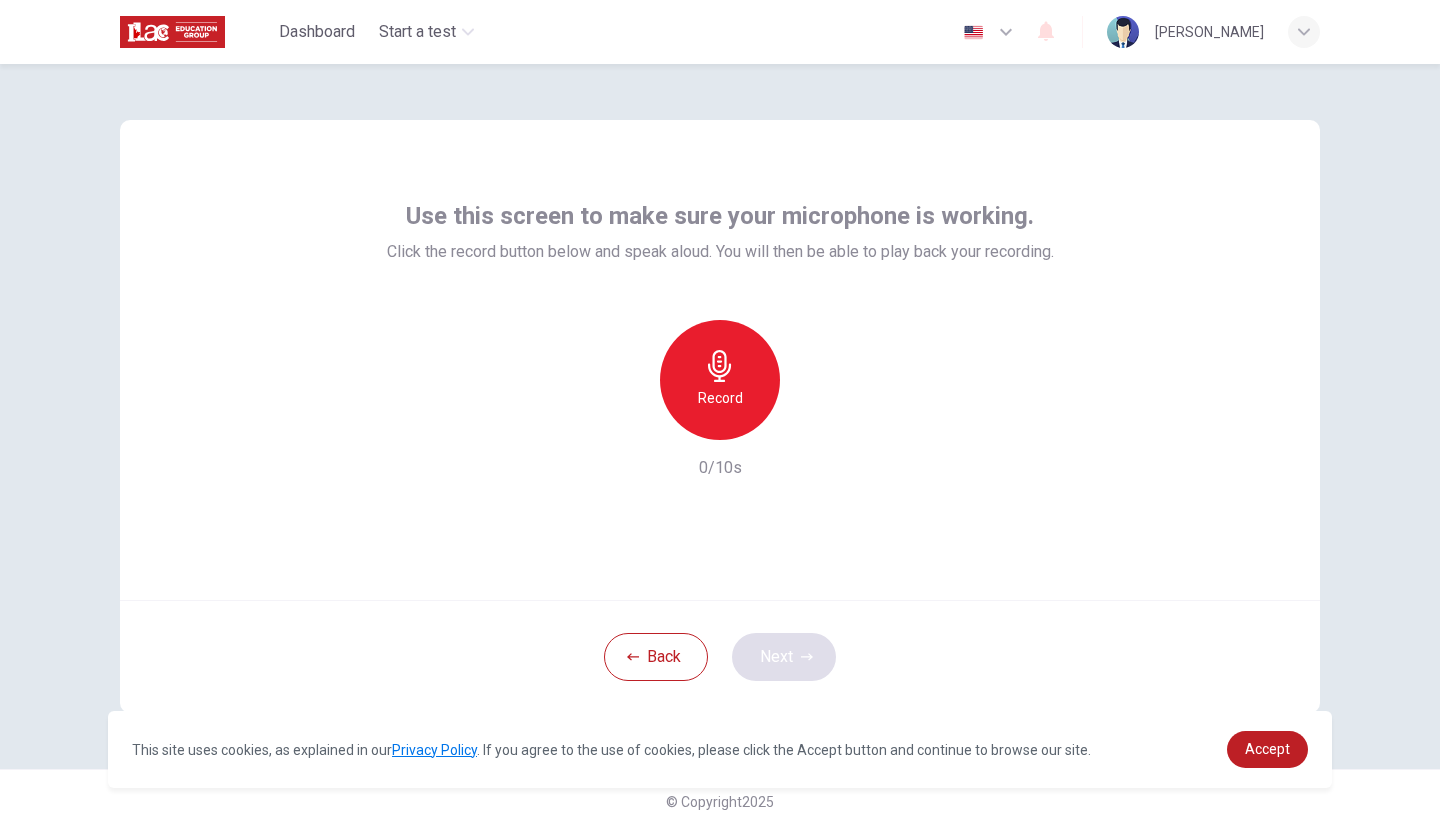 click on "Record" at bounding box center (720, 398) 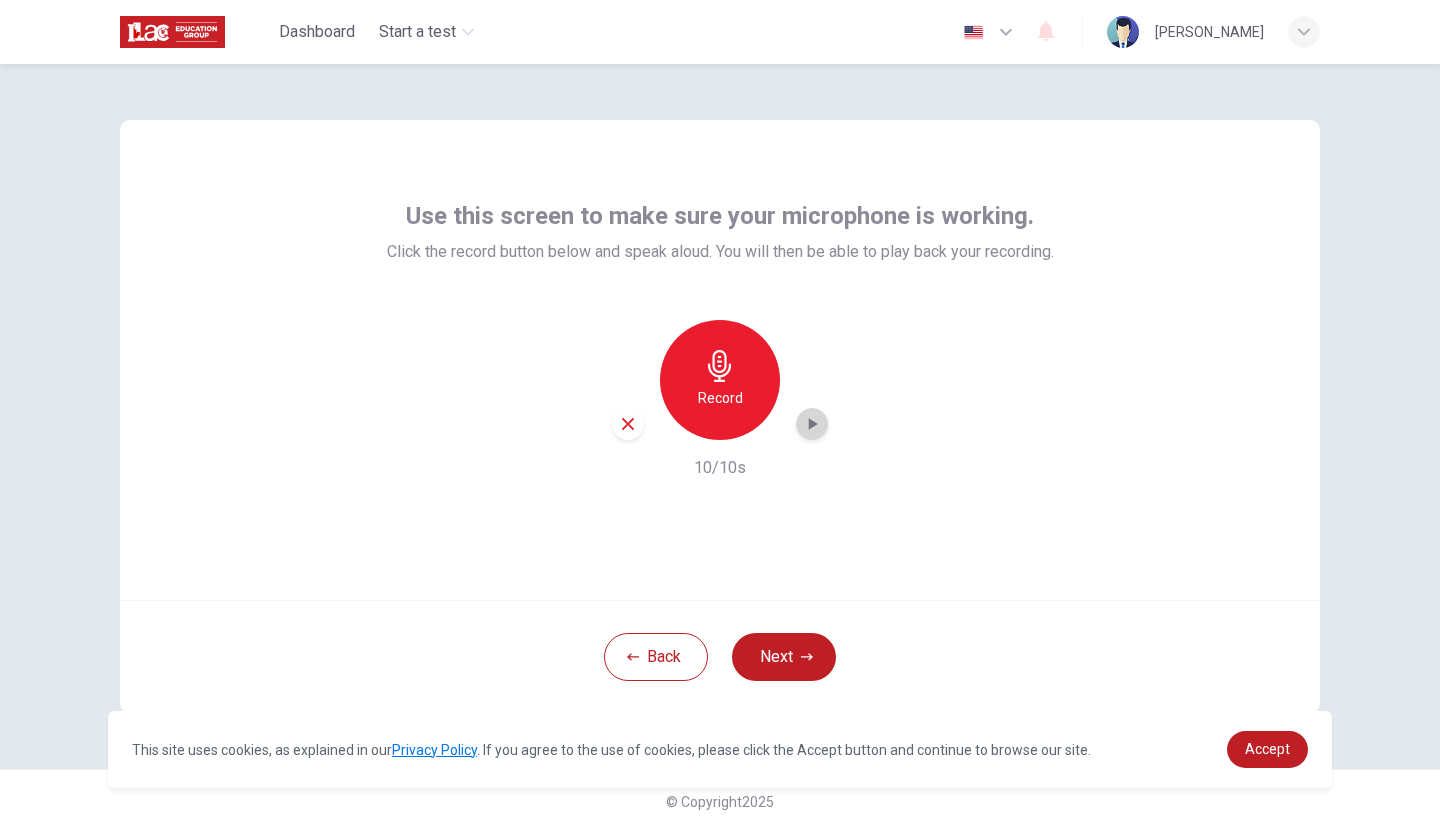 click at bounding box center (812, 424) 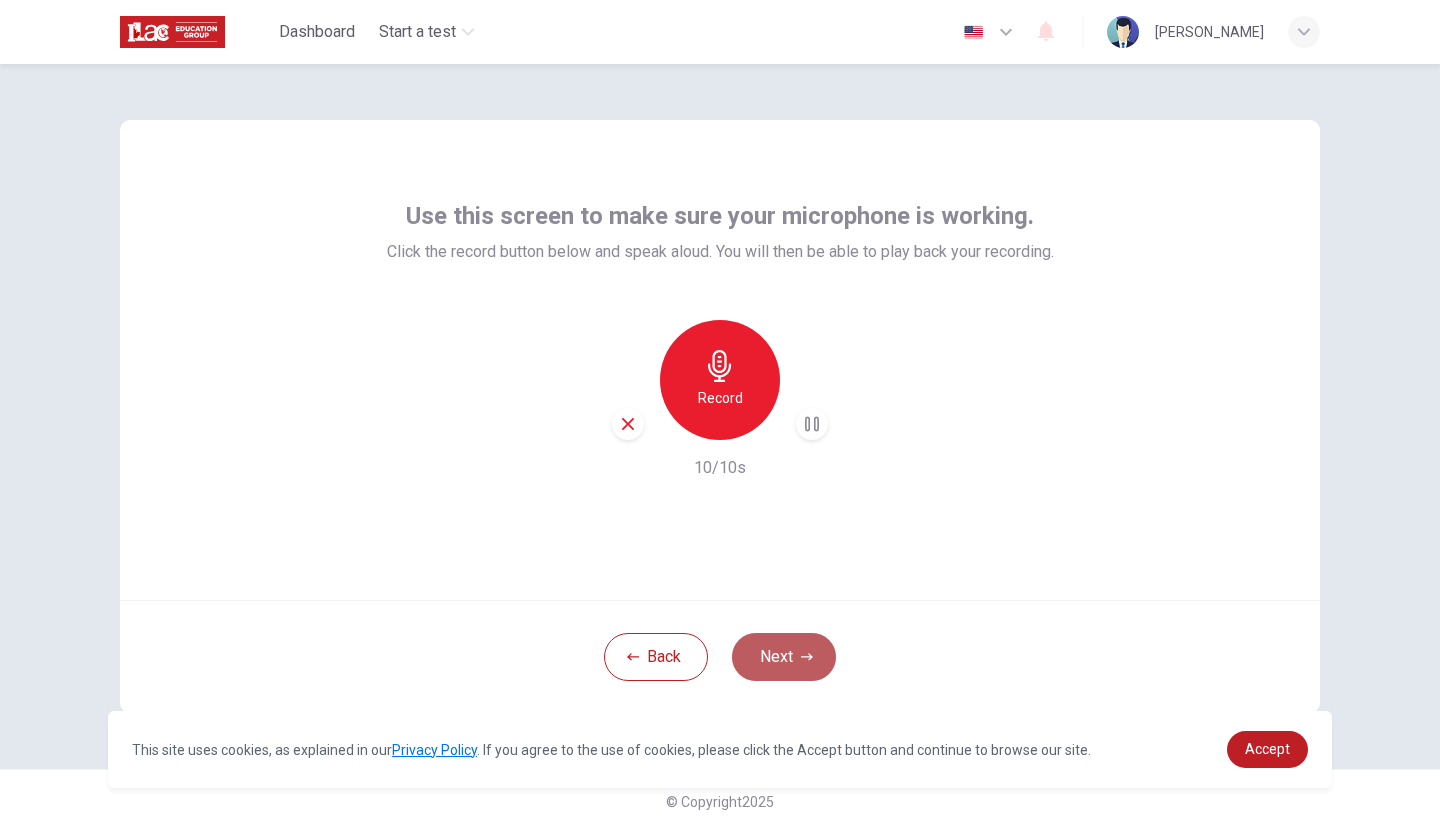 click on "Next" at bounding box center (784, 657) 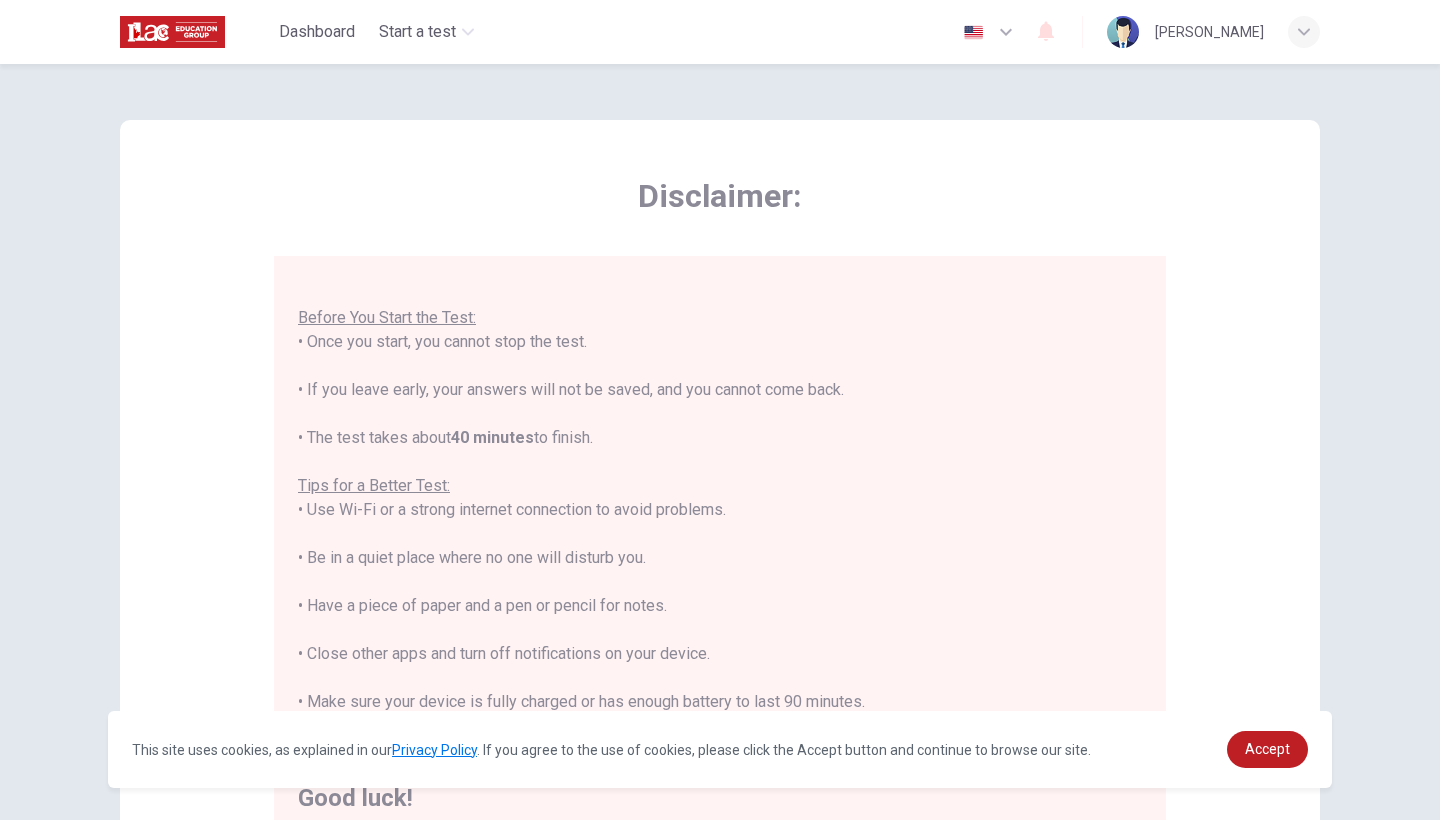 scroll, scrollTop: 21, scrollLeft: 0, axis: vertical 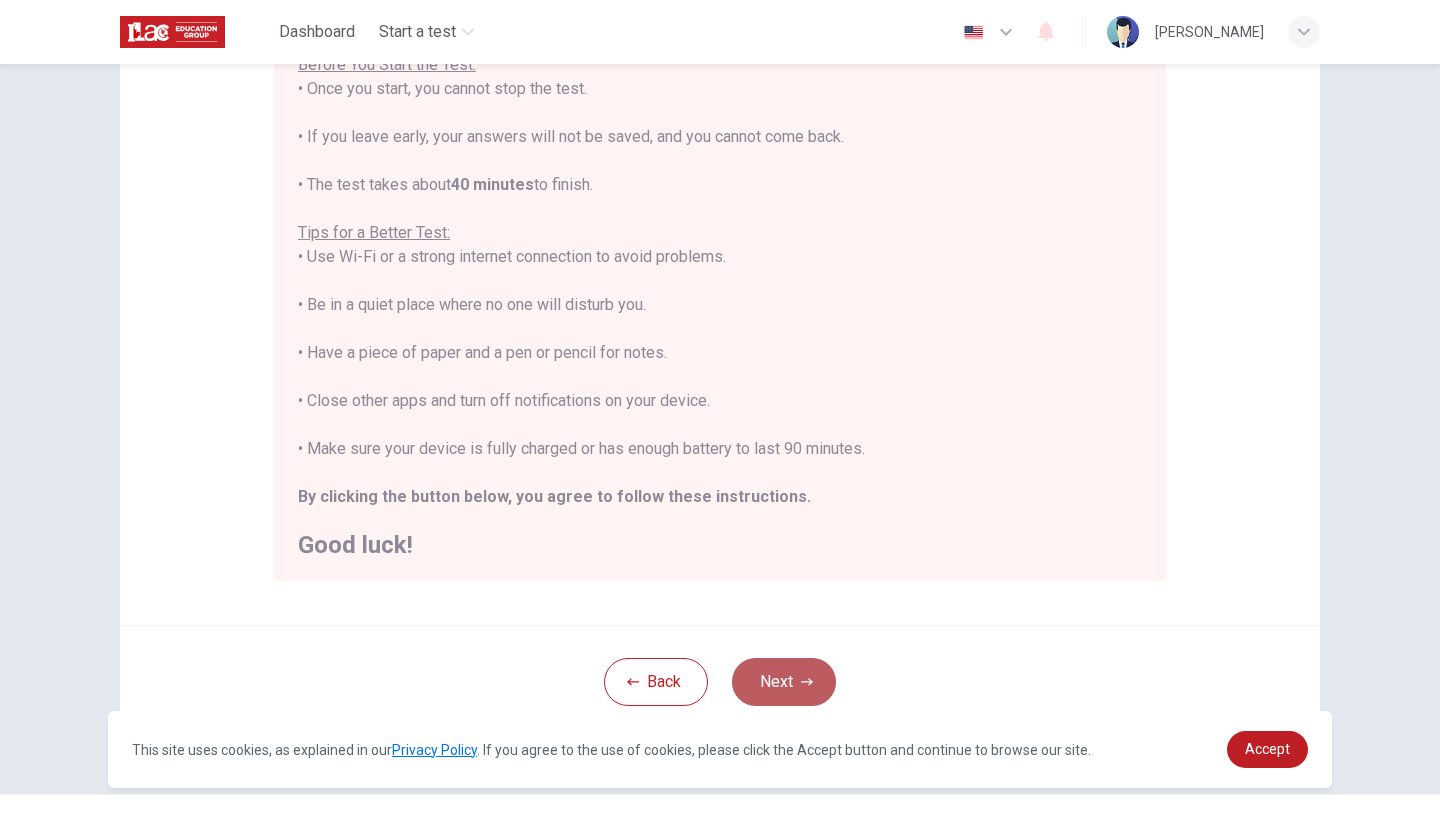 click on "Next" at bounding box center [784, 682] 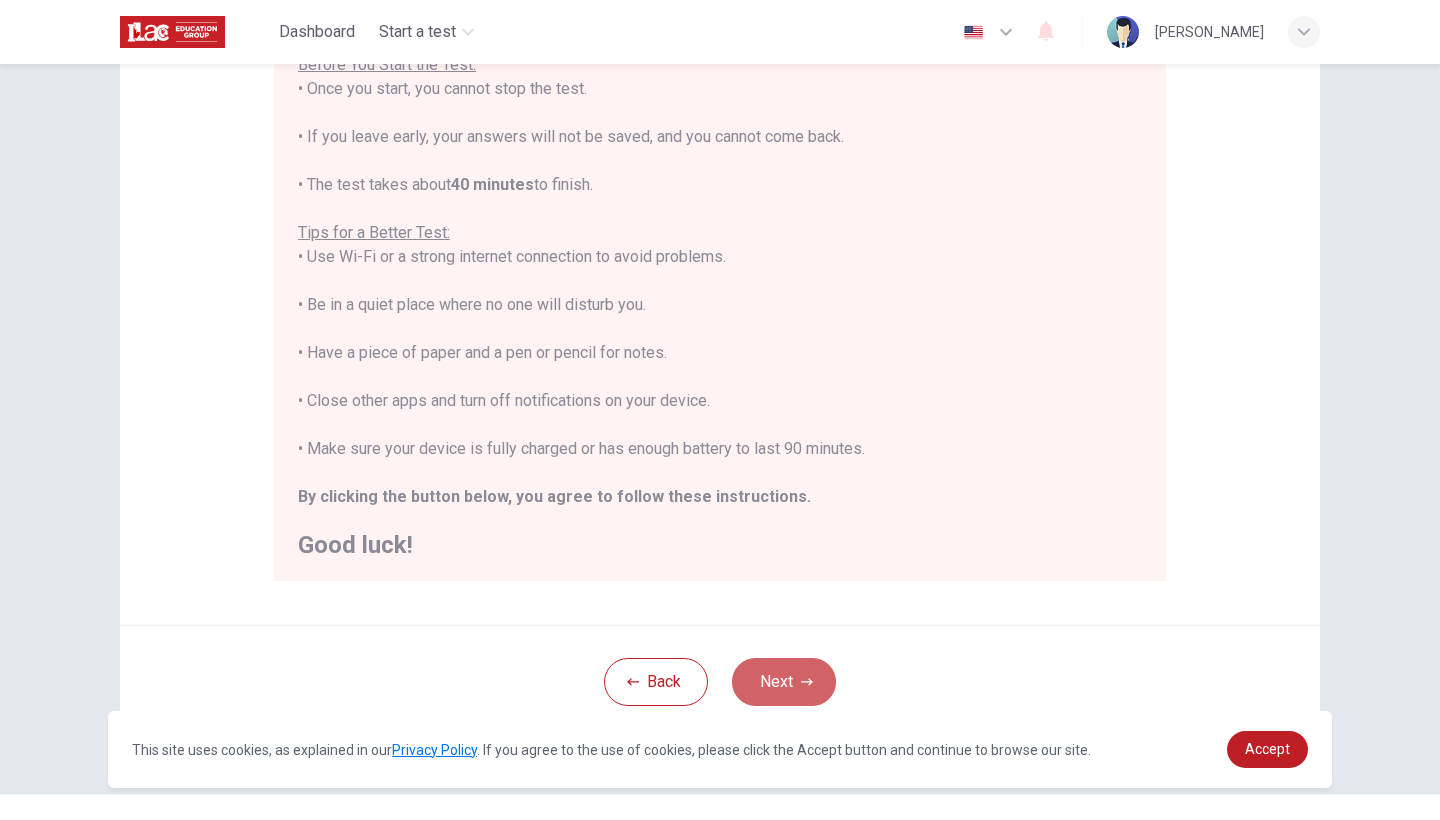 scroll, scrollTop: 13, scrollLeft: 0, axis: vertical 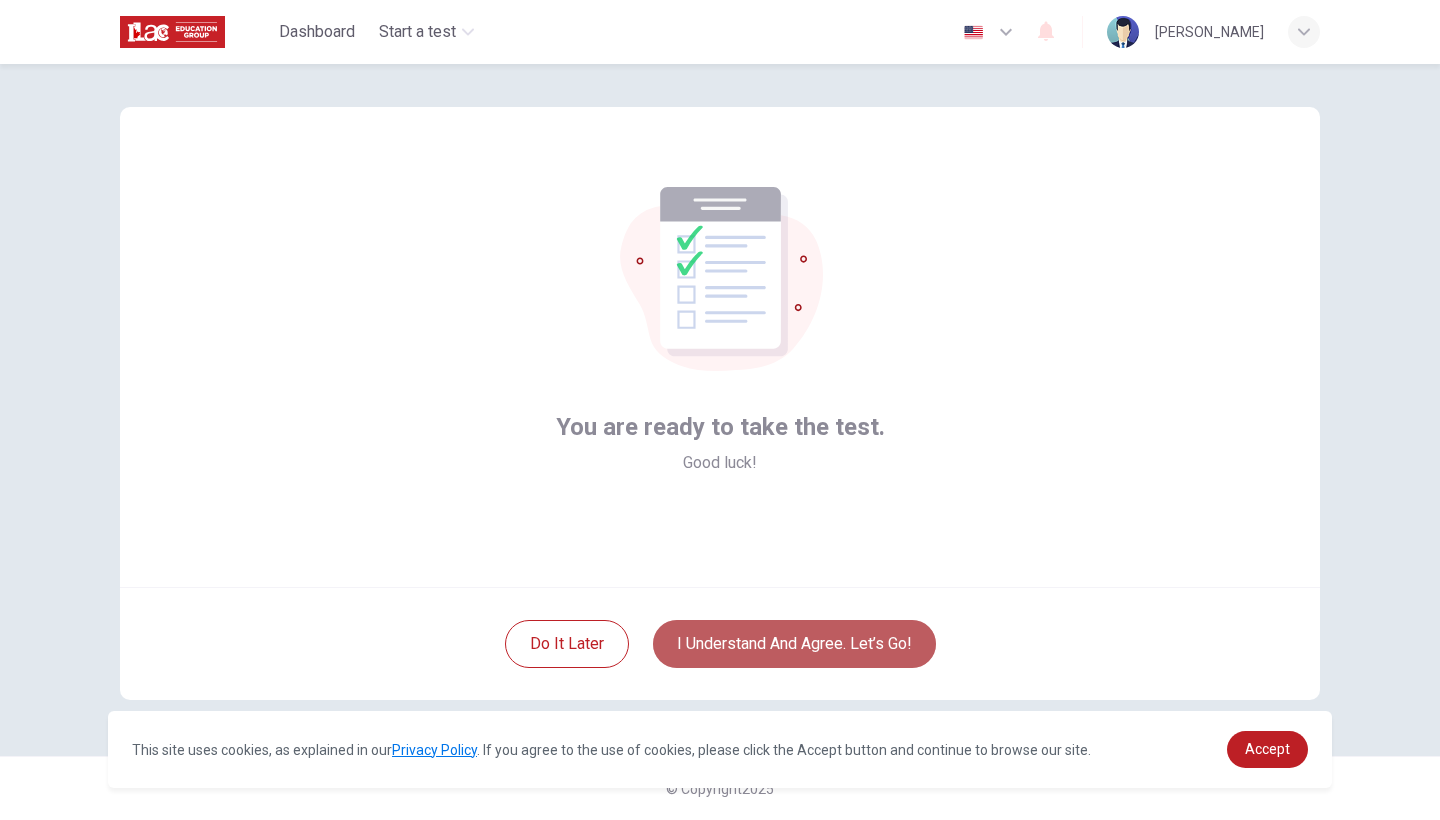 click on "I understand and agree. Let’s go!" at bounding box center [794, 644] 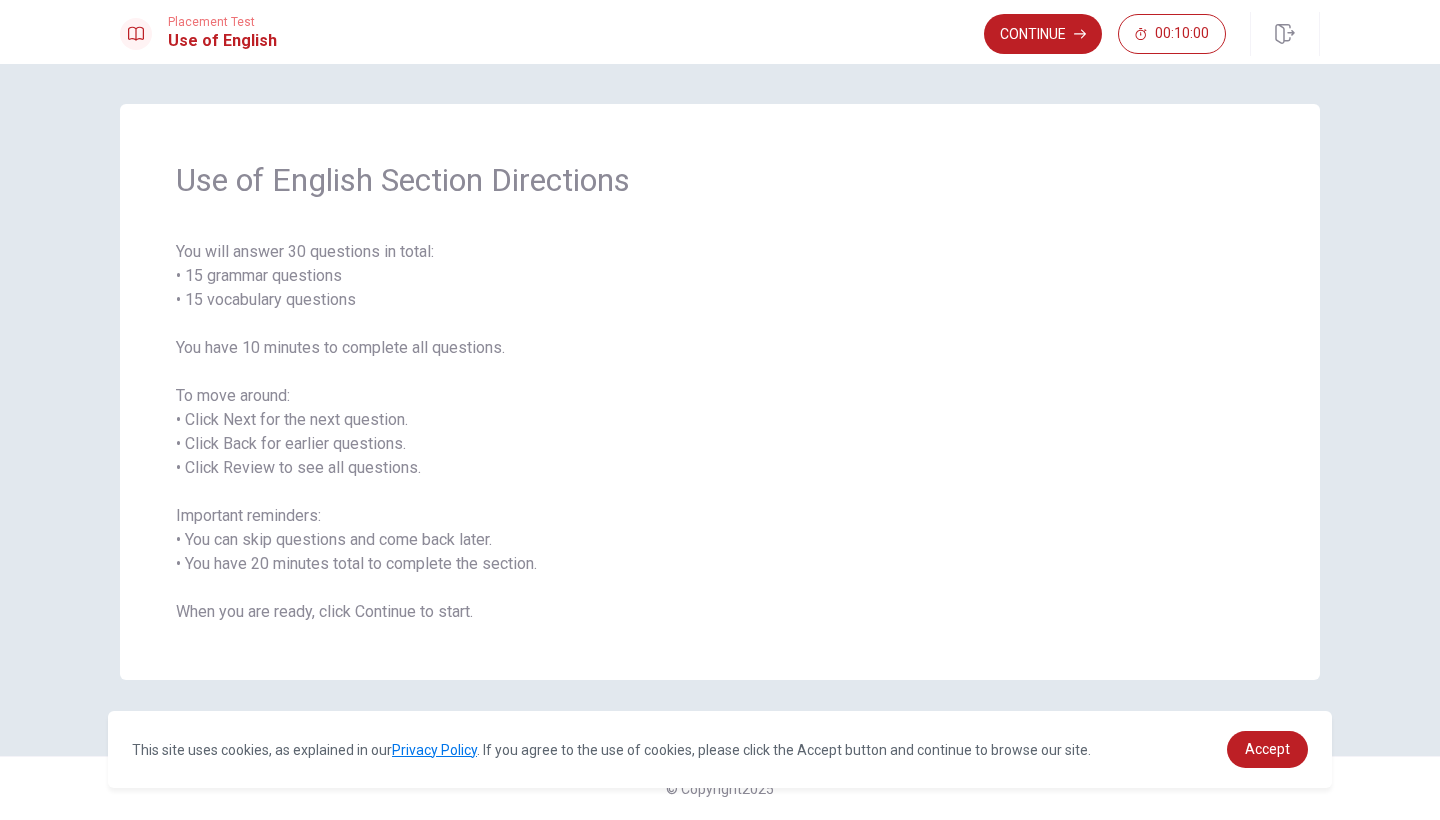 scroll, scrollTop: 0, scrollLeft: 0, axis: both 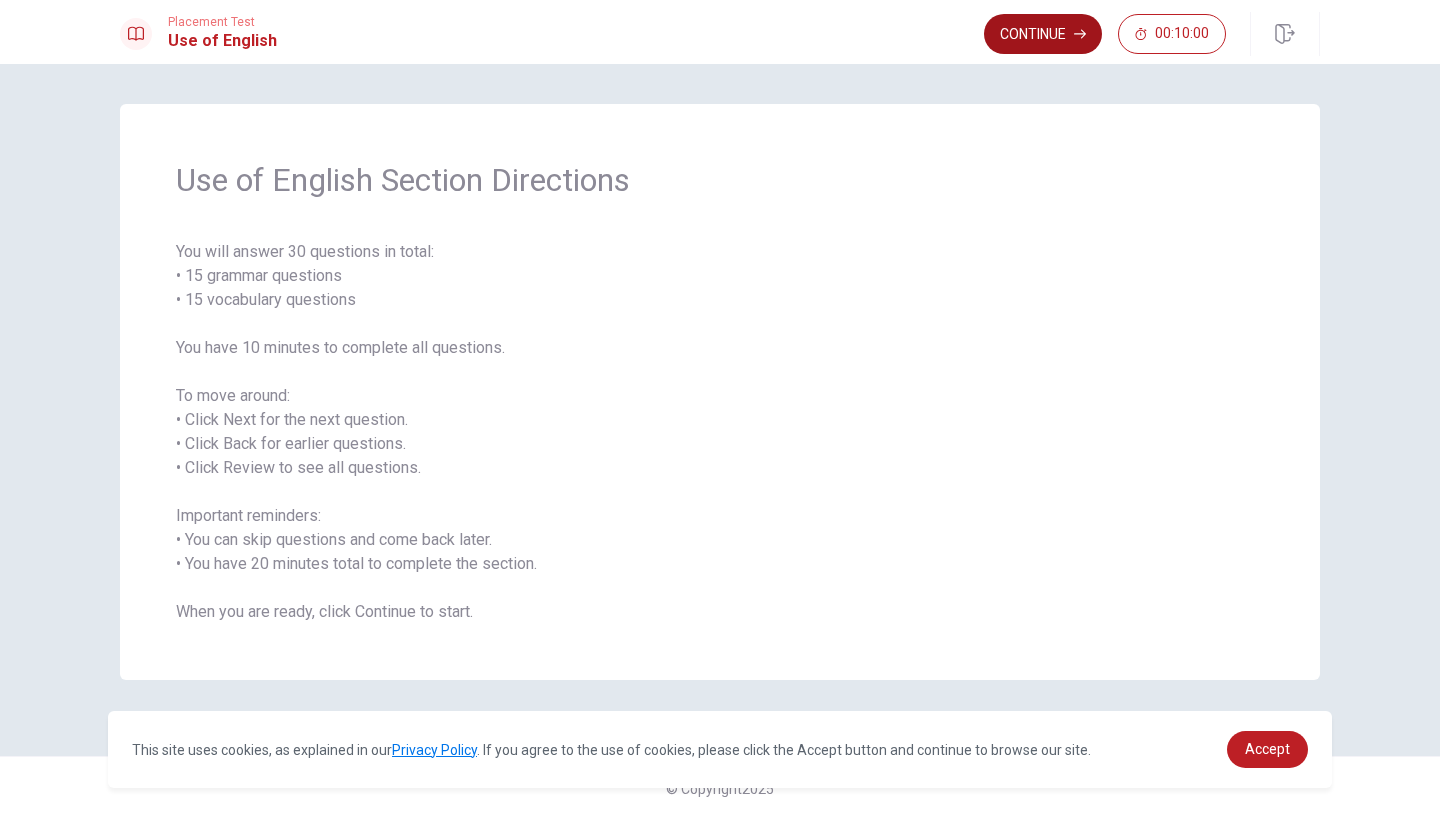 click on "Continue" at bounding box center [1043, 34] 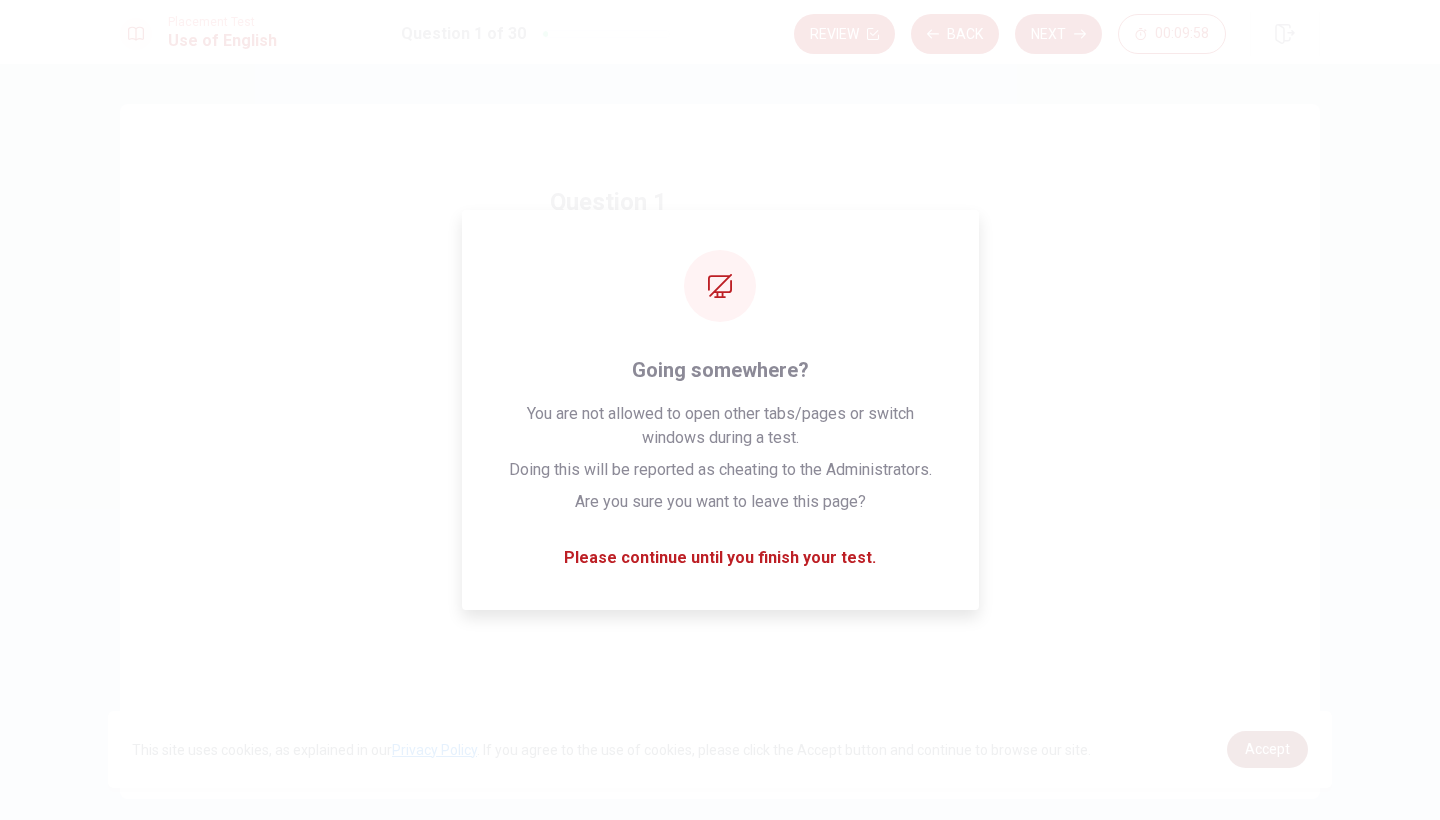 click on "Accept" at bounding box center [1267, 749] 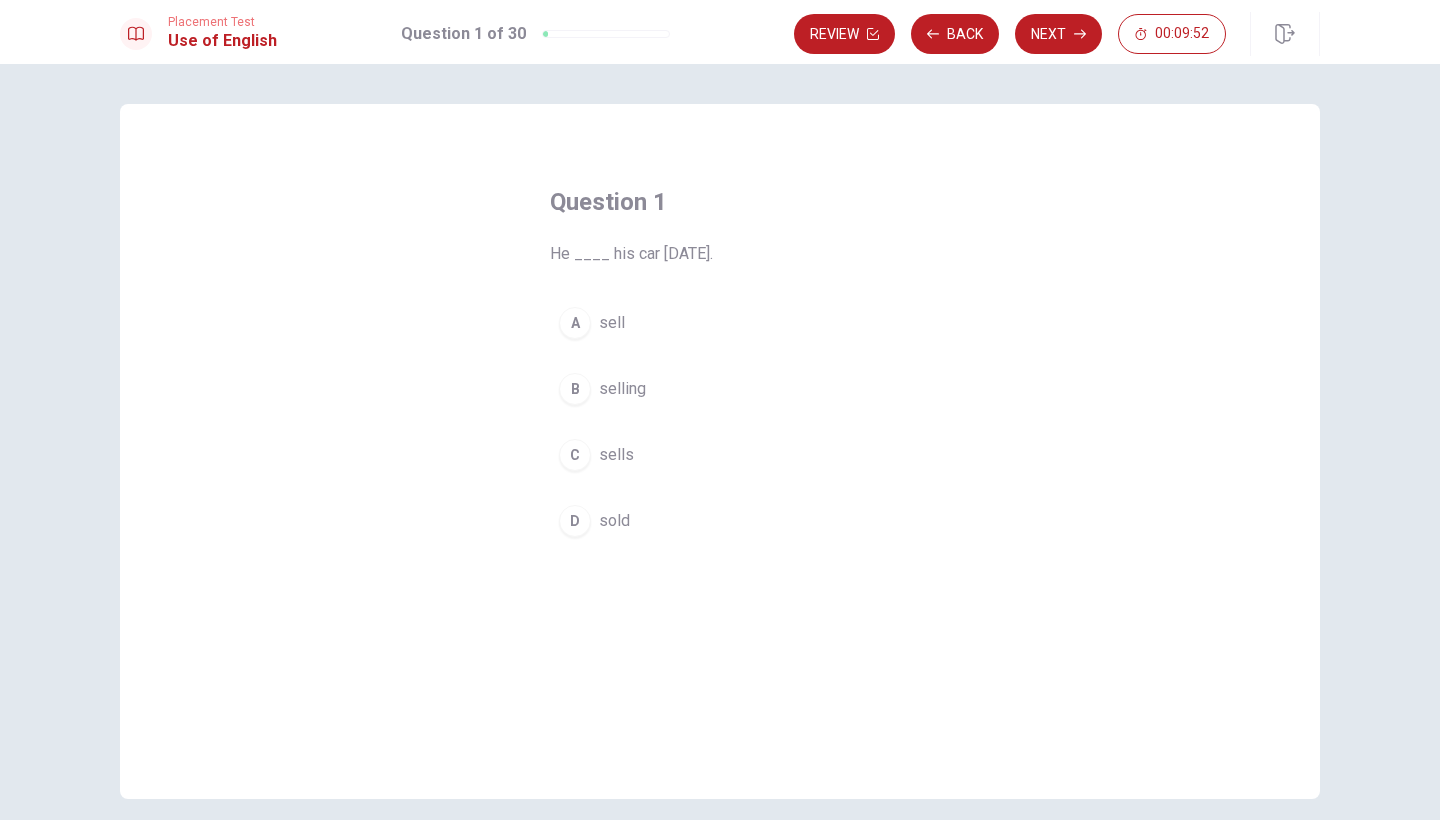 click on "D" at bounding box center (575, 521) 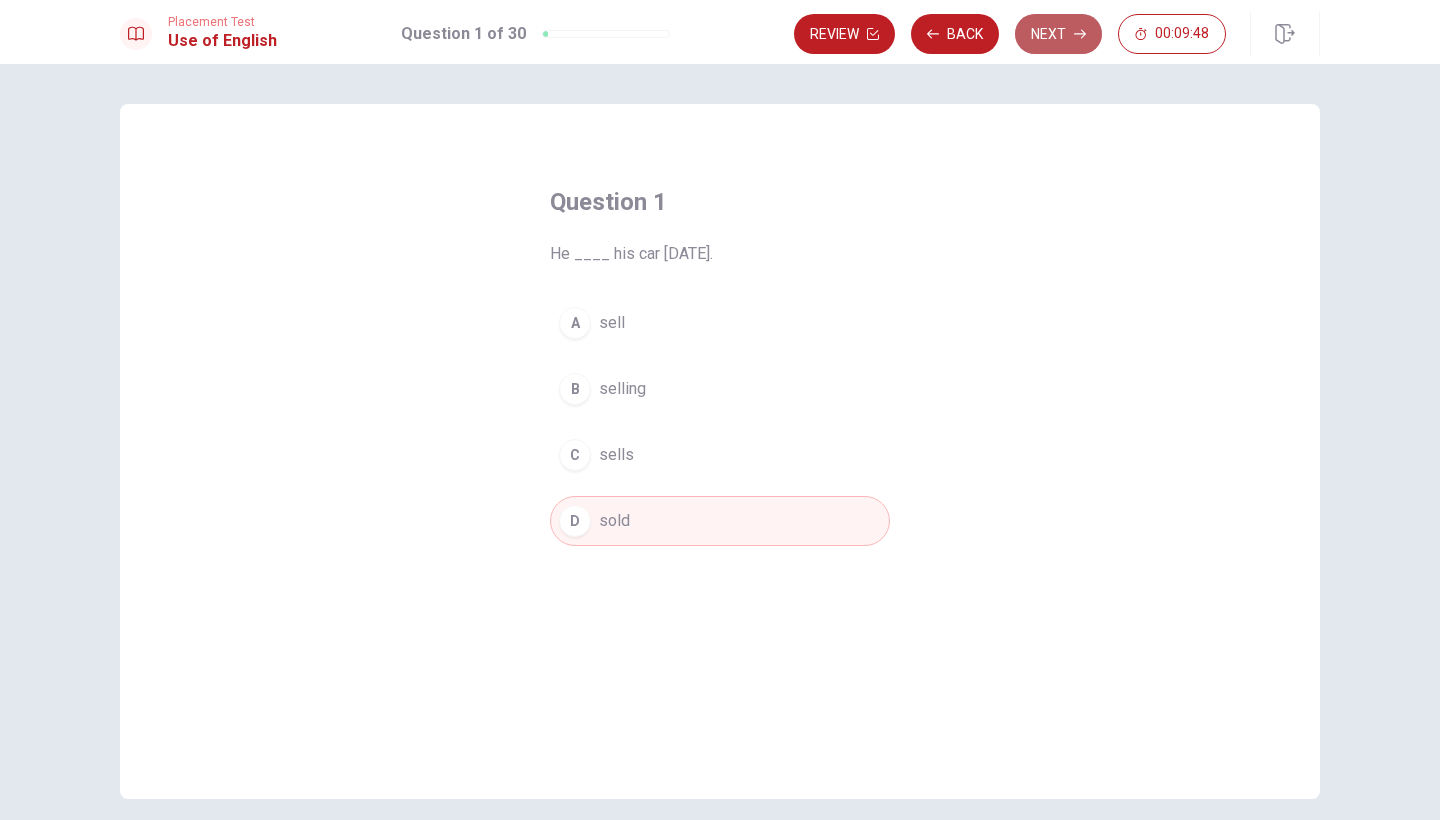 click on "Next" at bounding box center [1058, 34] 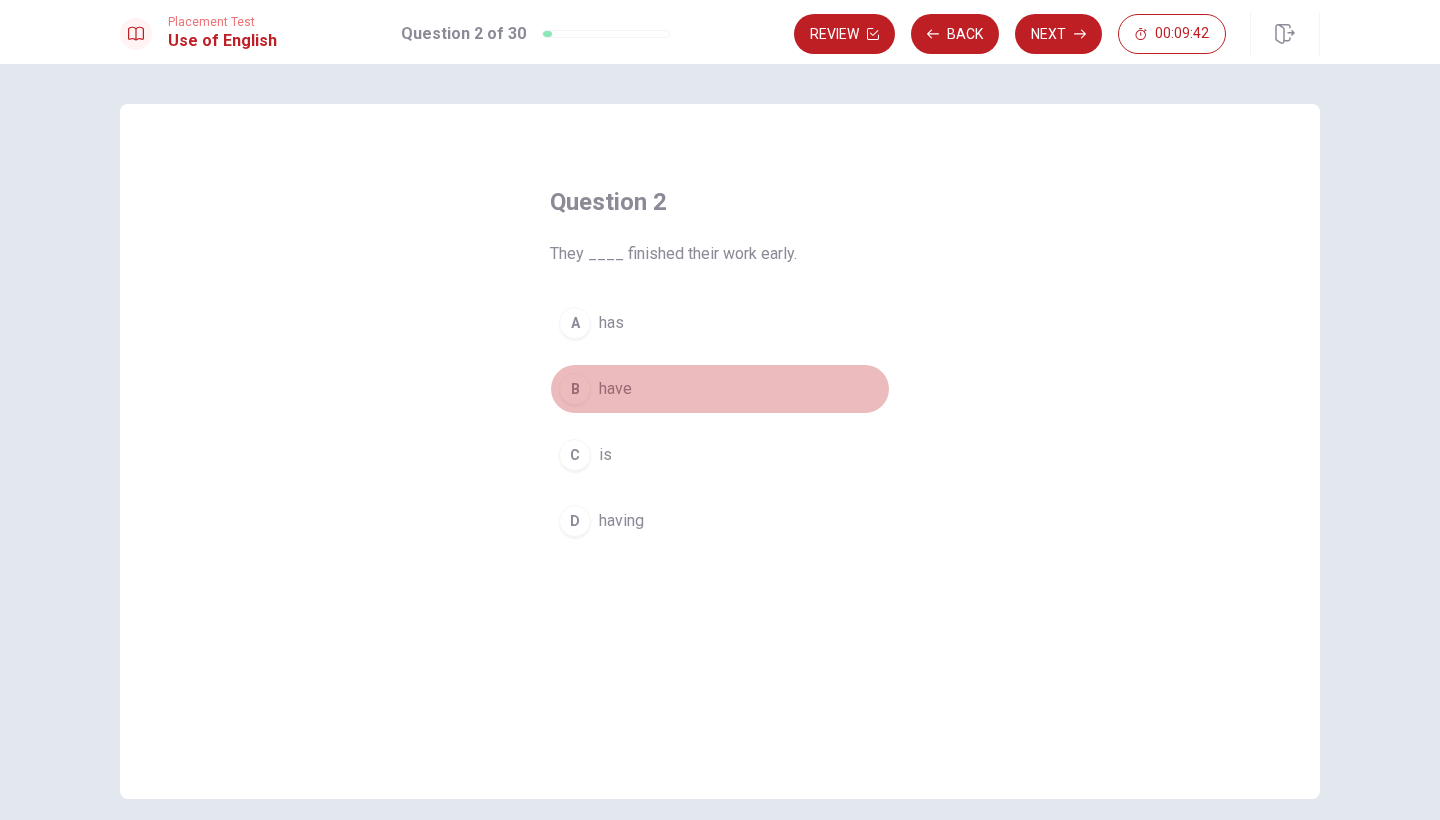 click on "B" at bounding box center [575, 389] 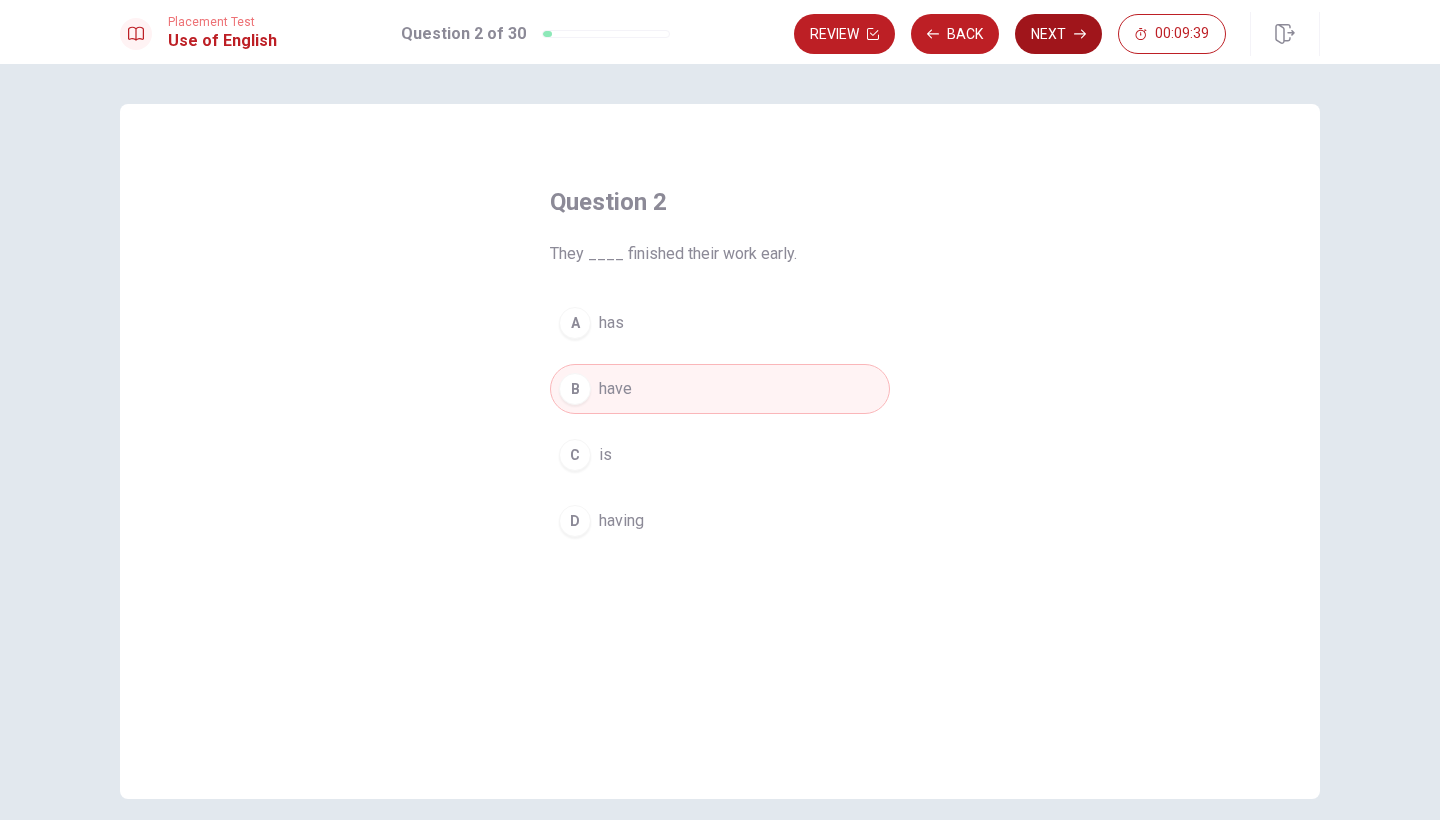 click on "Next" at bounding box center (1058, 34) 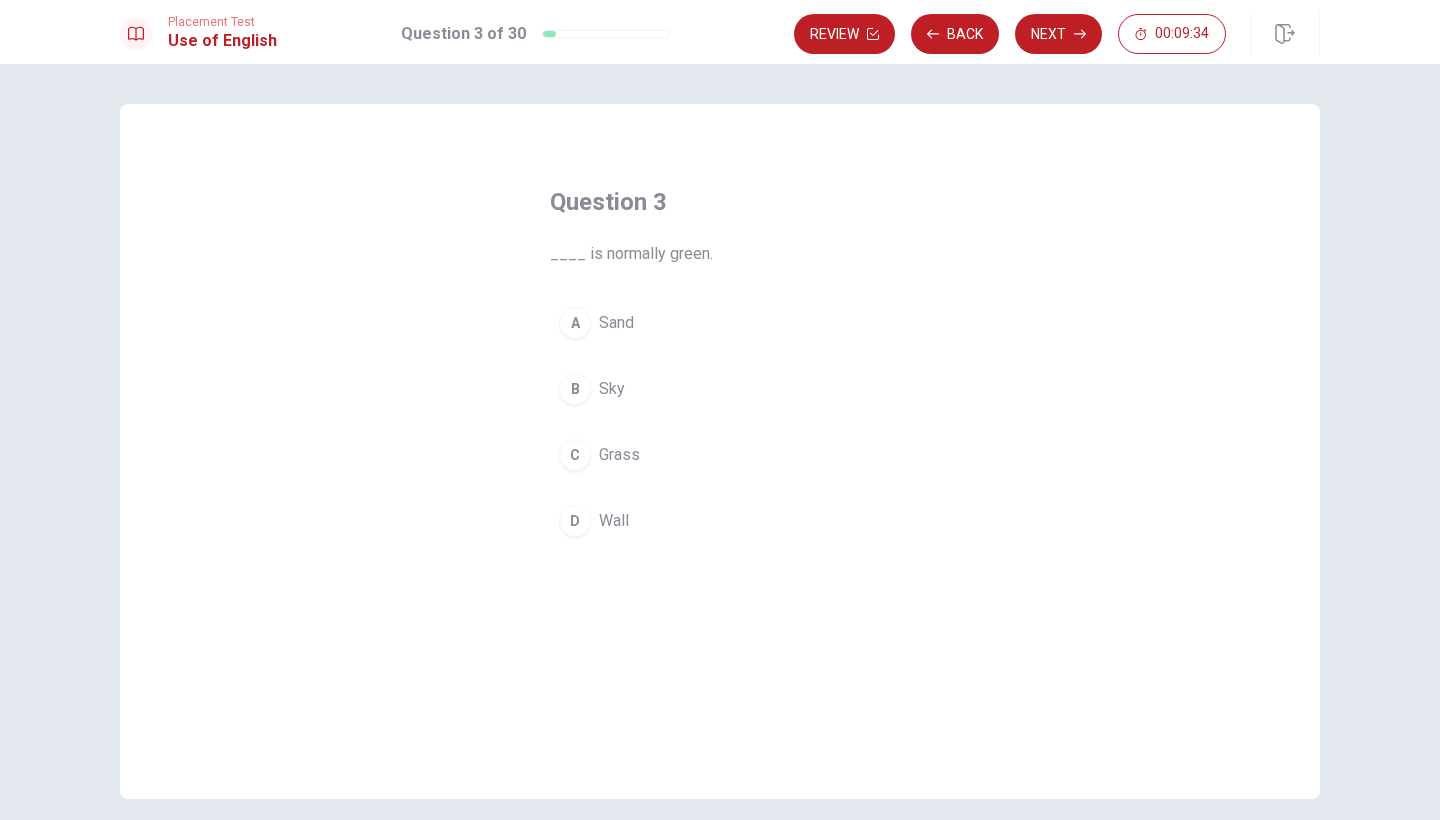 click on "C" at bounding box center [575, 455] 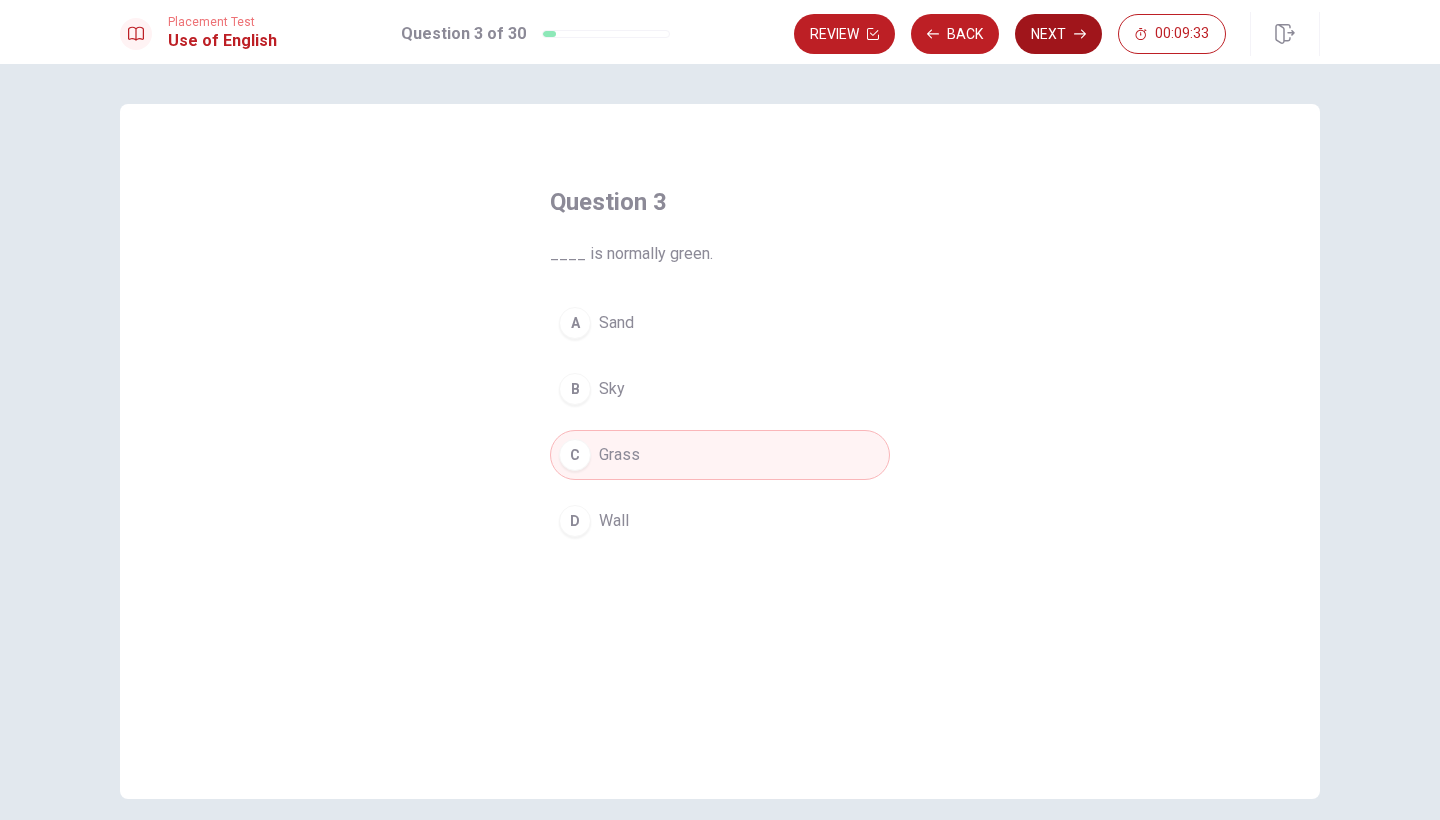 click on "Next" at bounding box center (1058, 34) 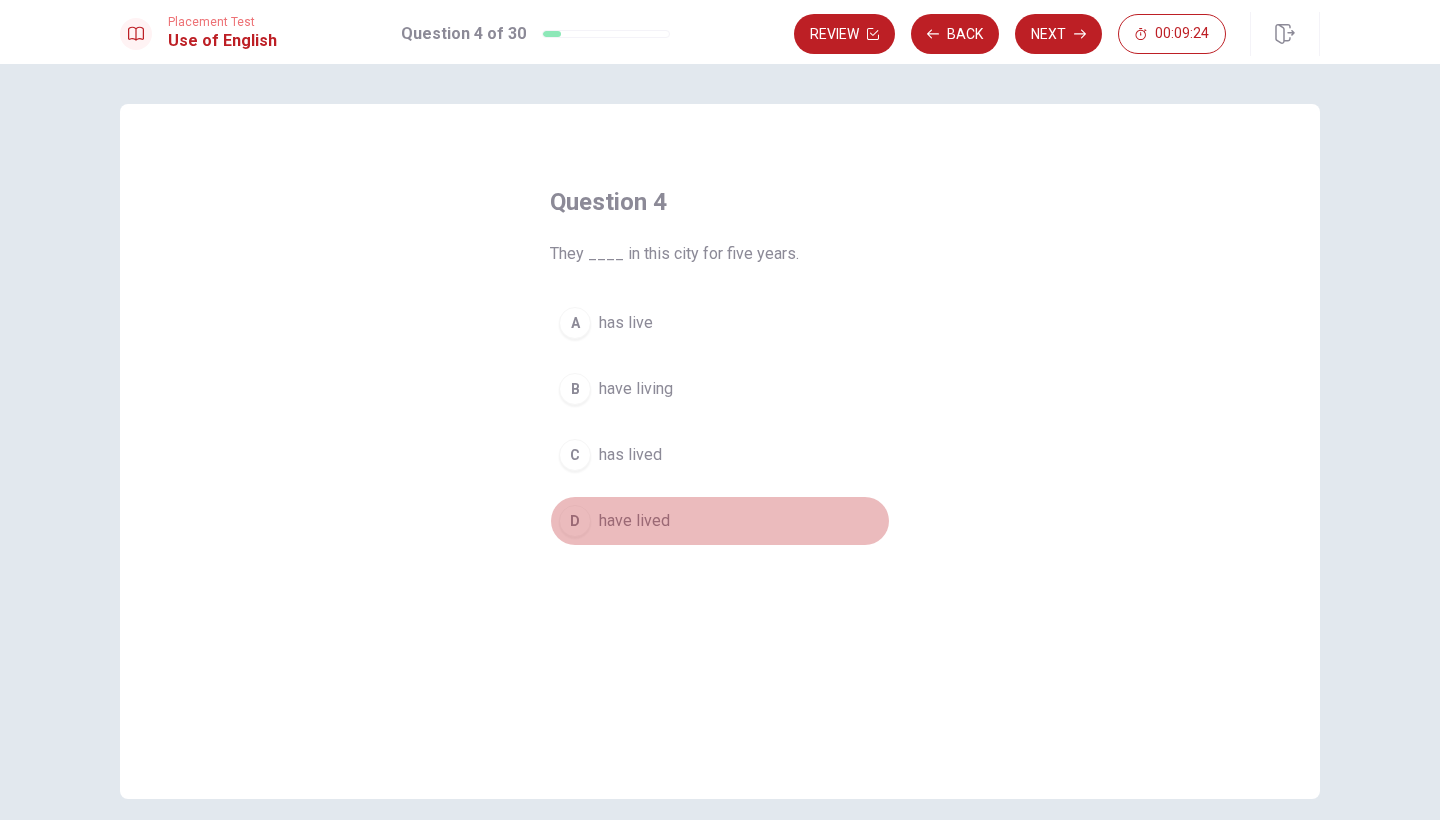 click on "D have lived" at bounding box center (720, 521) 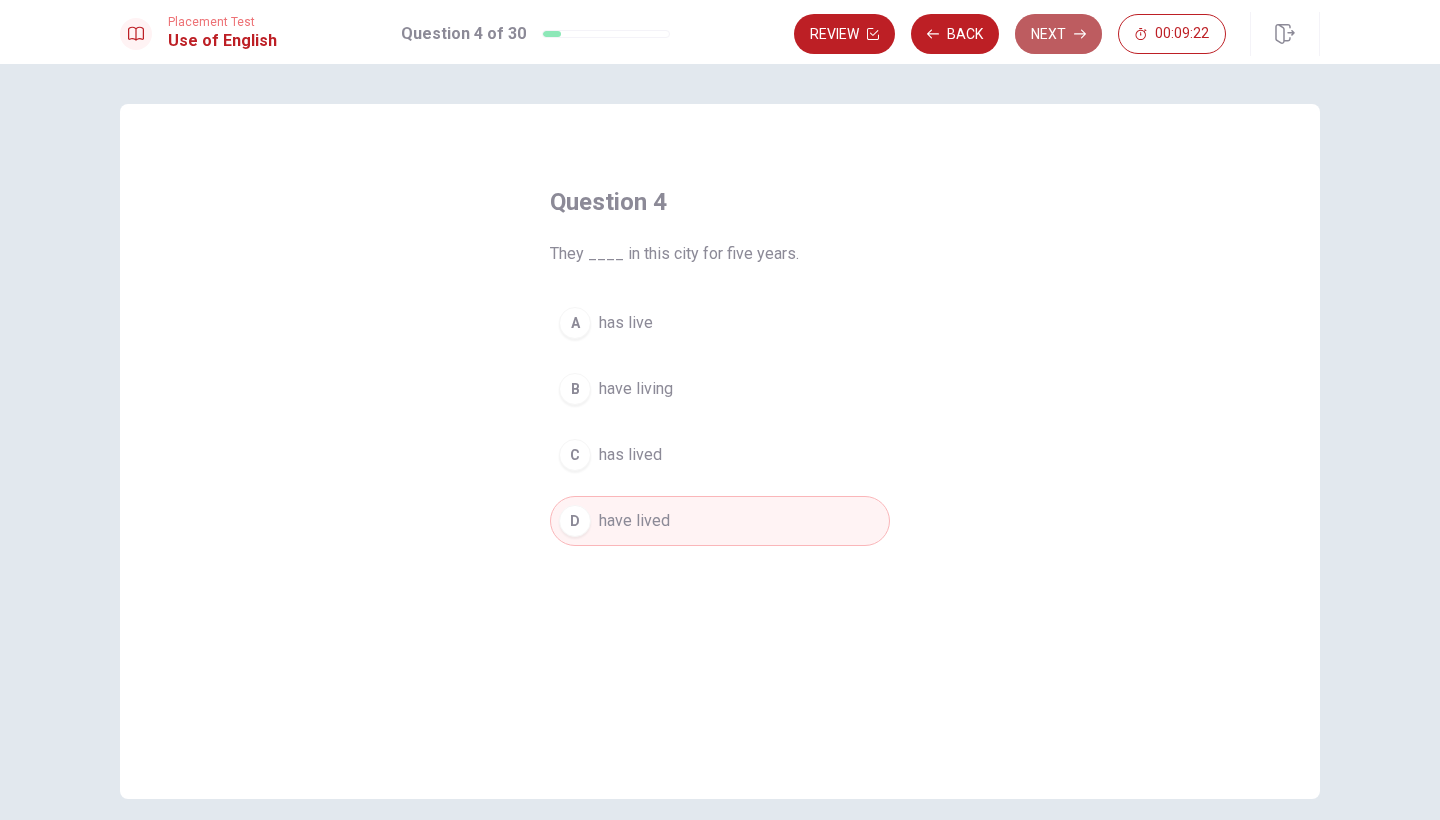 click on "Next" at bounding box center [1058, 34] 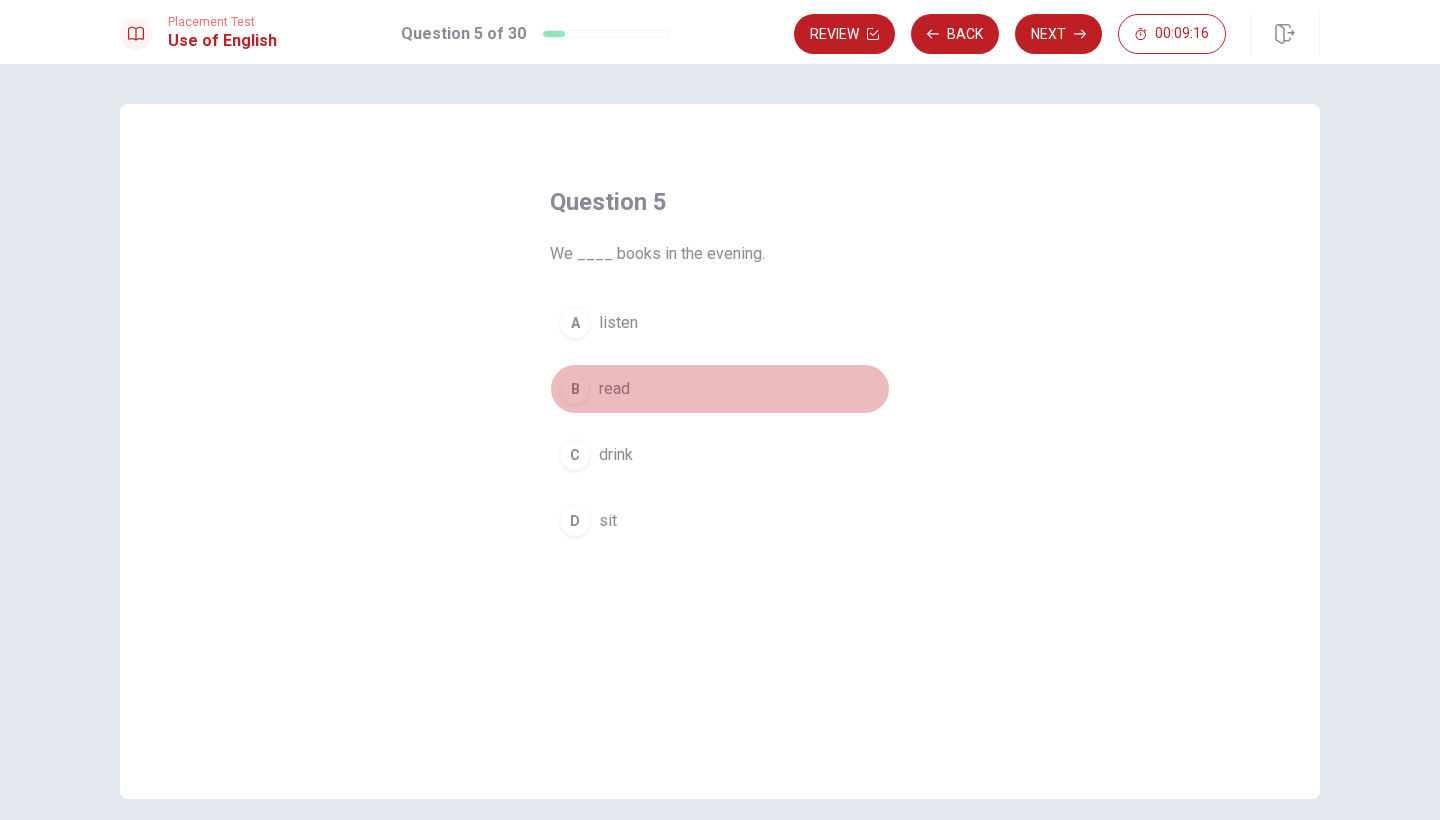 click on "B" at bounding box center (575, 389) 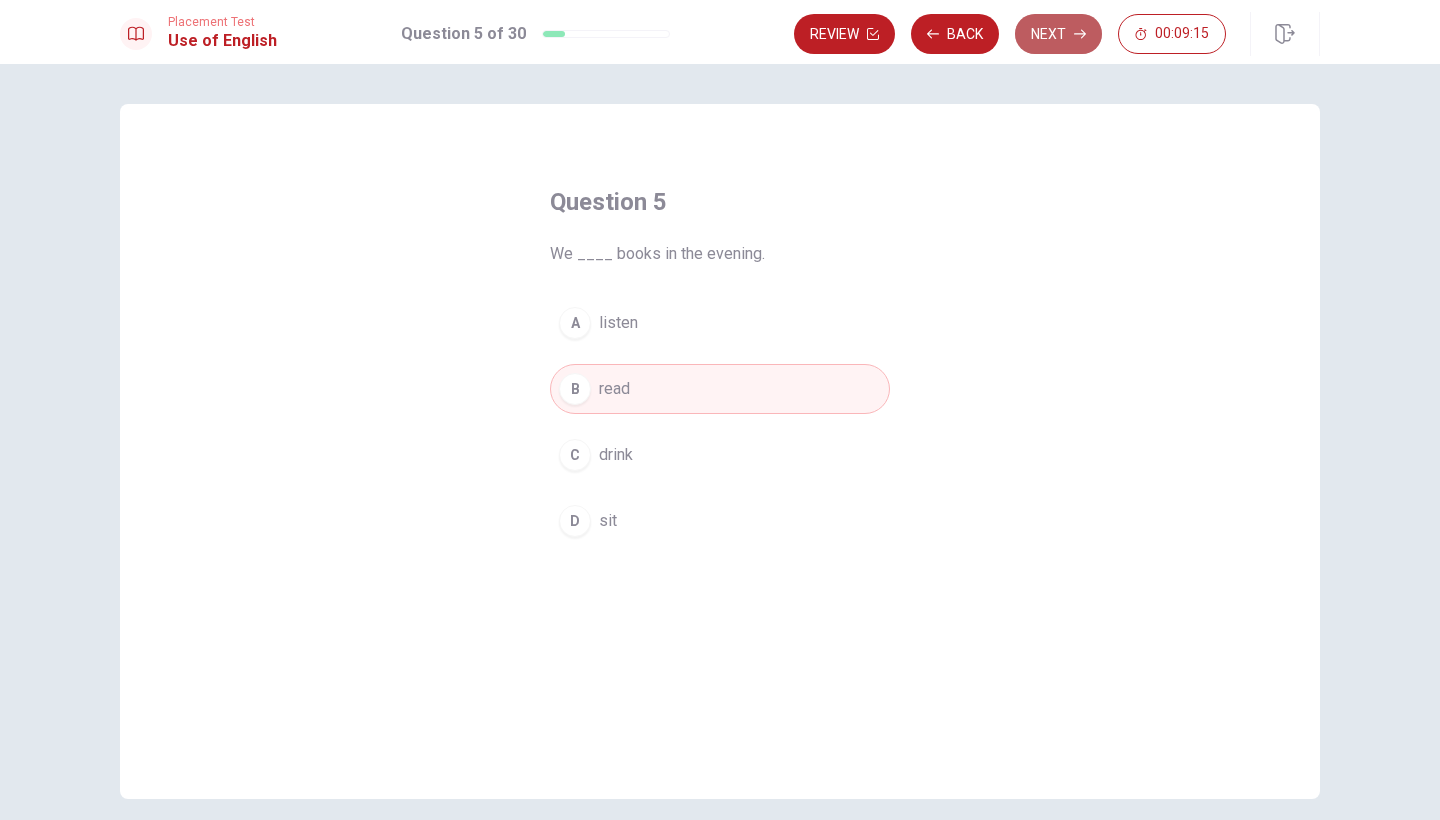 click 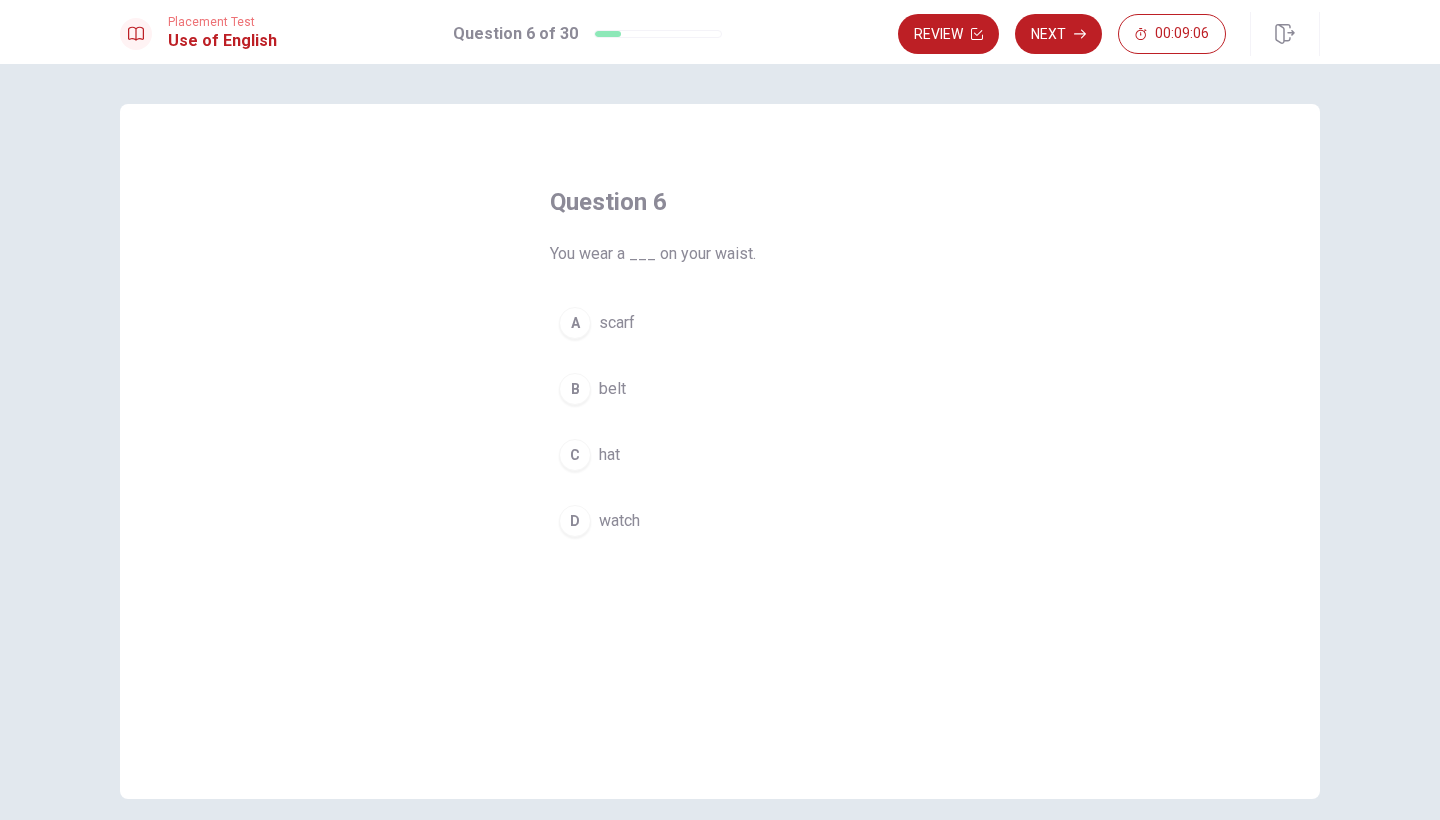 click on "B" at bounding box center [575, 389] 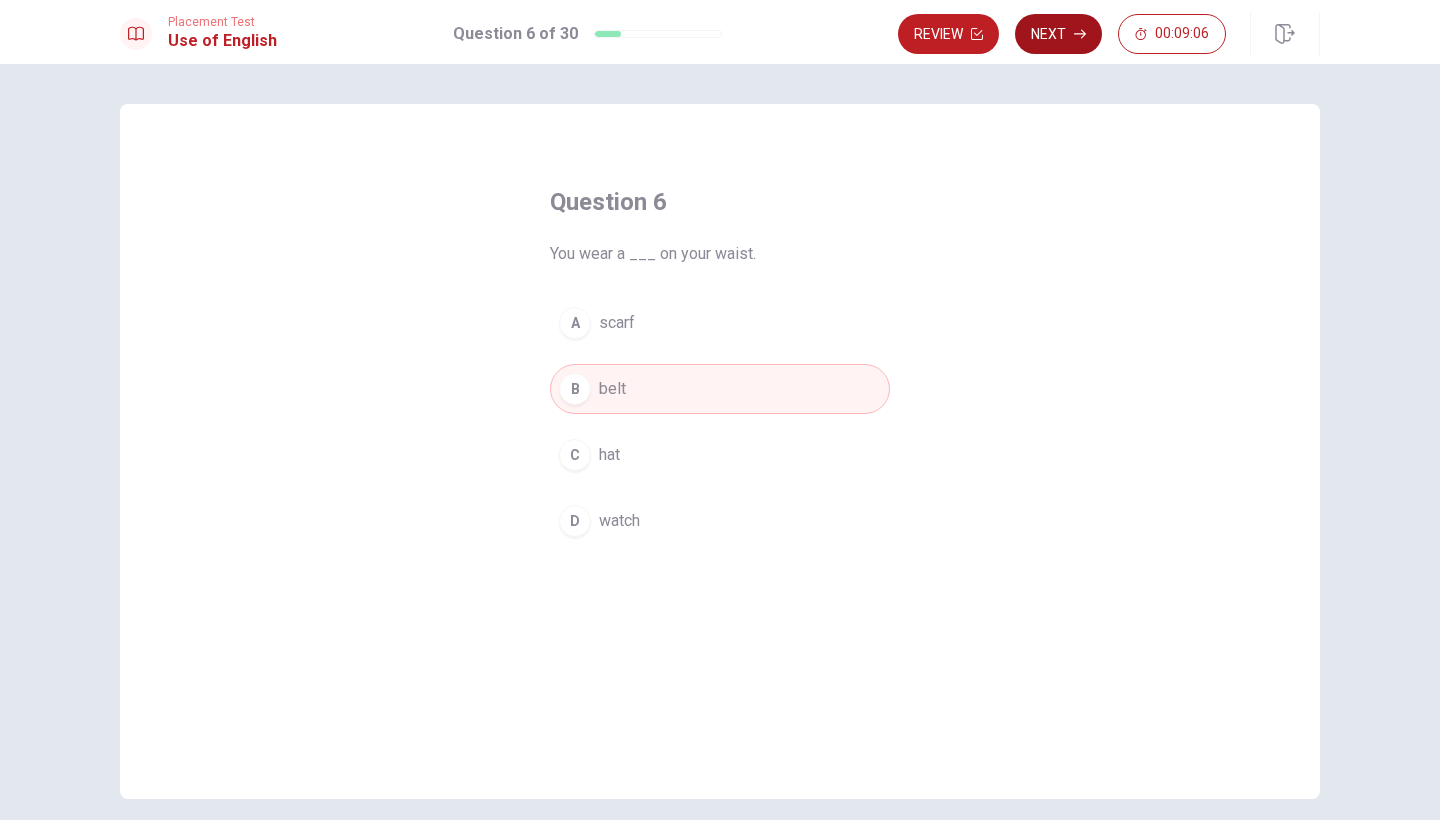 click on "Next" at bounding box center (1058, 34) 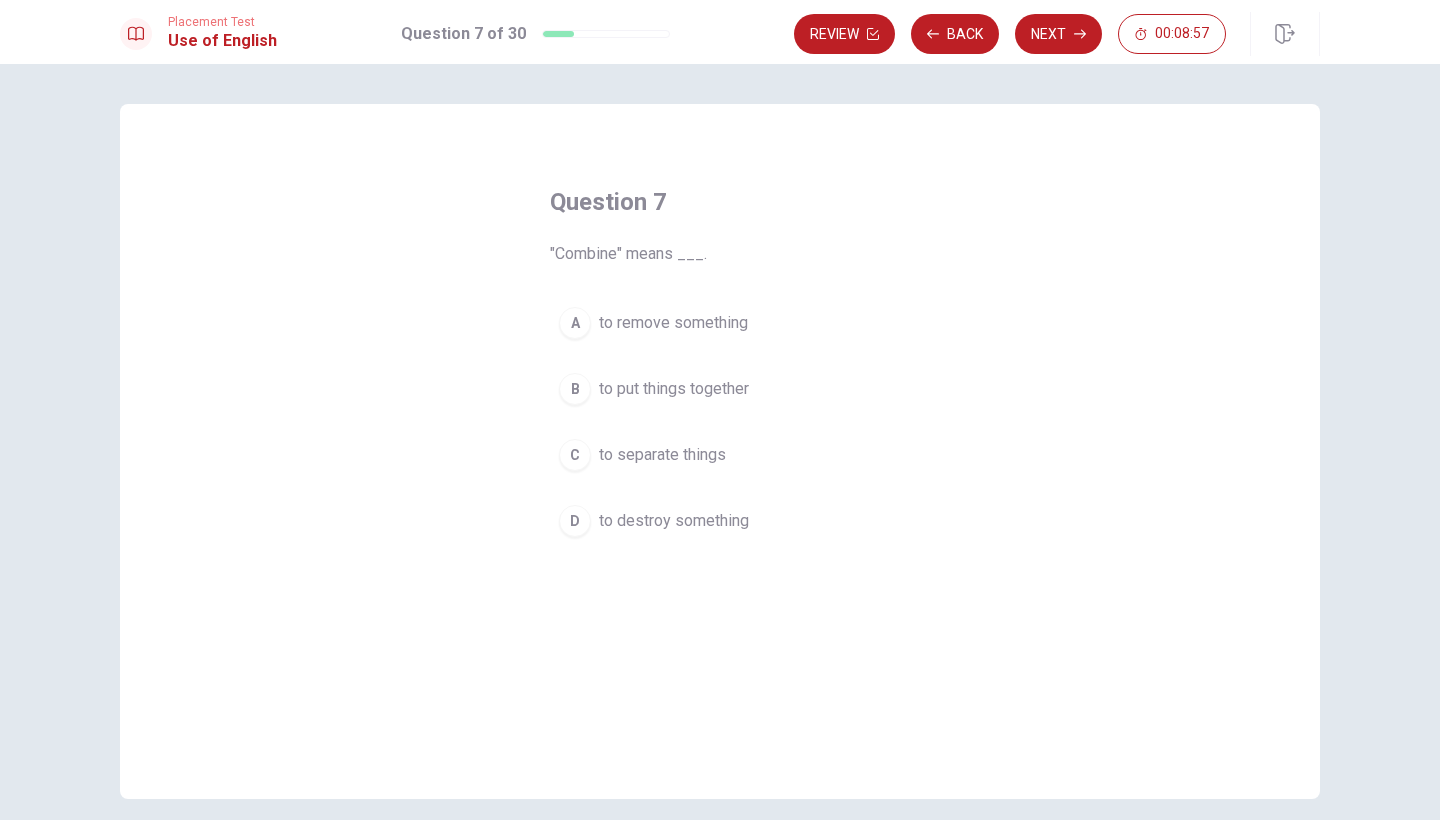 click on "B" at bounding box center (575, 389) 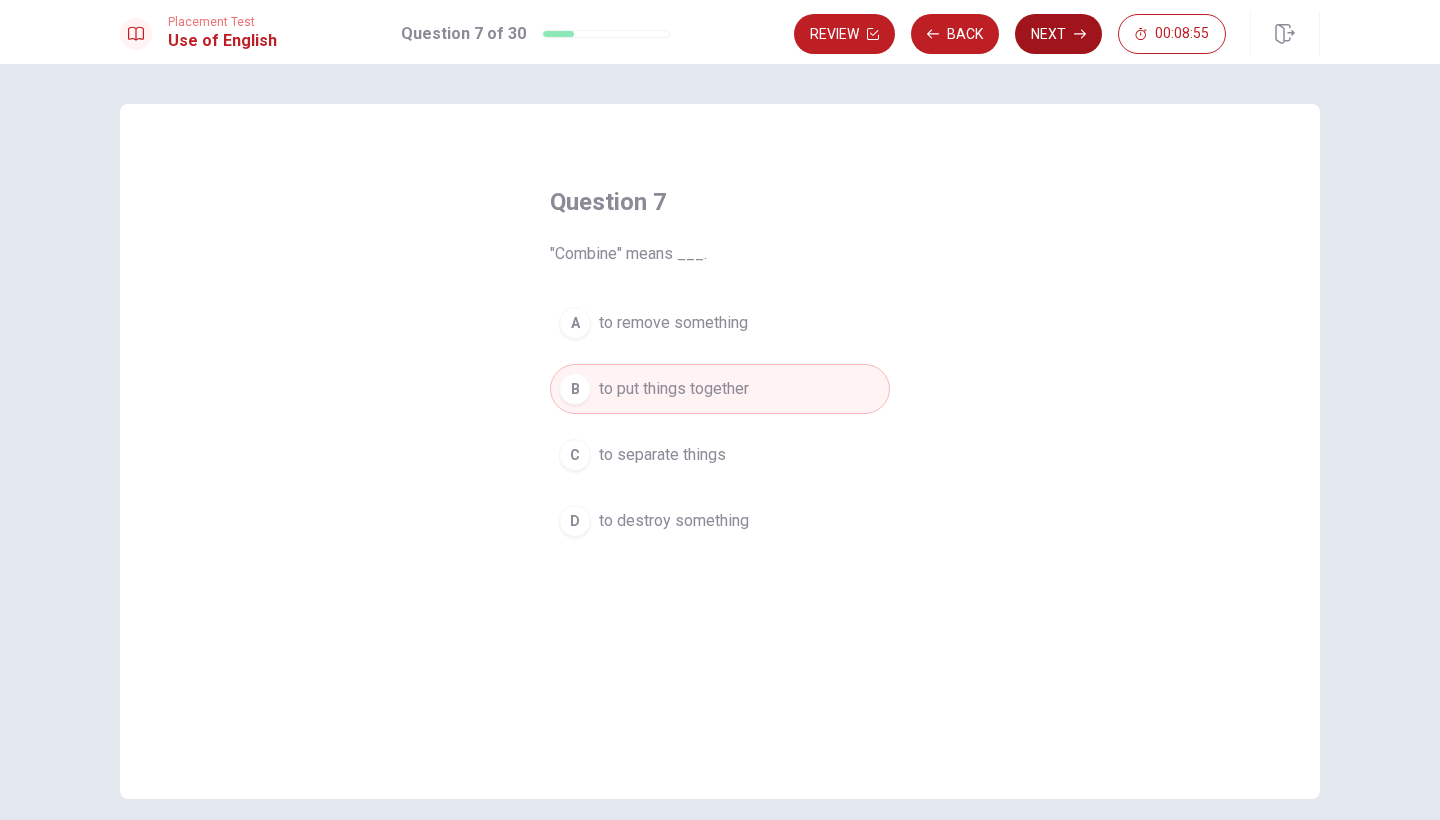 click 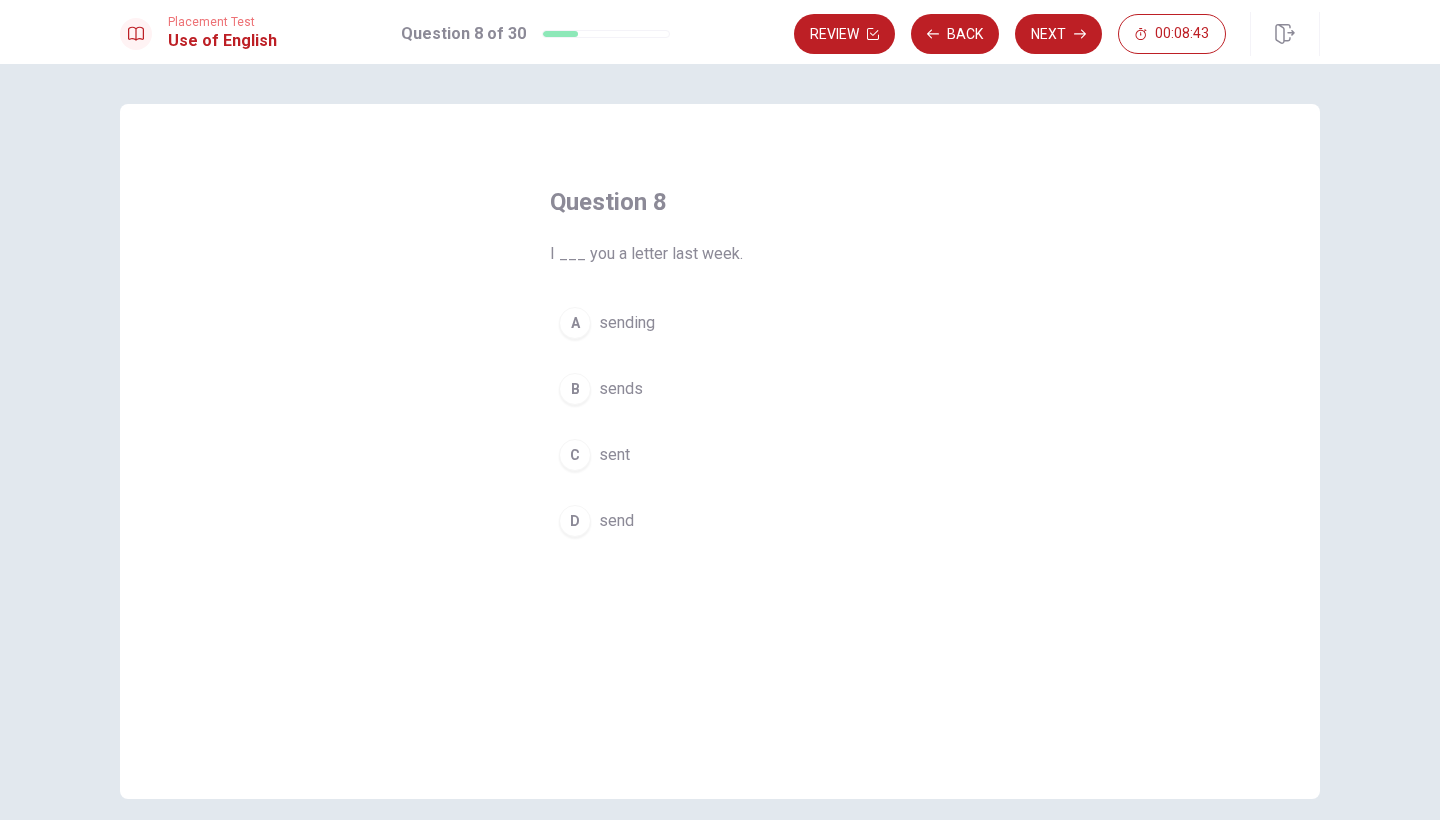 click on "C" at bounding box center [575, 455] 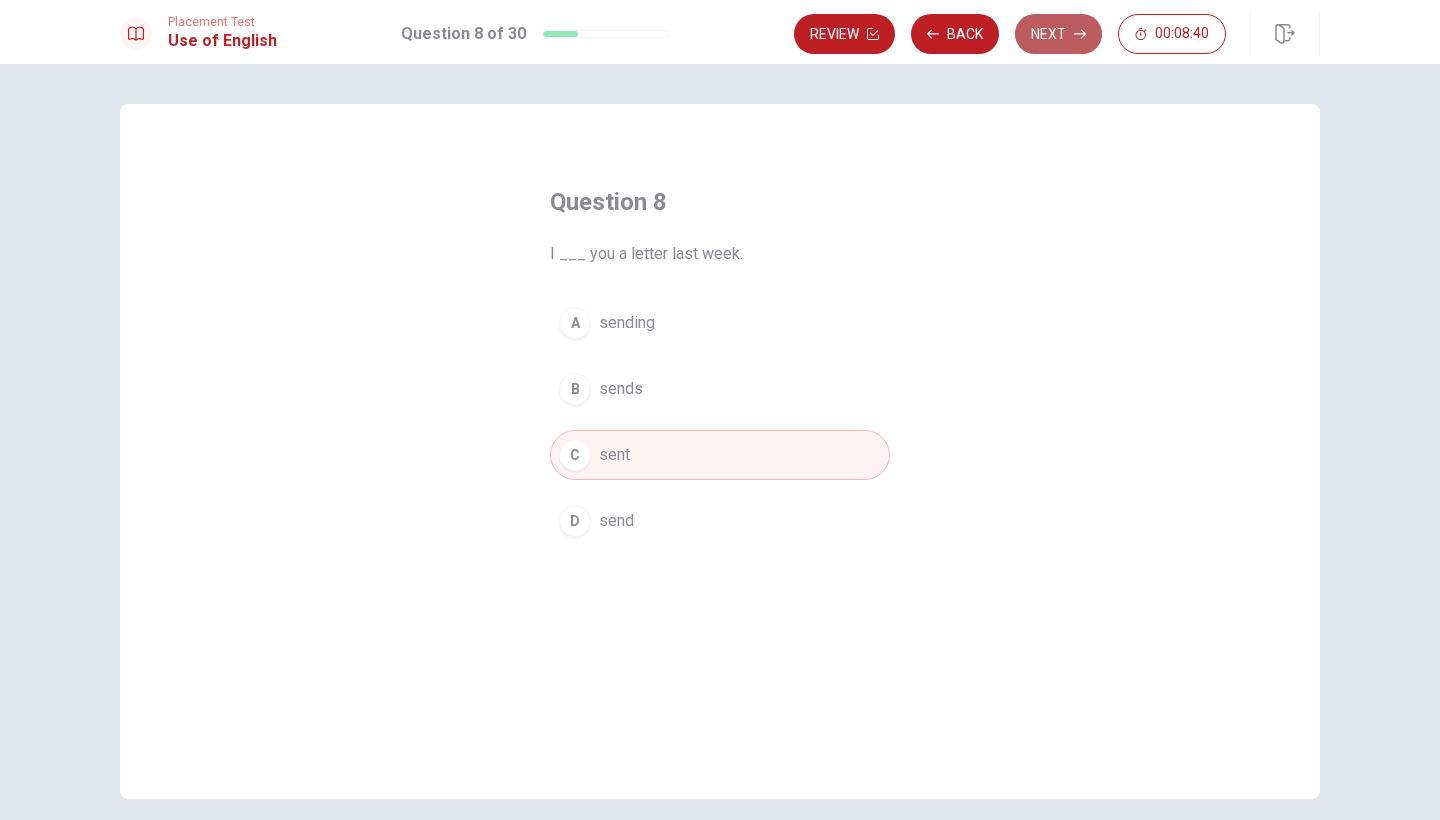 click on "Next" at bounding box center [1058, 34] 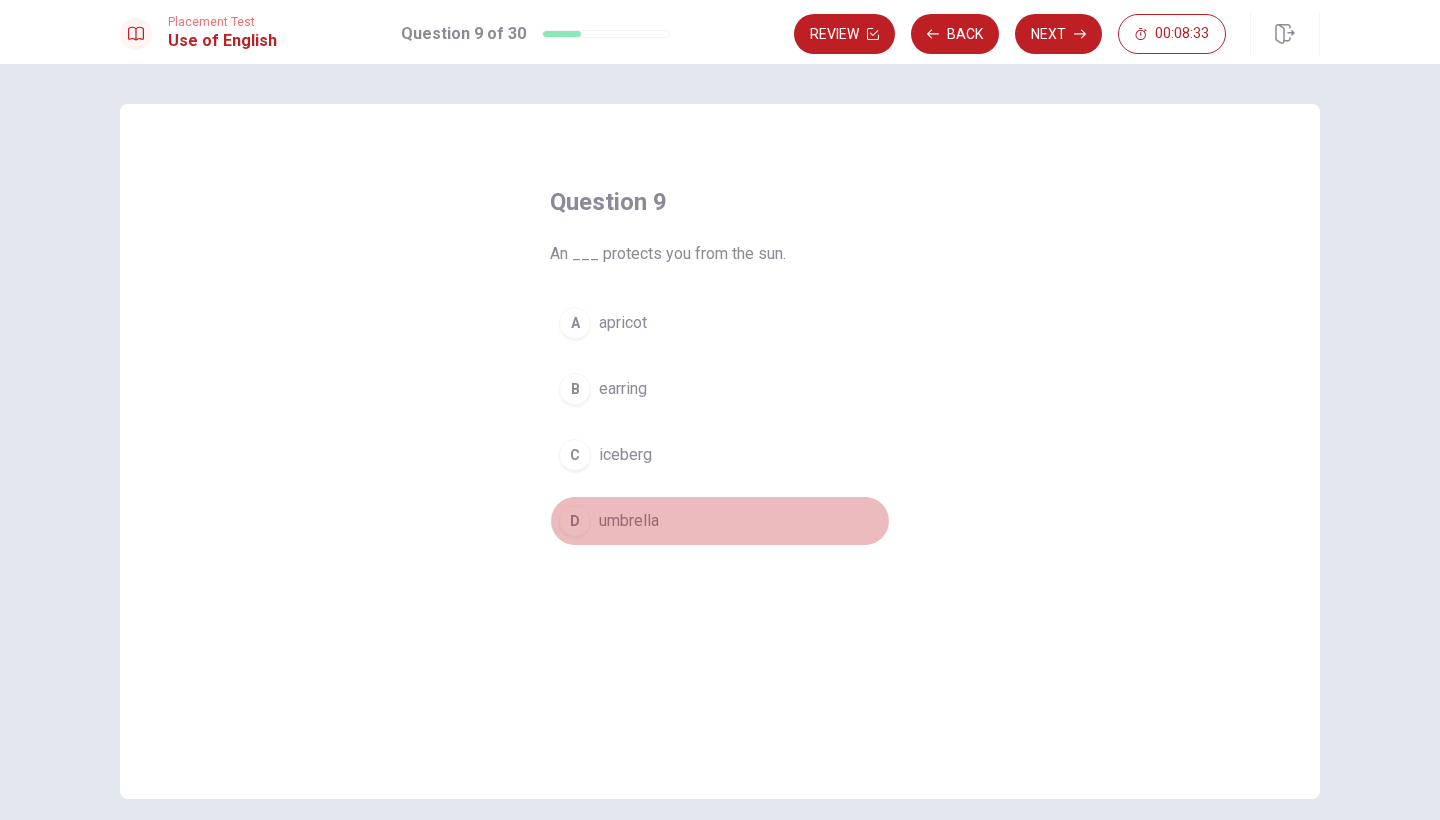 click on "D" at bounding box center [575, 521] 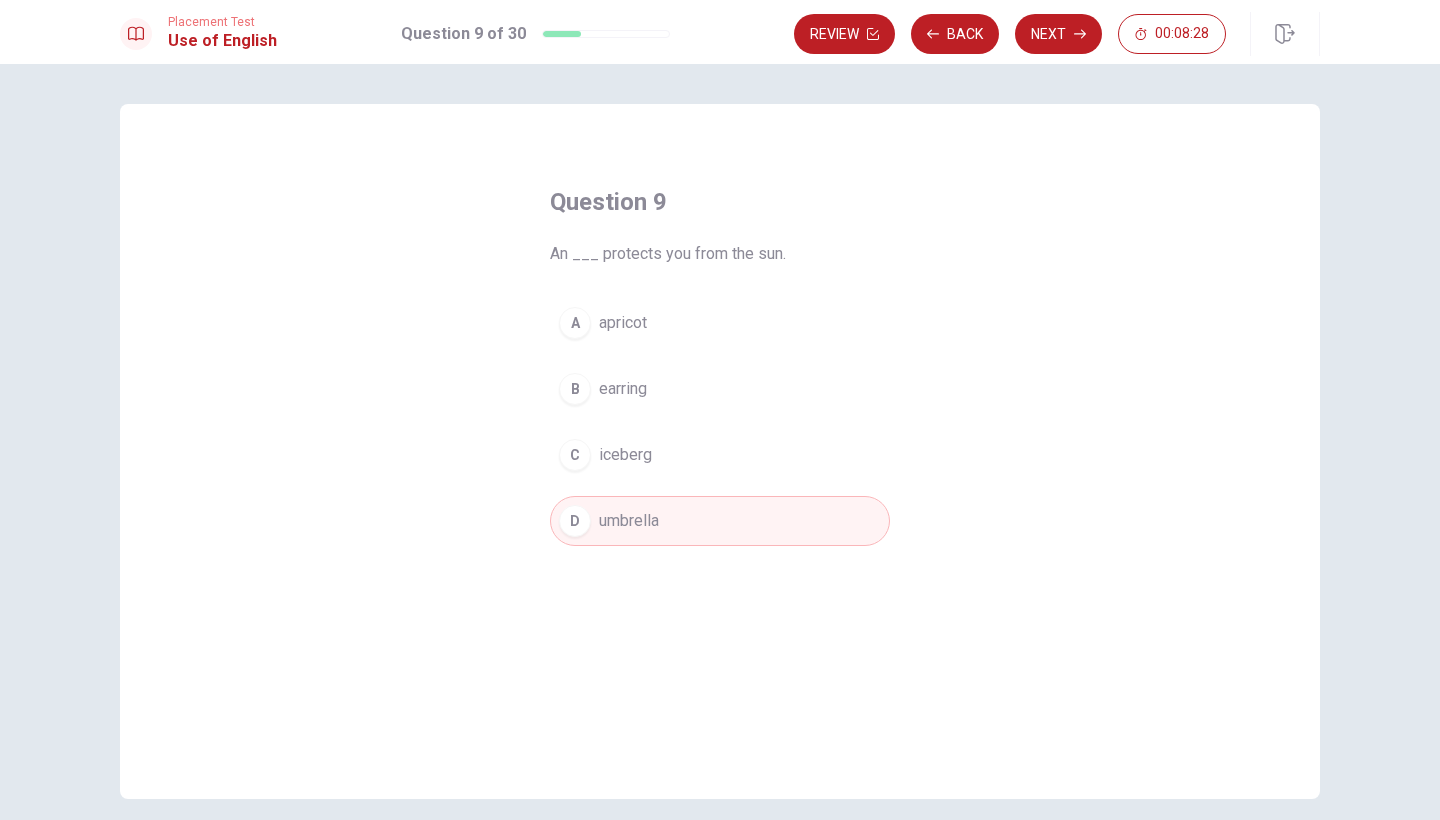click on "Next" at bounding box center [1058, 34] 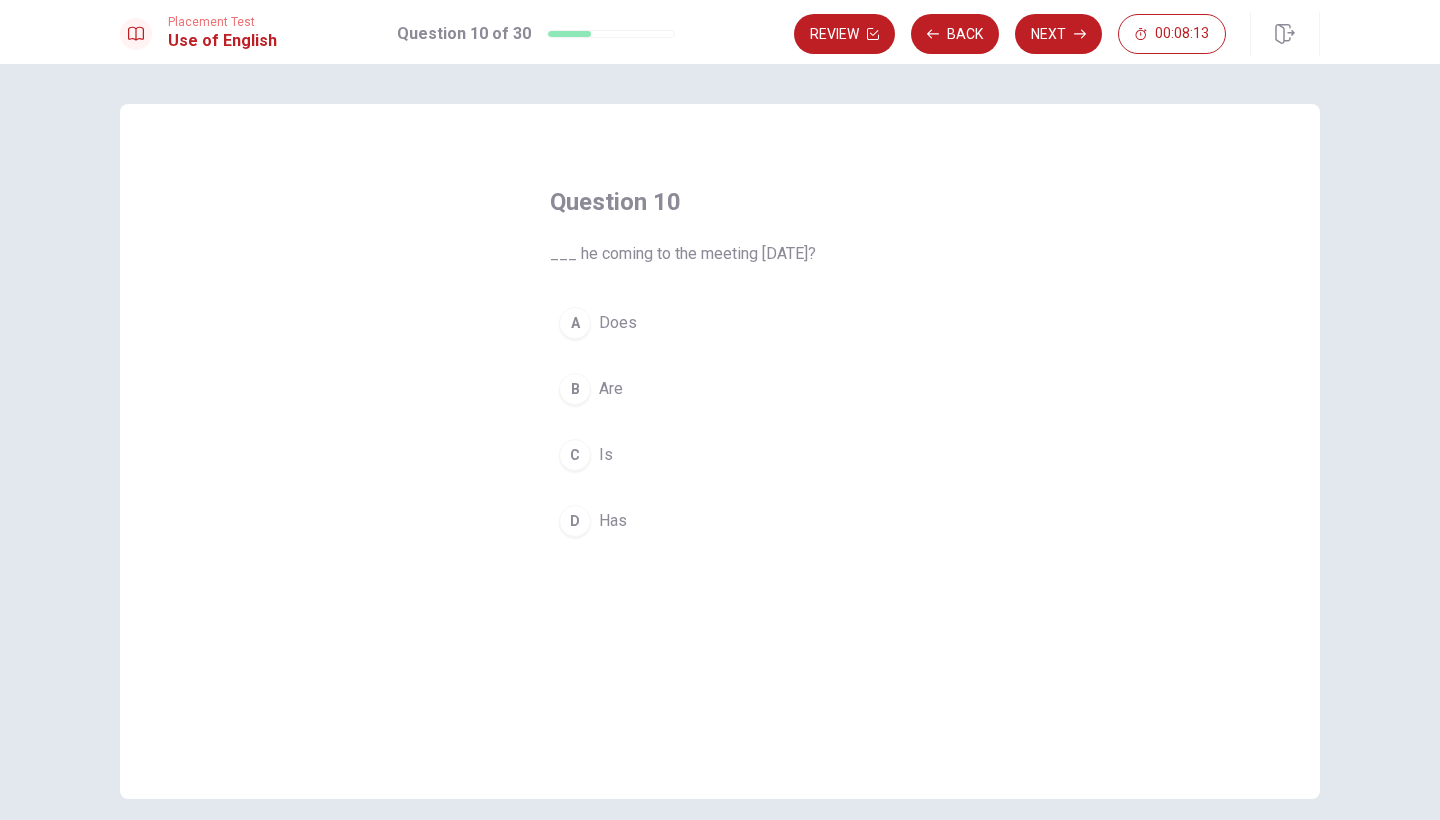 click on "B" at bounding box center [575, 389] 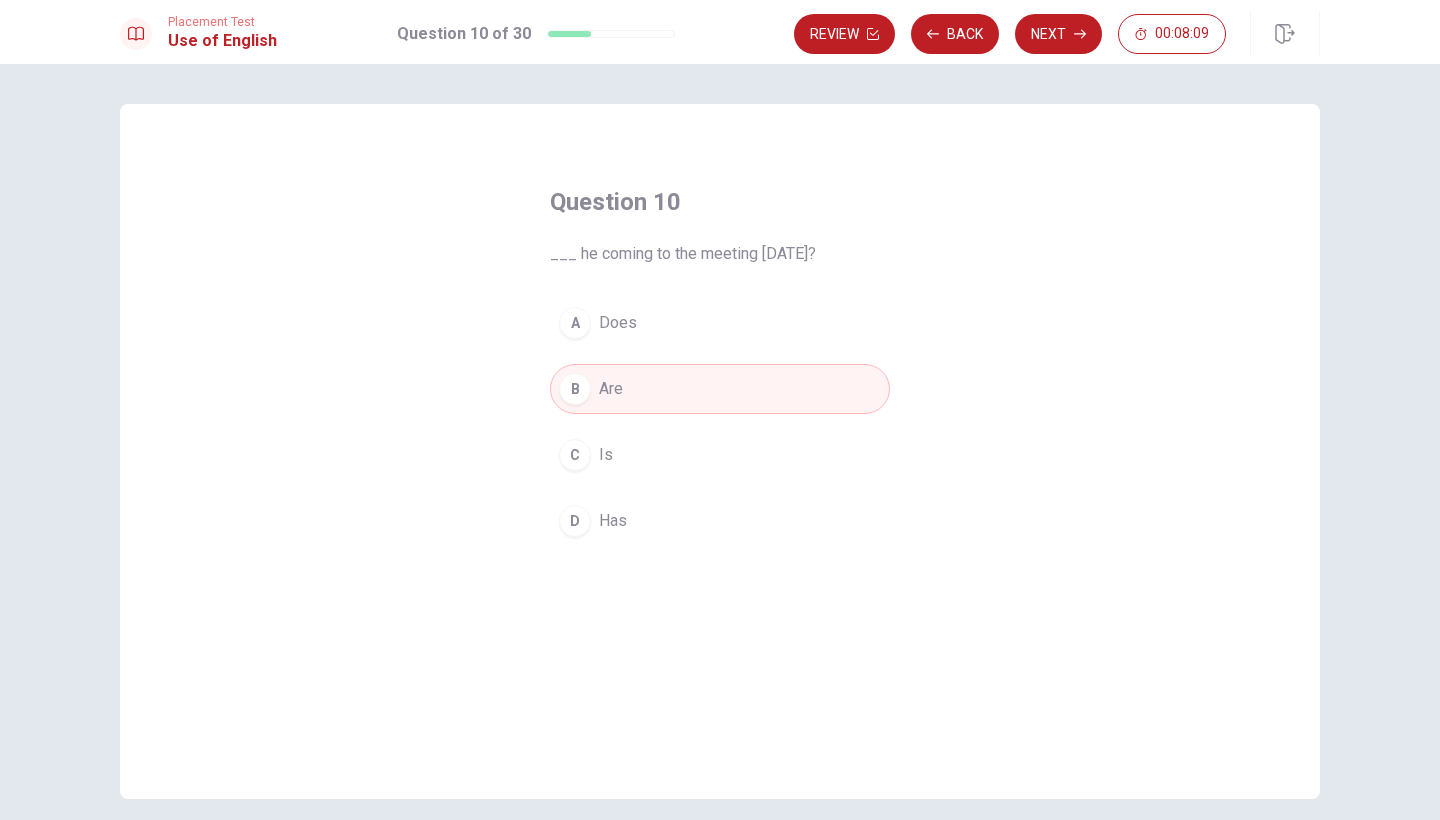 click on "C Is" at bounding box center [720, 455] 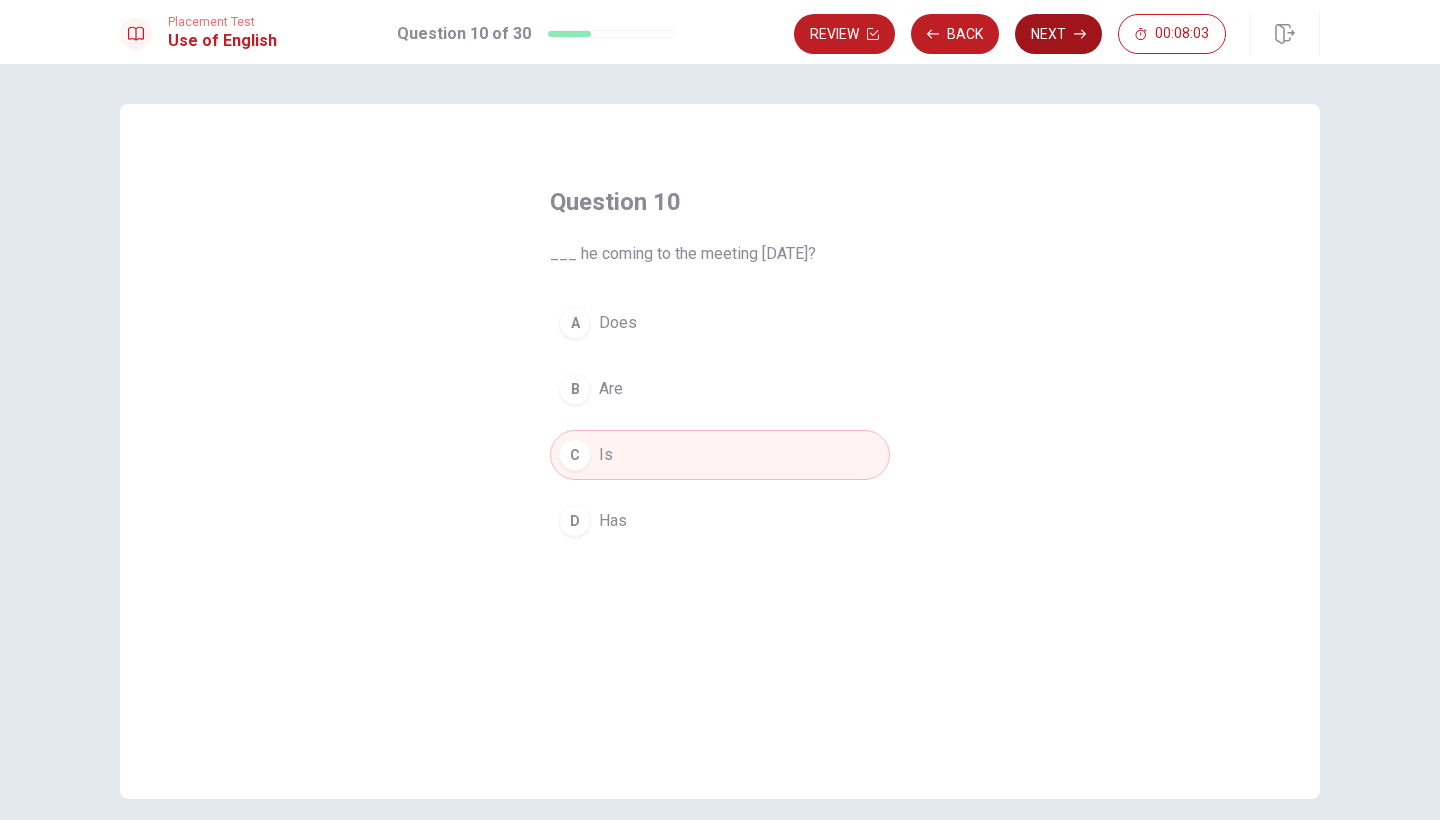 click on "Next" at bounding box center [1058, 34] 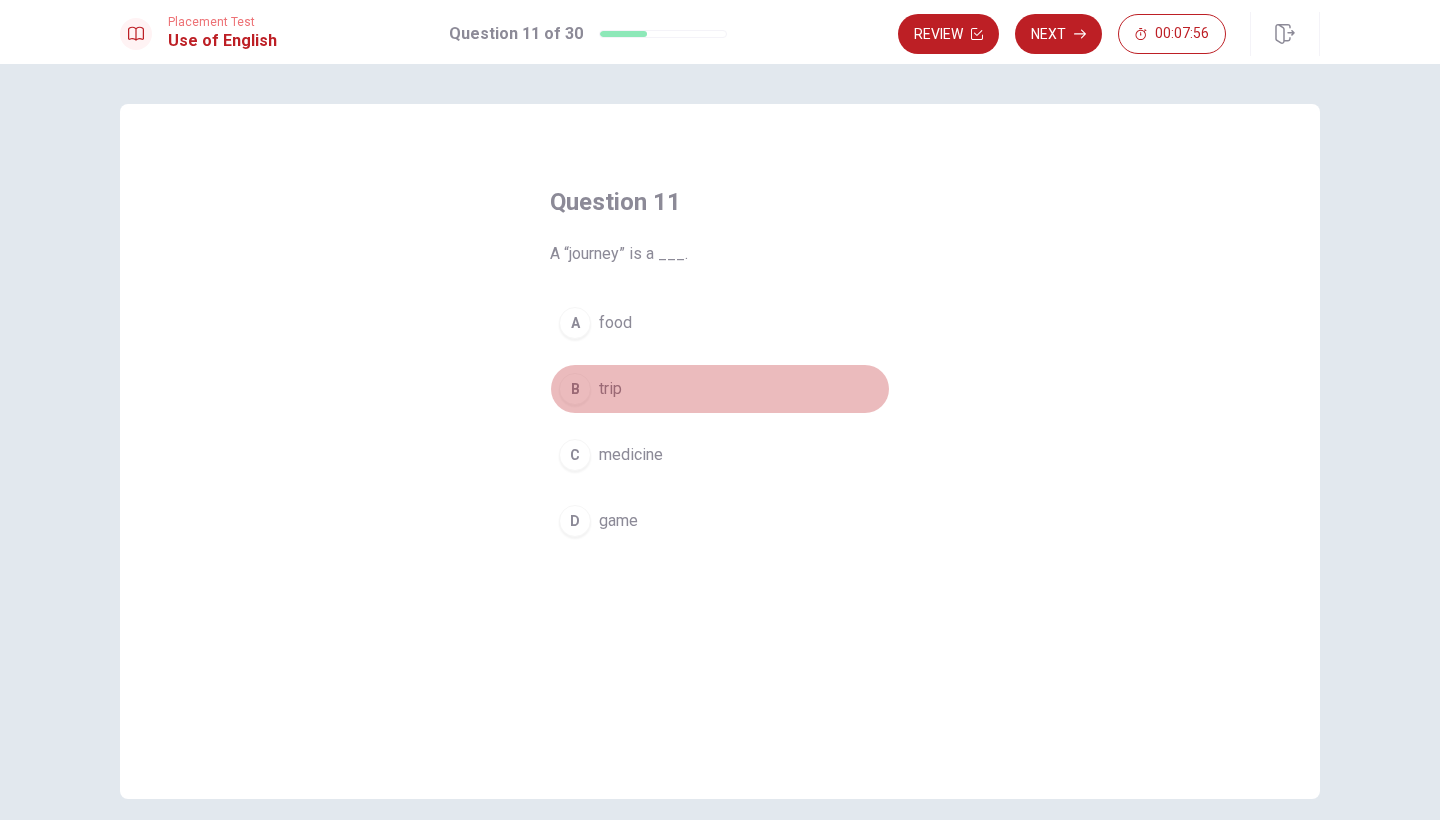 click on "B" at bounding box center (575, 389) 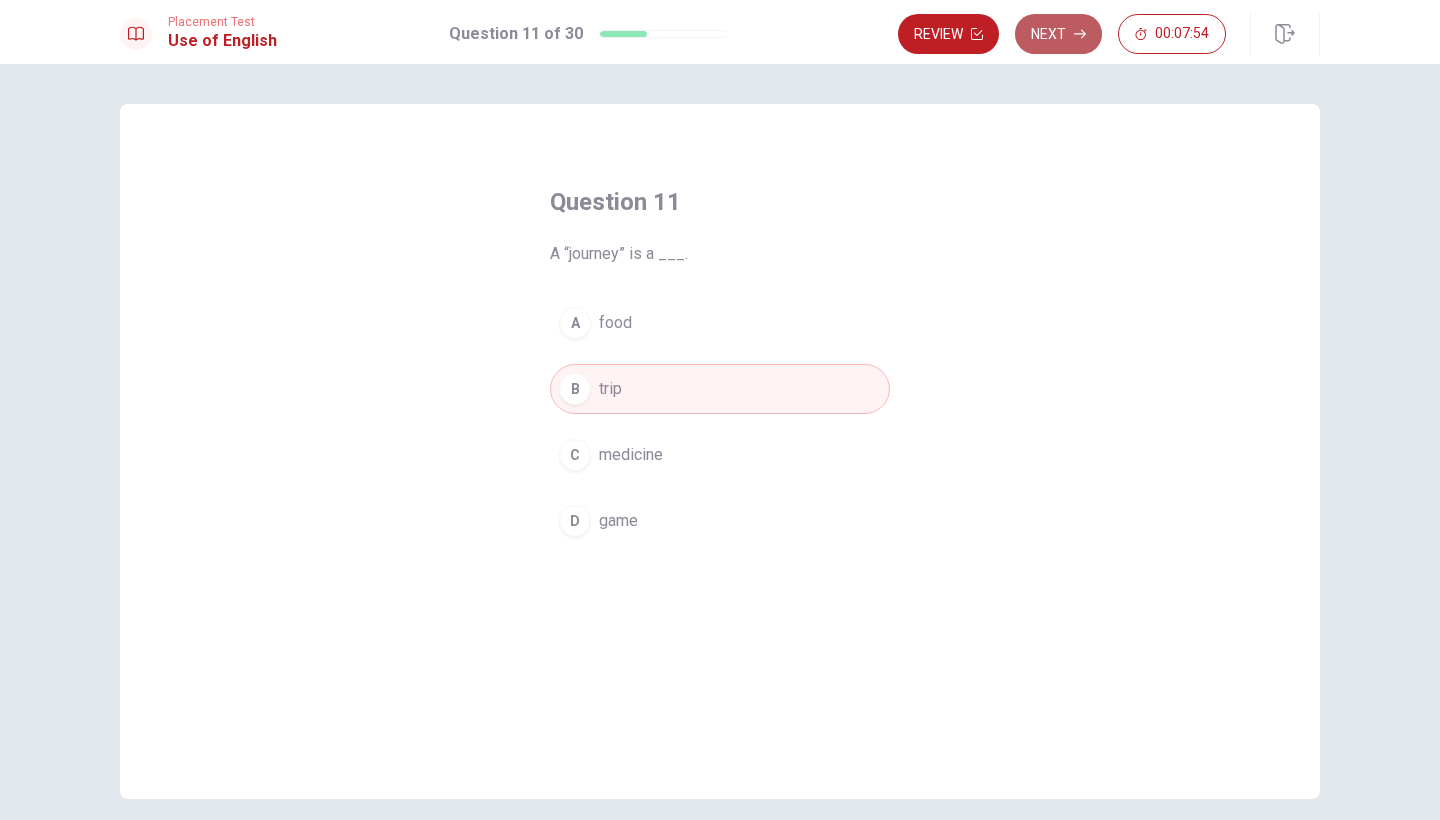 click on "Next" at bounding box center [1058, 34] 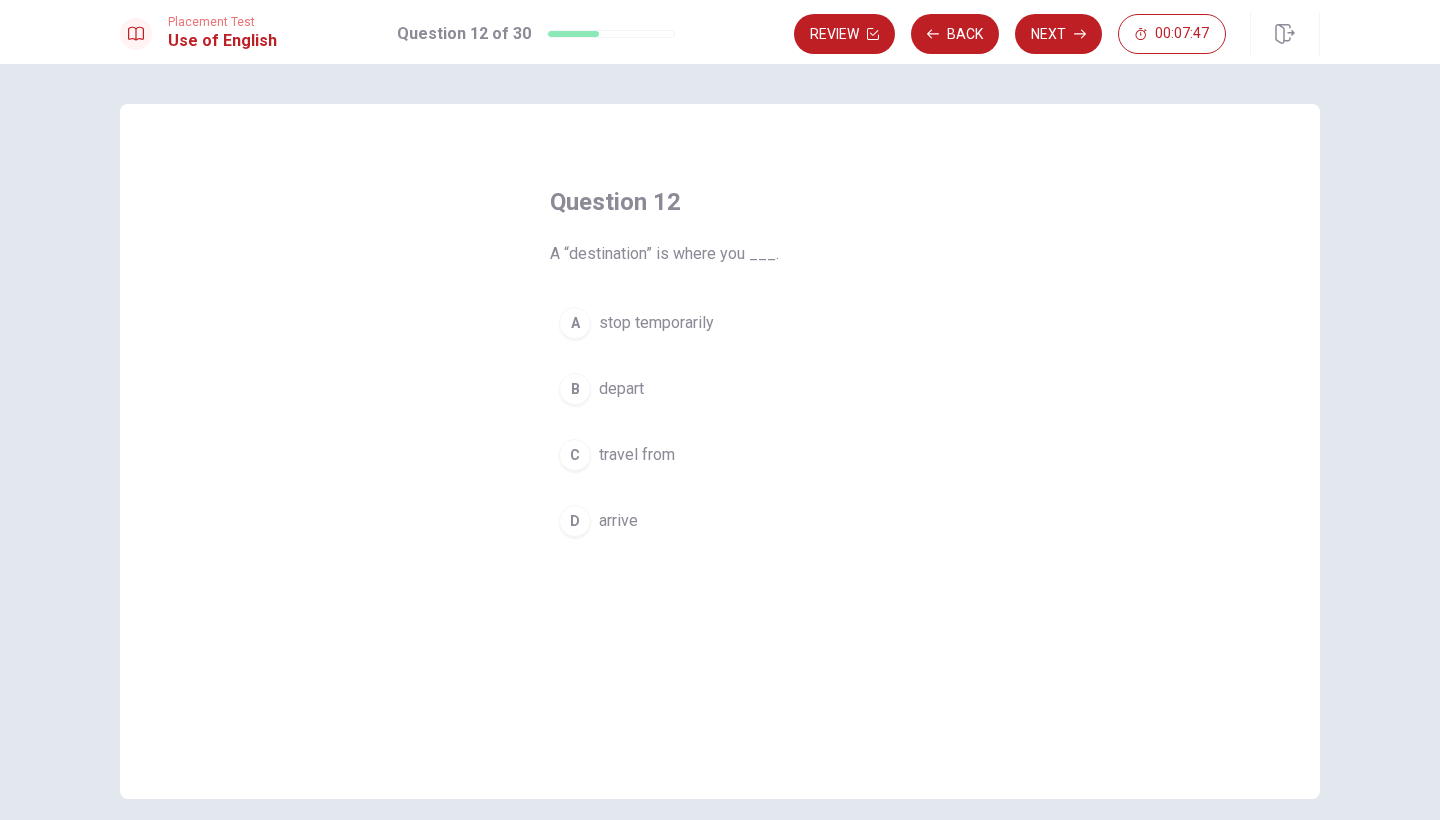 click on "D" at bounding box center [575, 521] 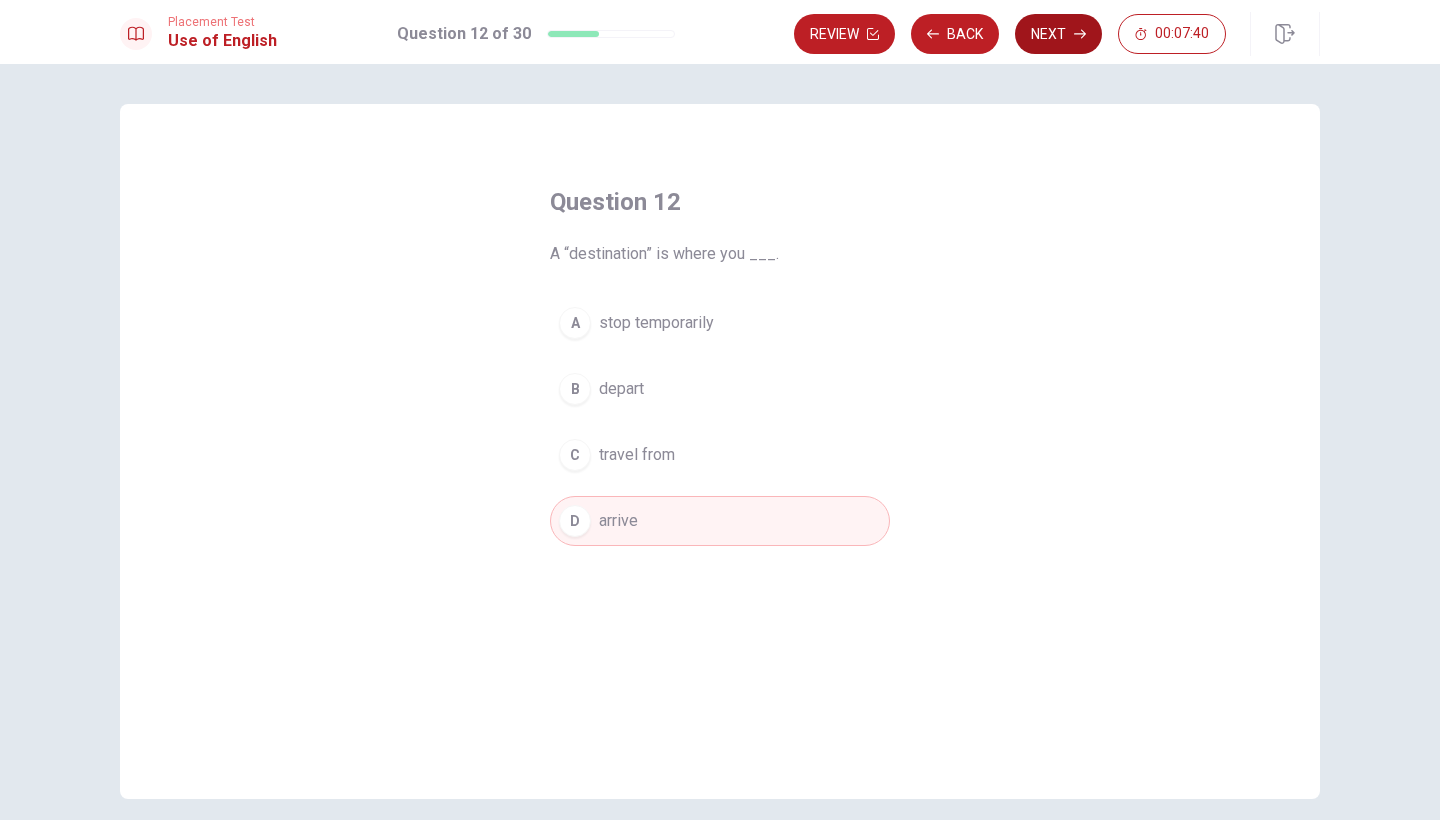 click on "Next" at bounding box center (1058, 34) 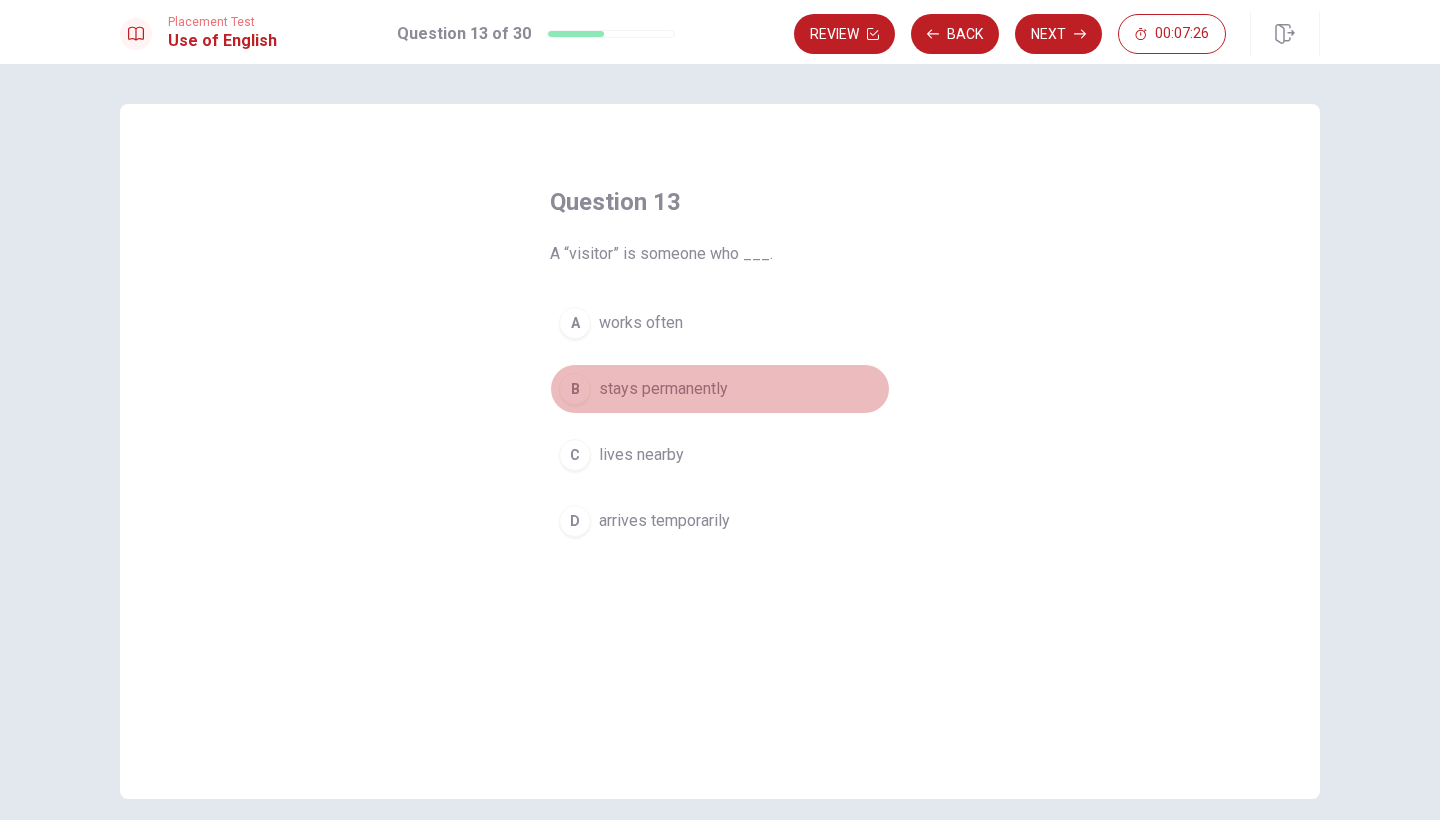 click on "B" at bounding box center (575, 389) 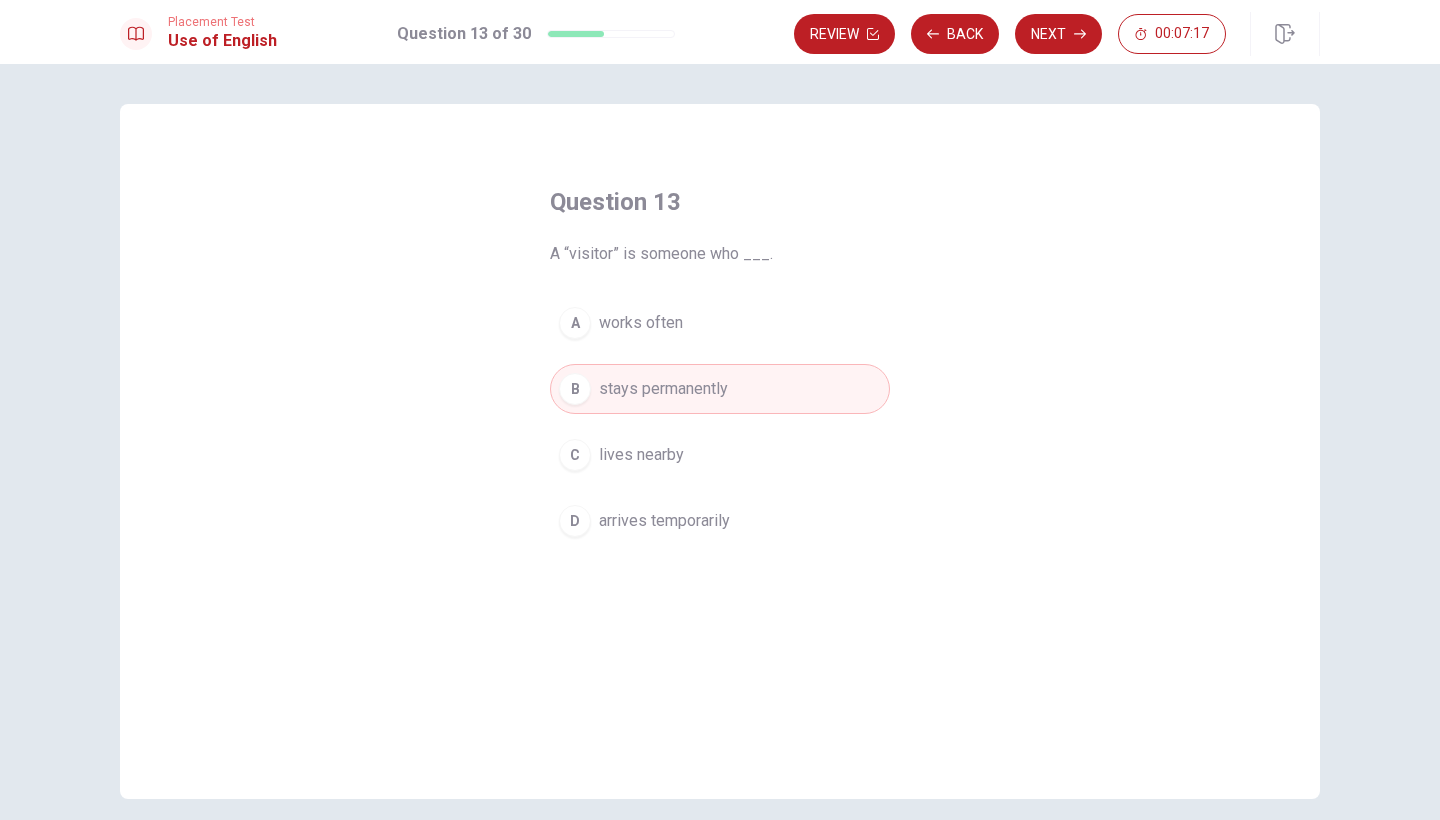 click on "D arrives temporarily" at bounding box center (720, 521) 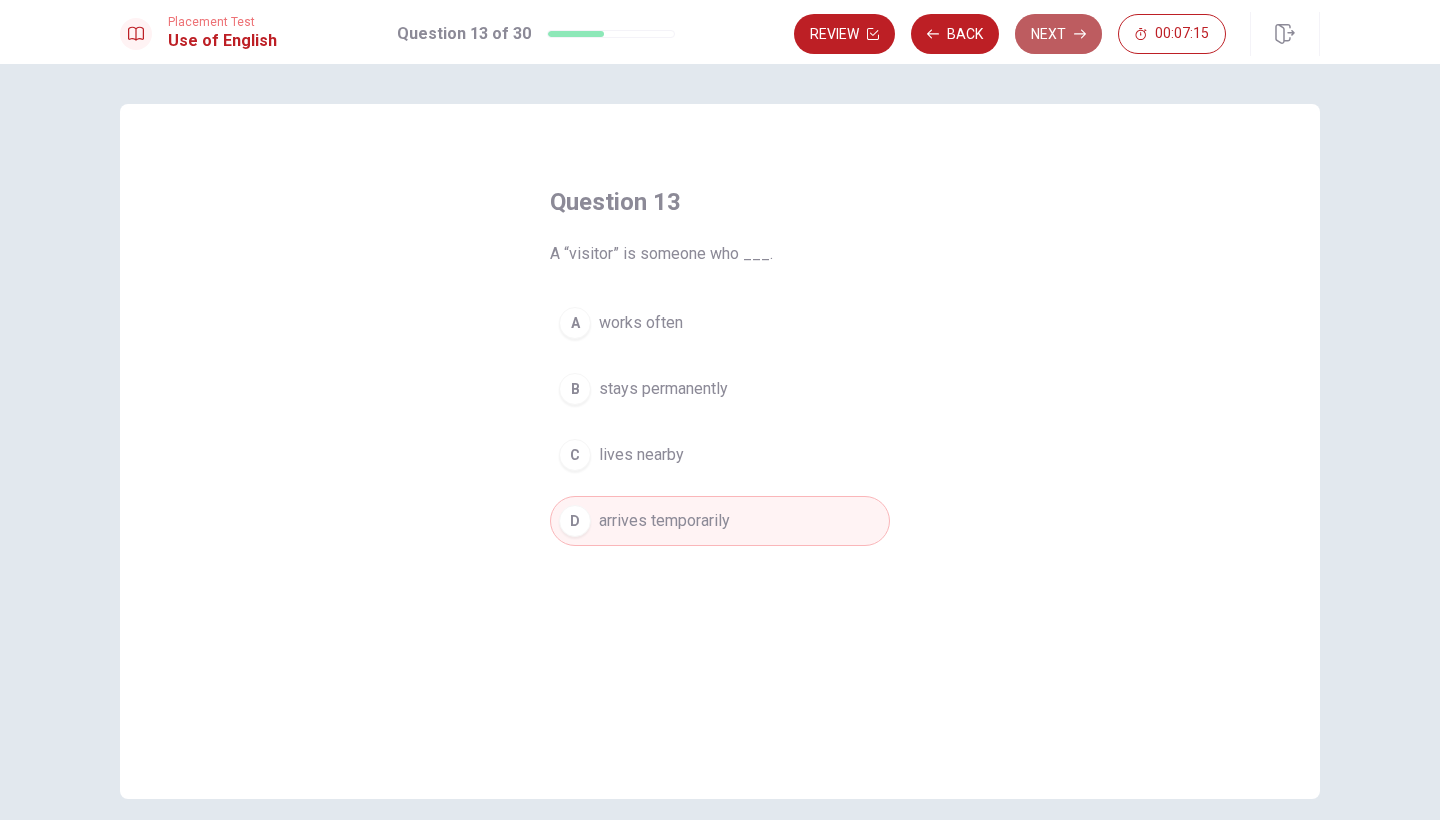 click on "Next" at bounding box center (1058, 34) 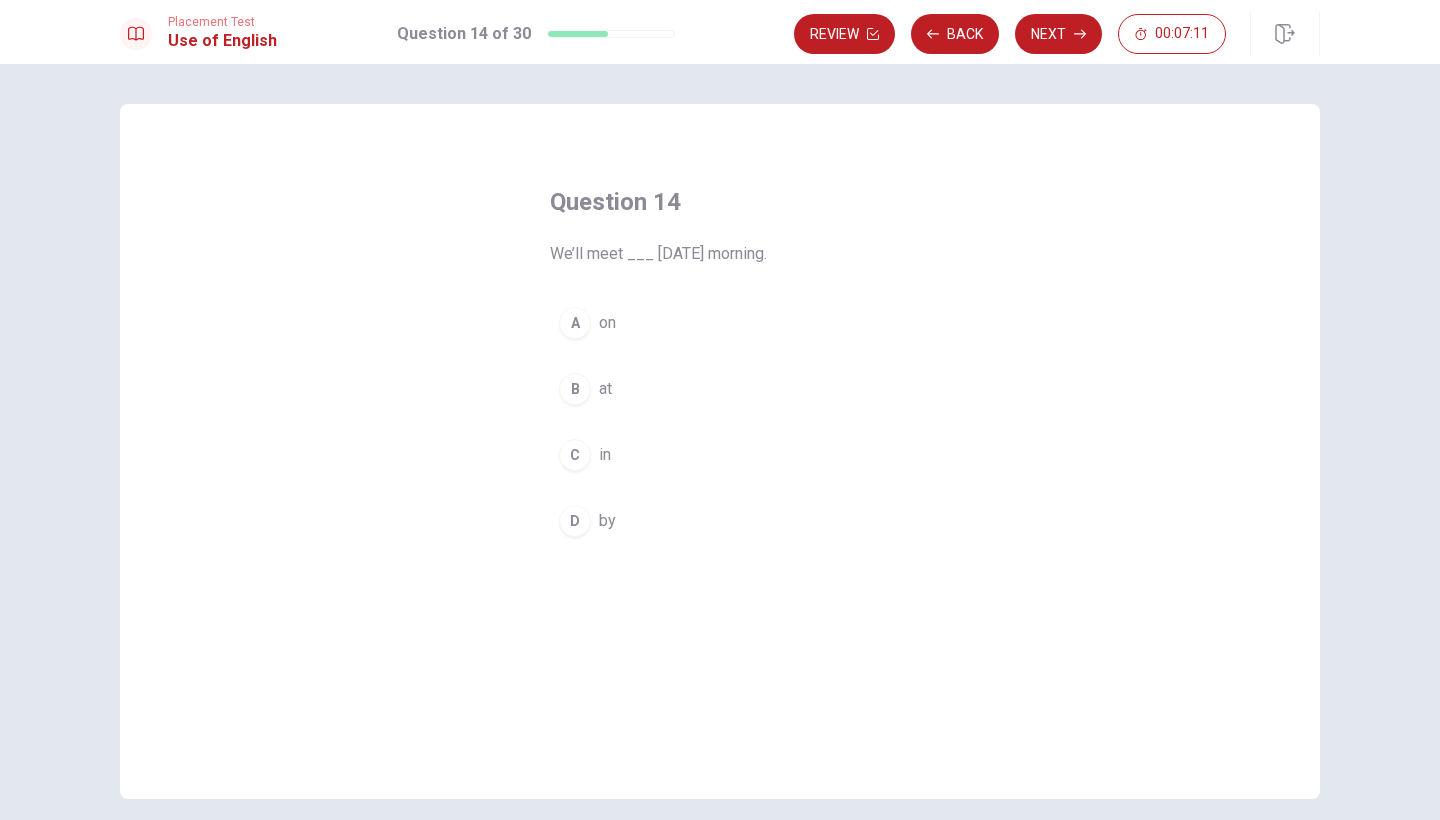 click on "A" at bounding box center (575, 323) 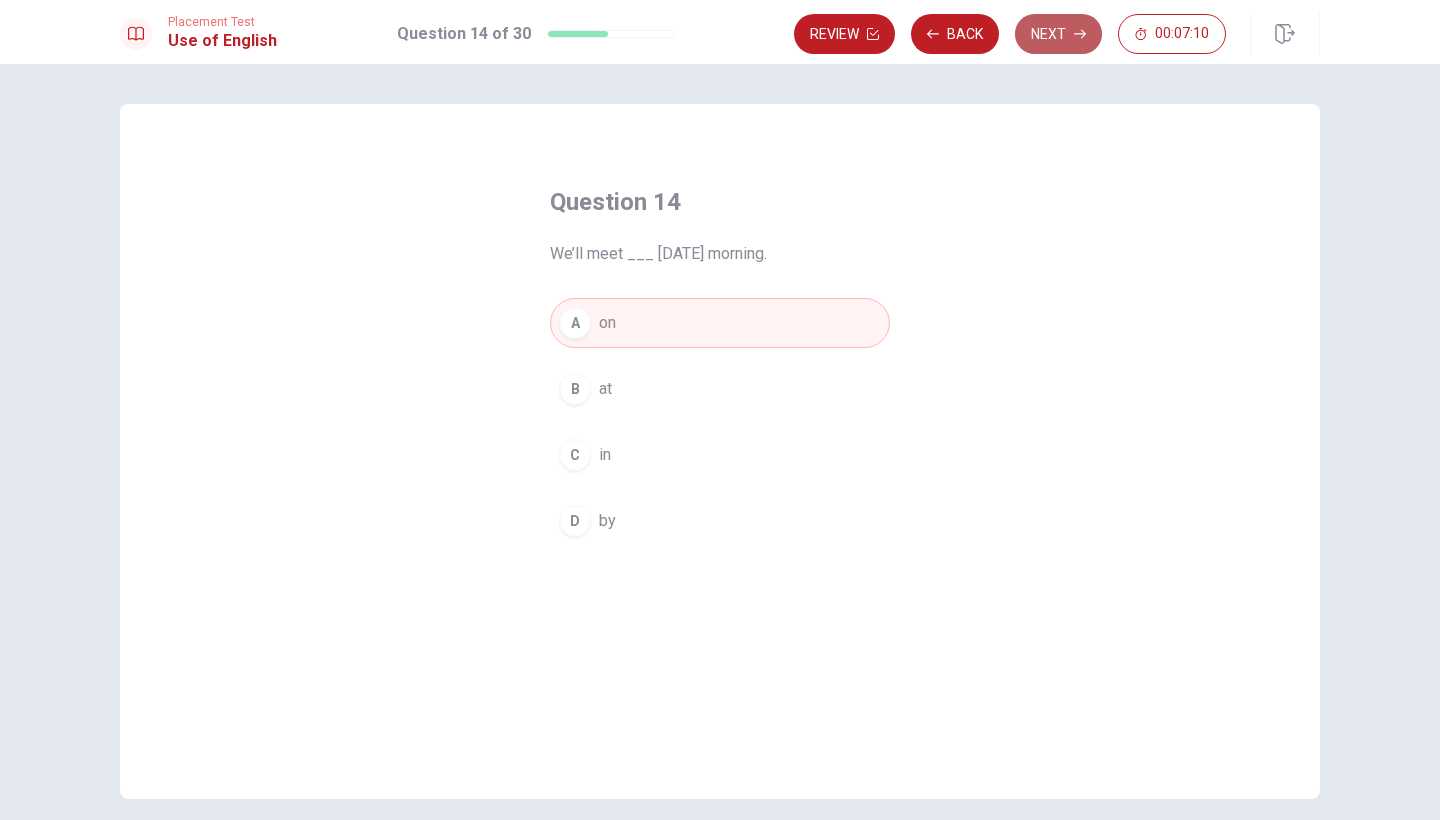 click on "Next" at bounding box center (1058, 34) 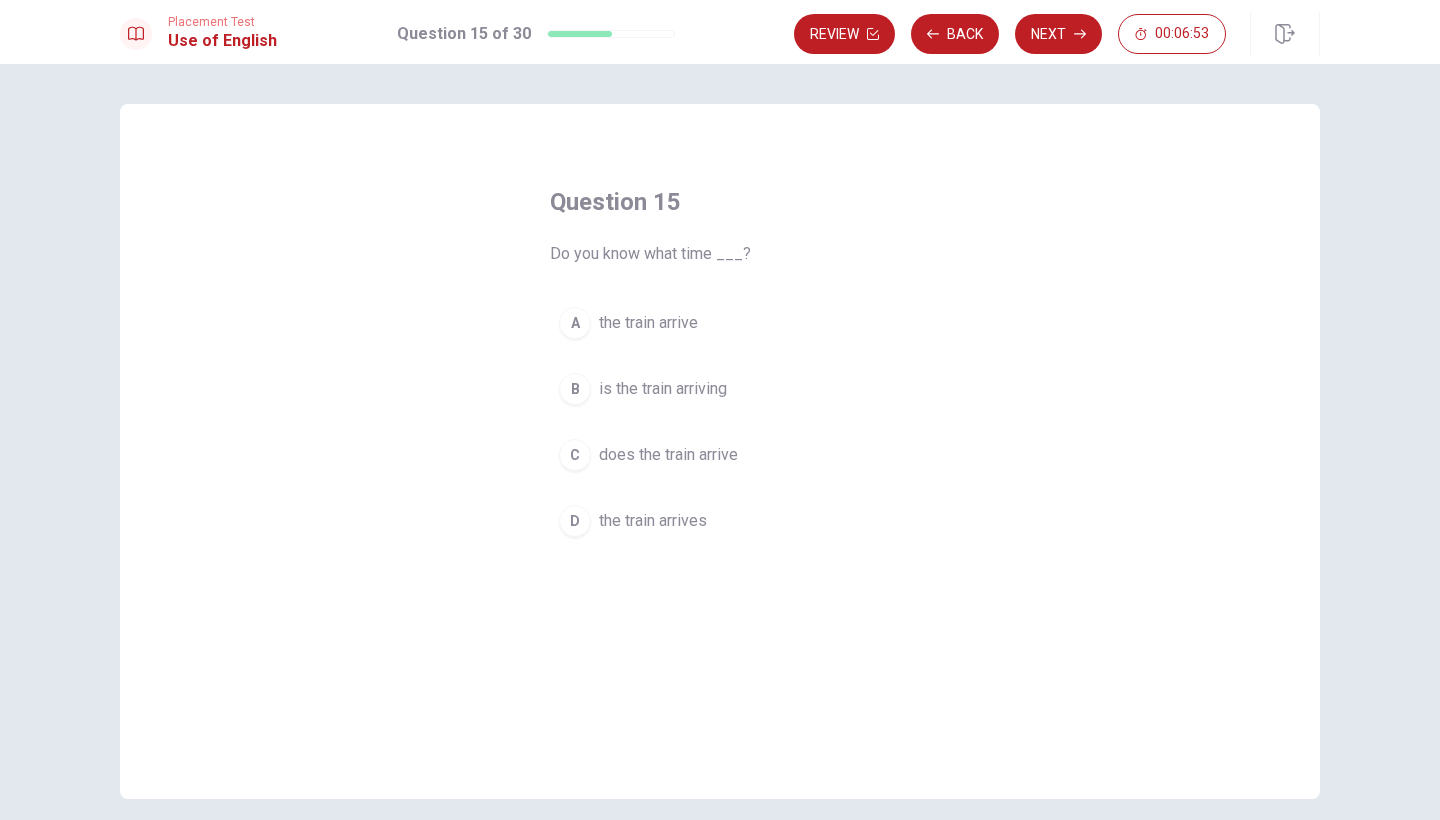 click on "D" at bounding box center [575, 521] 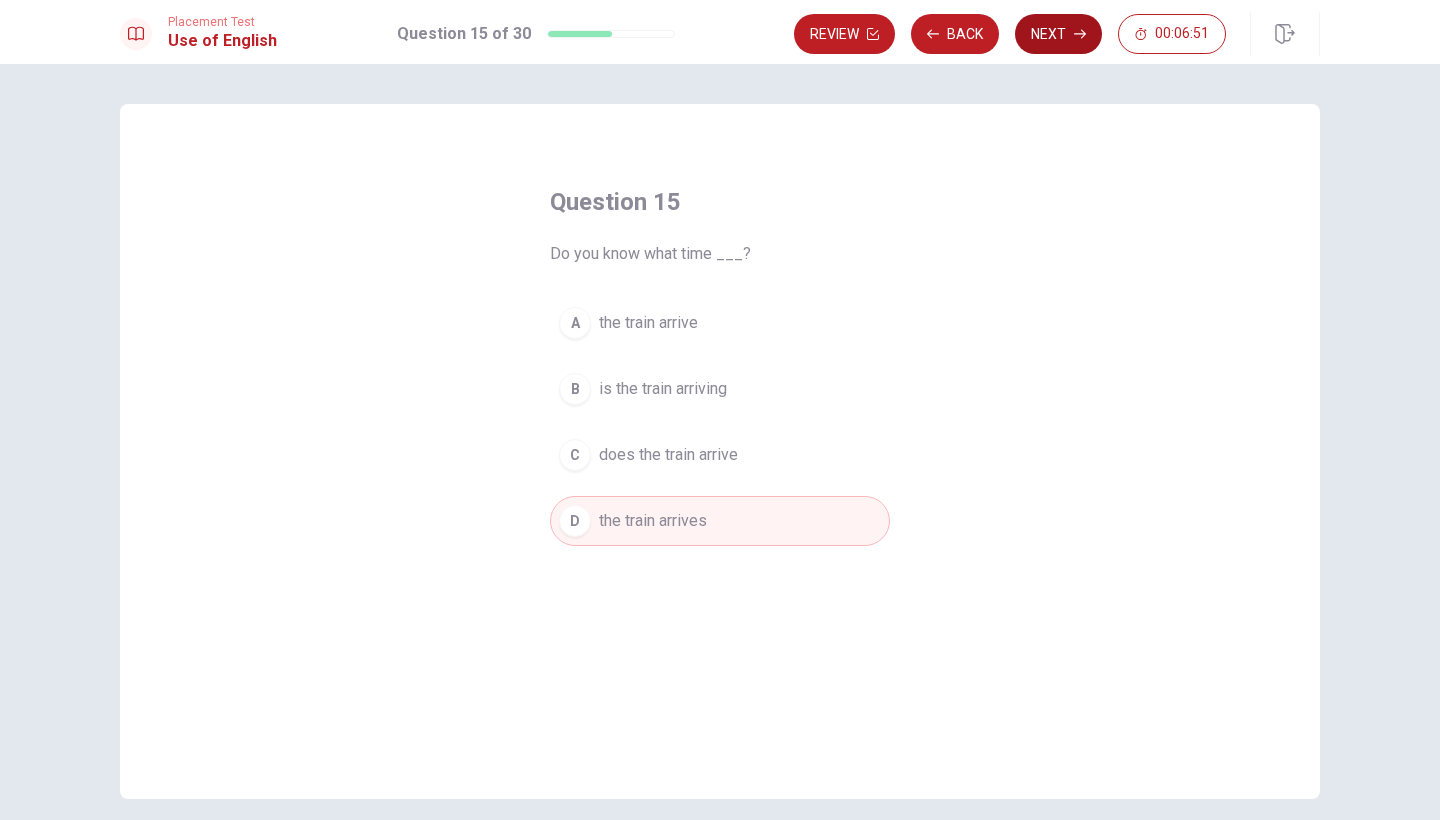 click on "Next" at bounding box center (1058, 34) 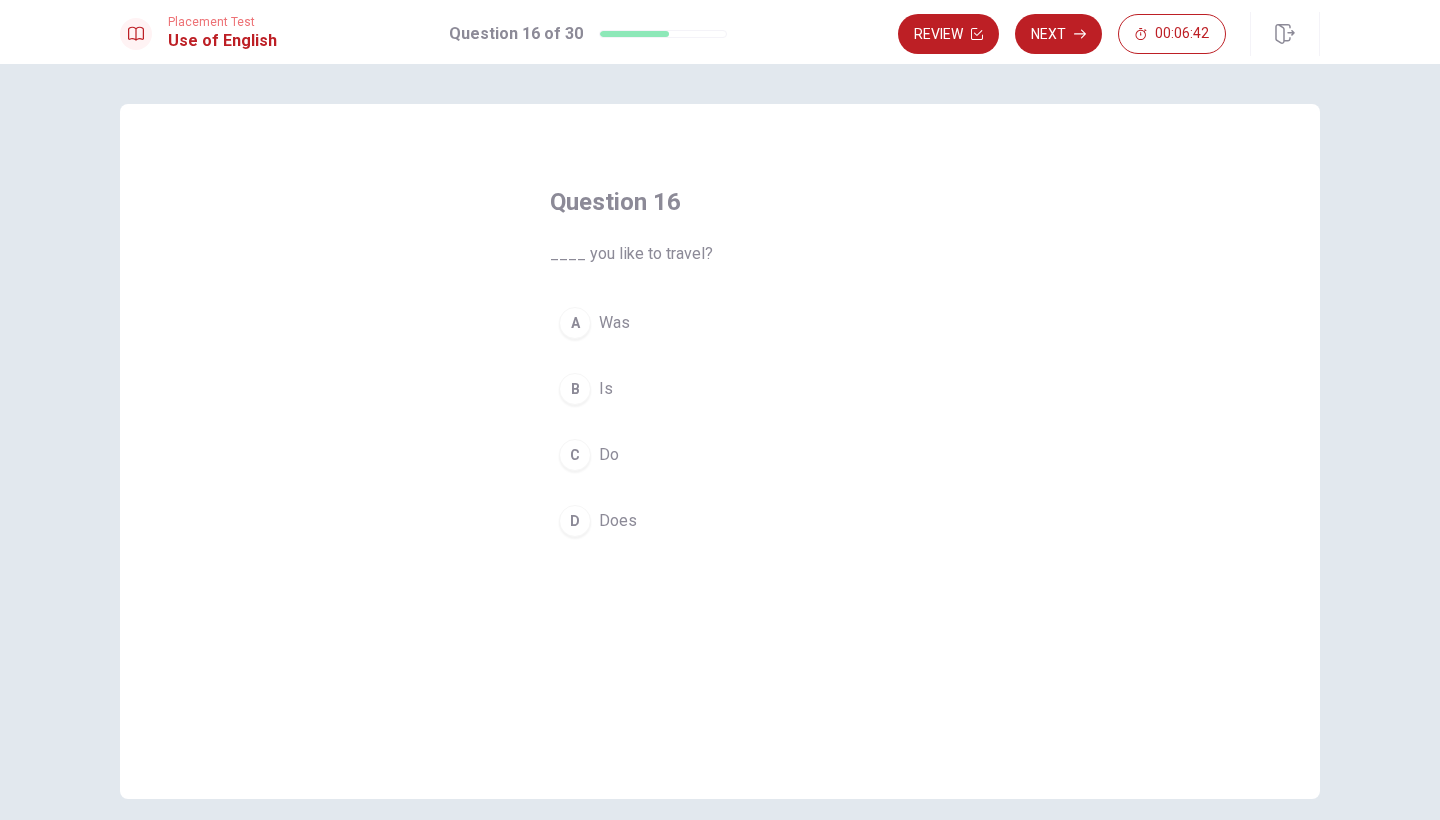 click on "C" at bounding box center [575, 455] 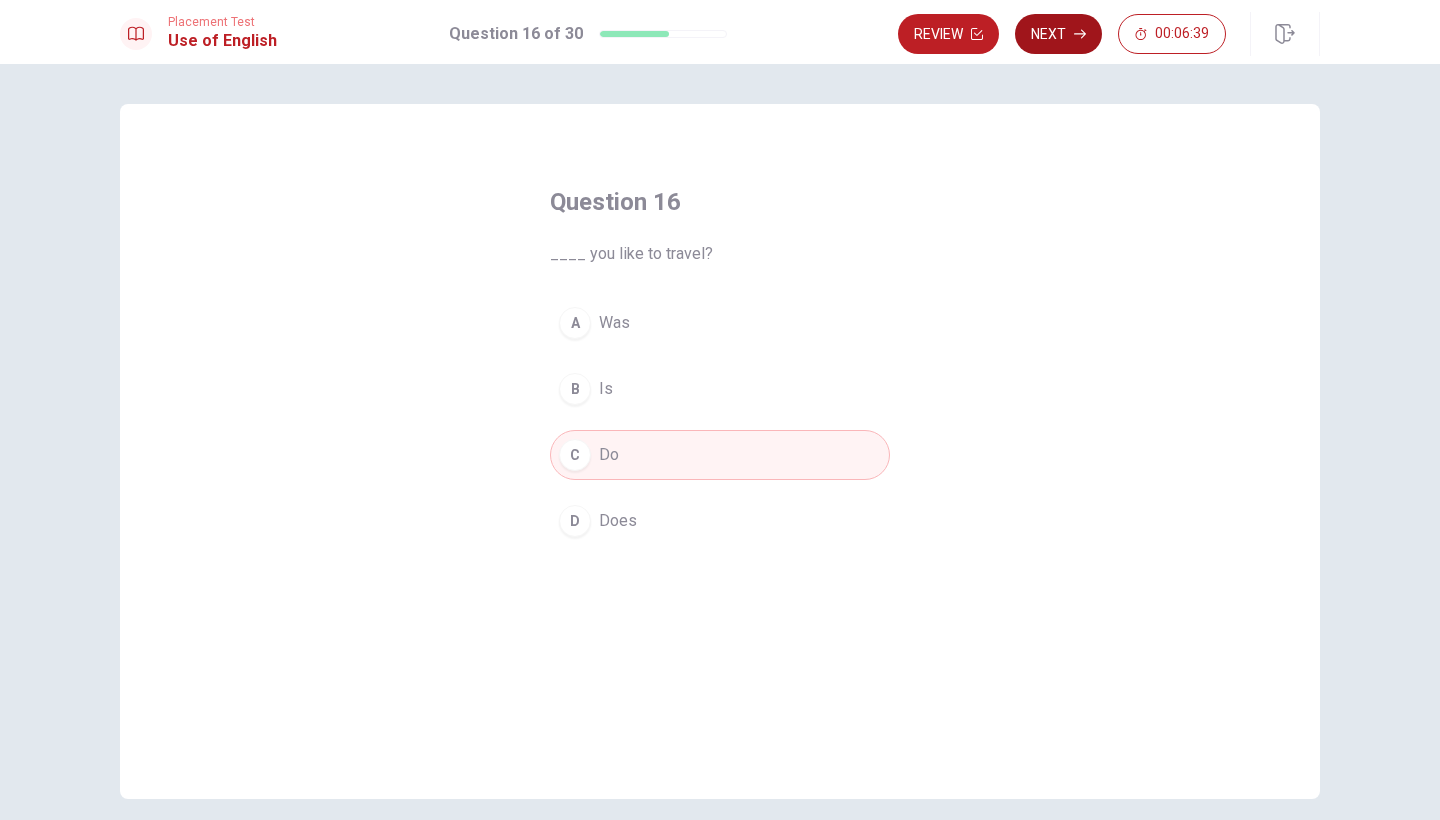 click on "Next" at bounding box center (1058, 34) 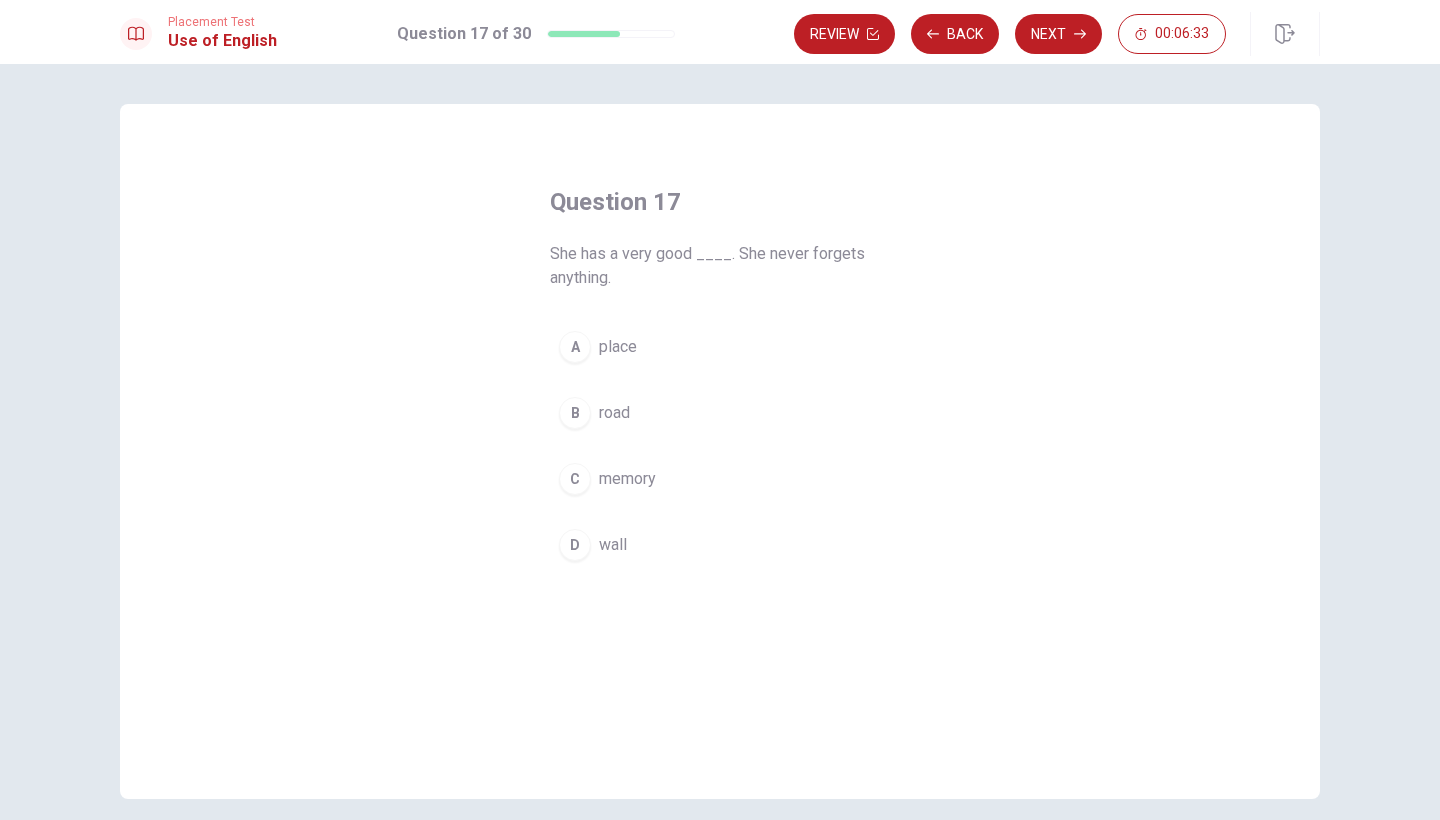 click on "C" at bounding box center [575, 479] 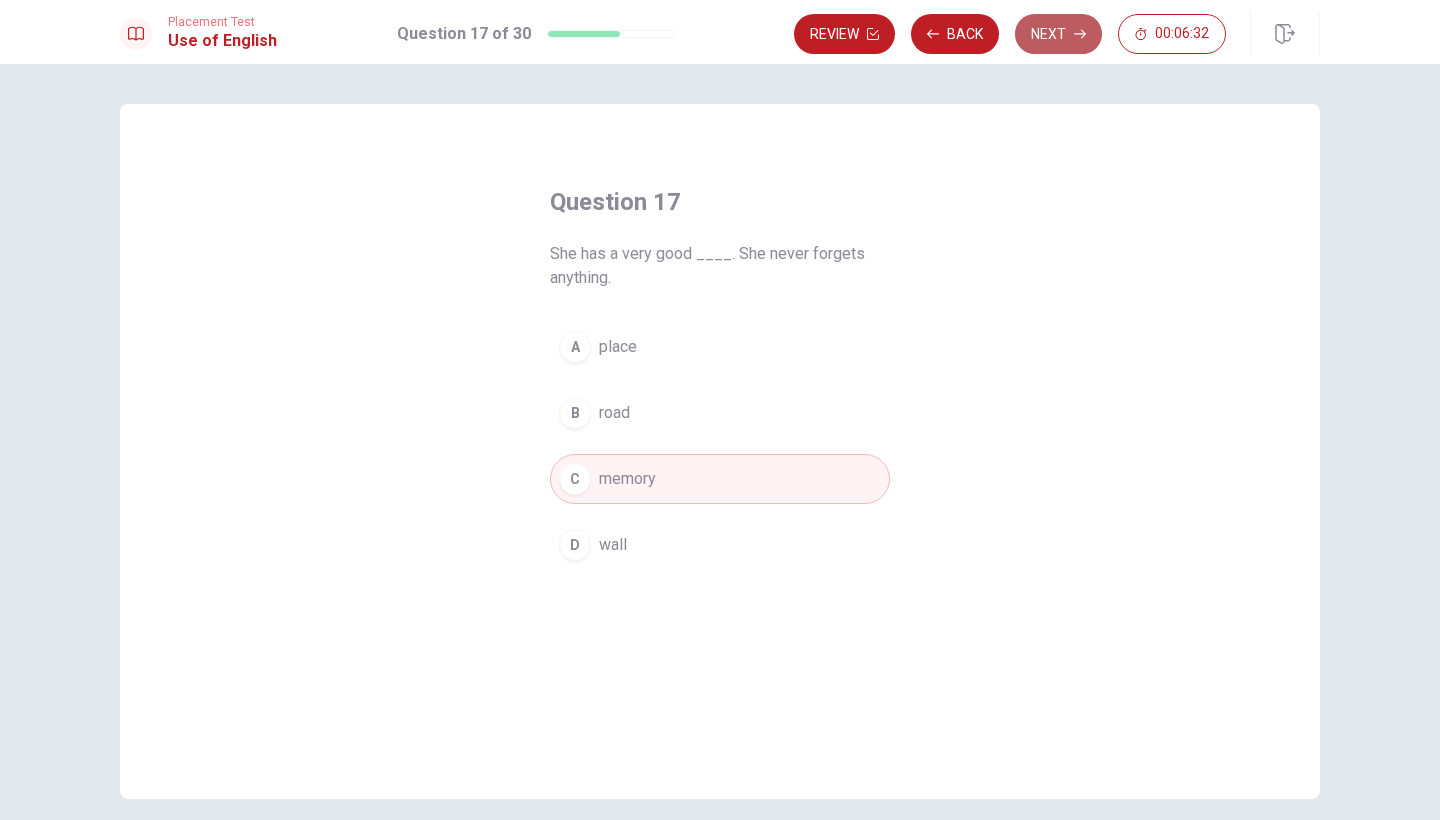 click 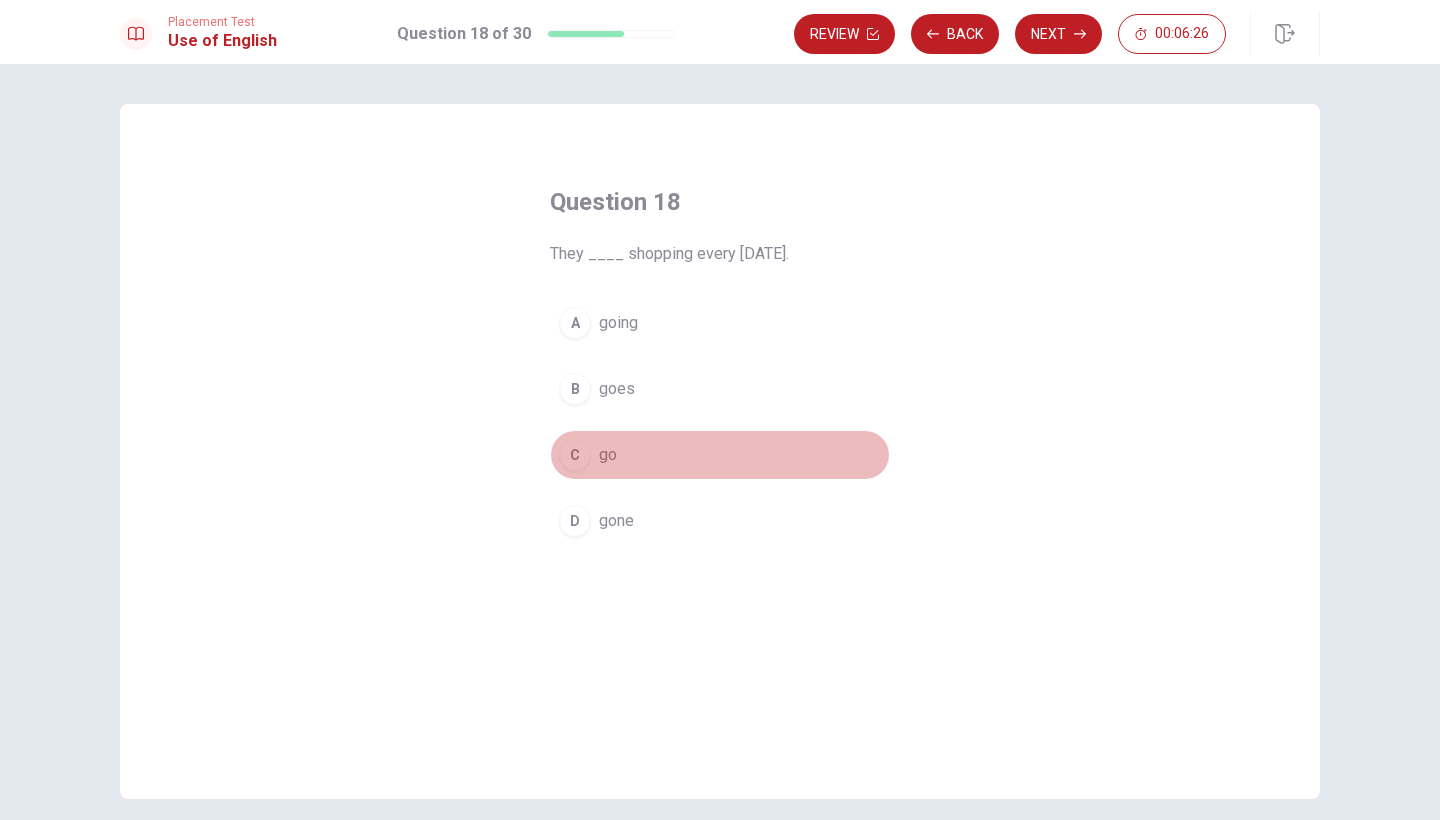 click on "C" at bounding box center [575, 455] 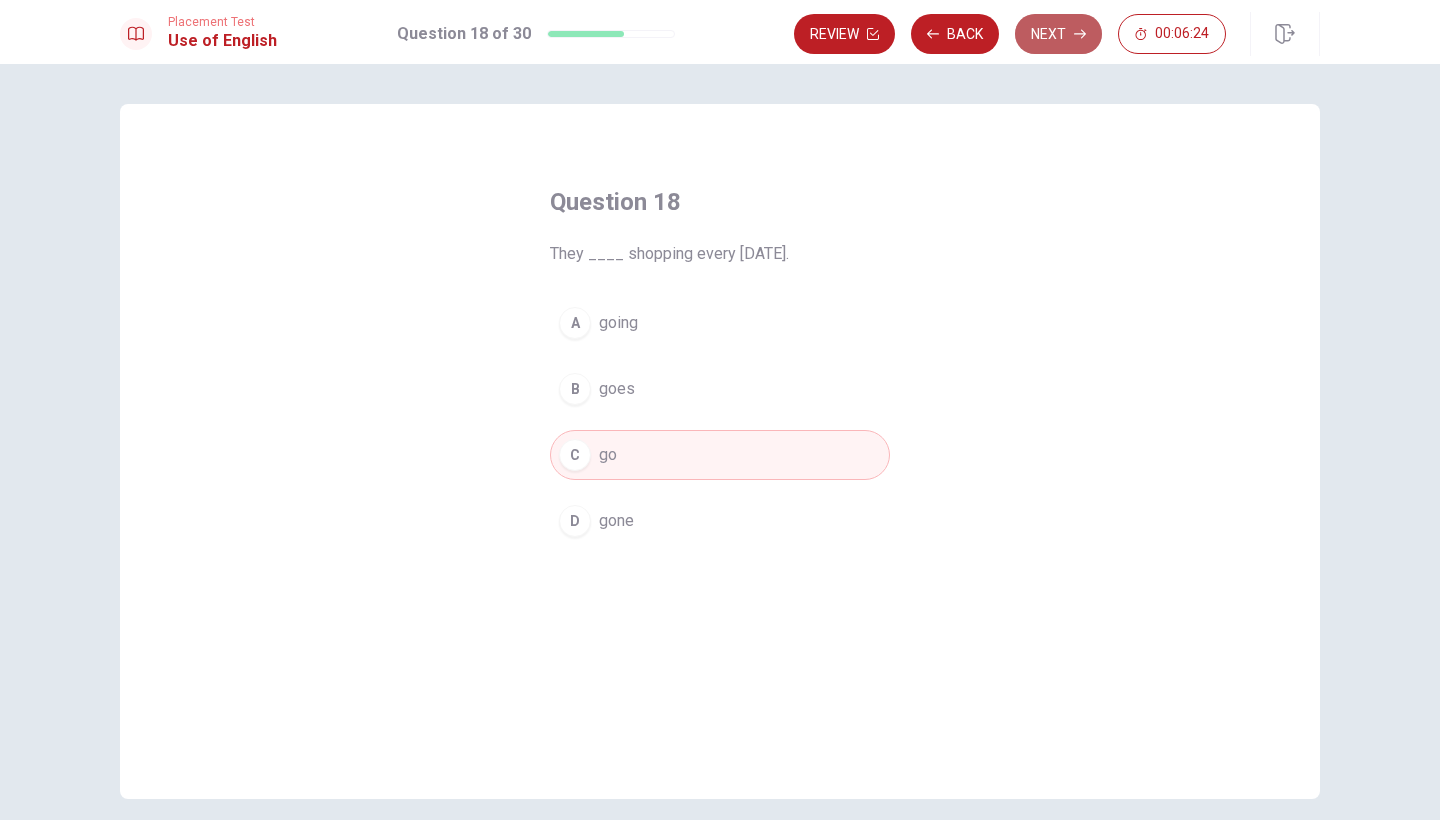 click on "Next" at bounding box center [1058, 34] 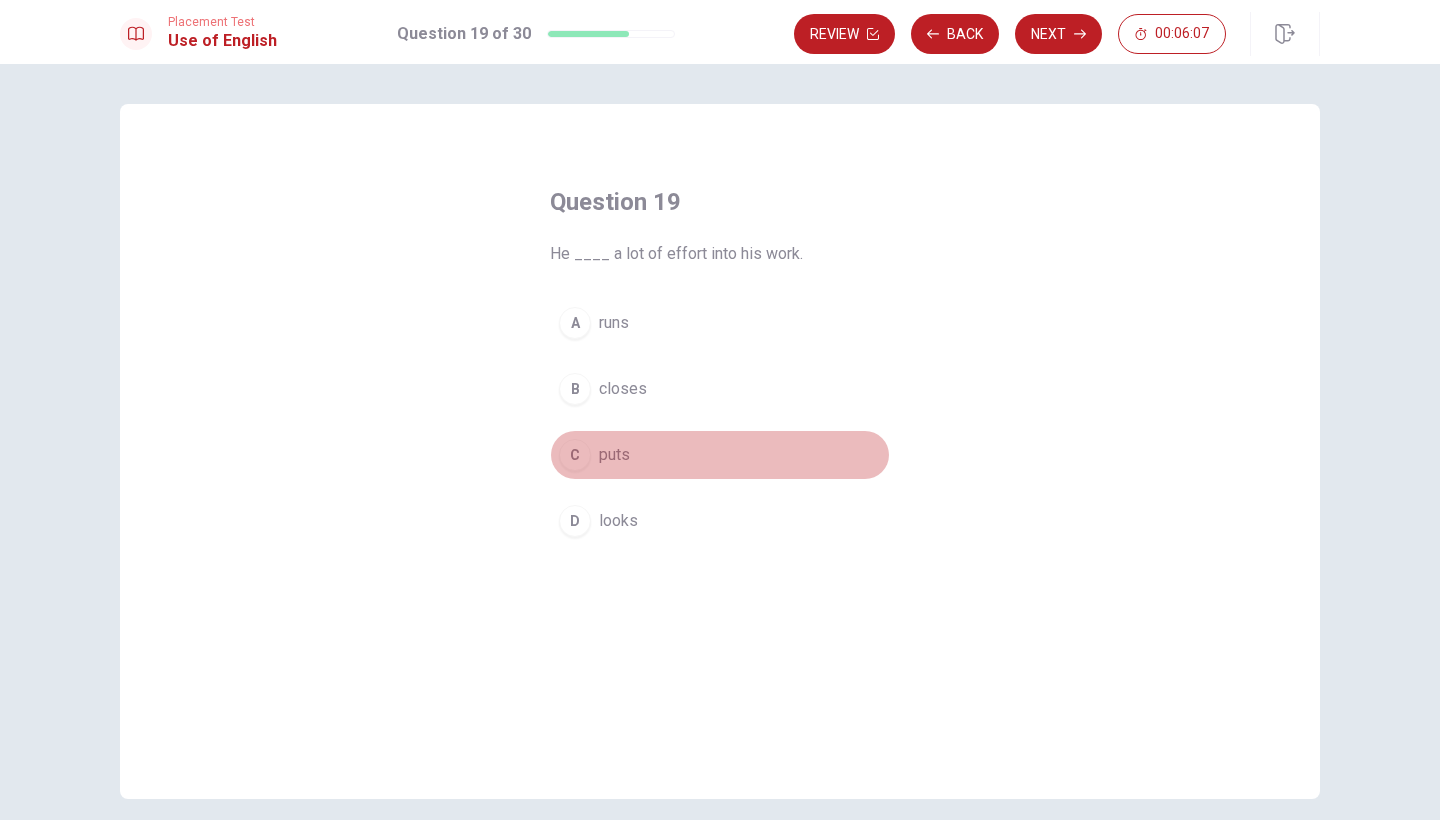click on "C" at bounding box center (575, 455) 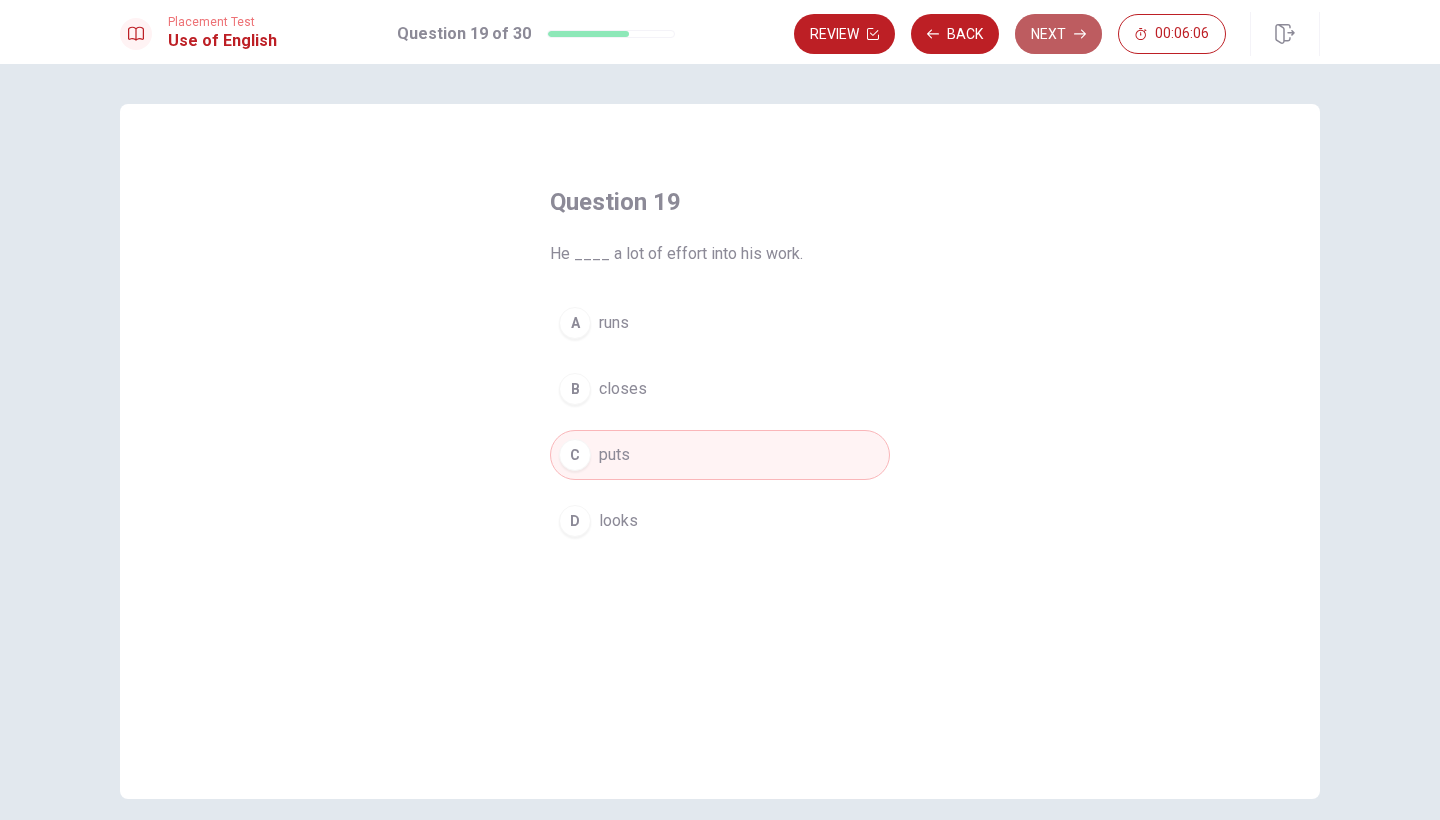 click on "Next" at bounding box center [1058, 34] 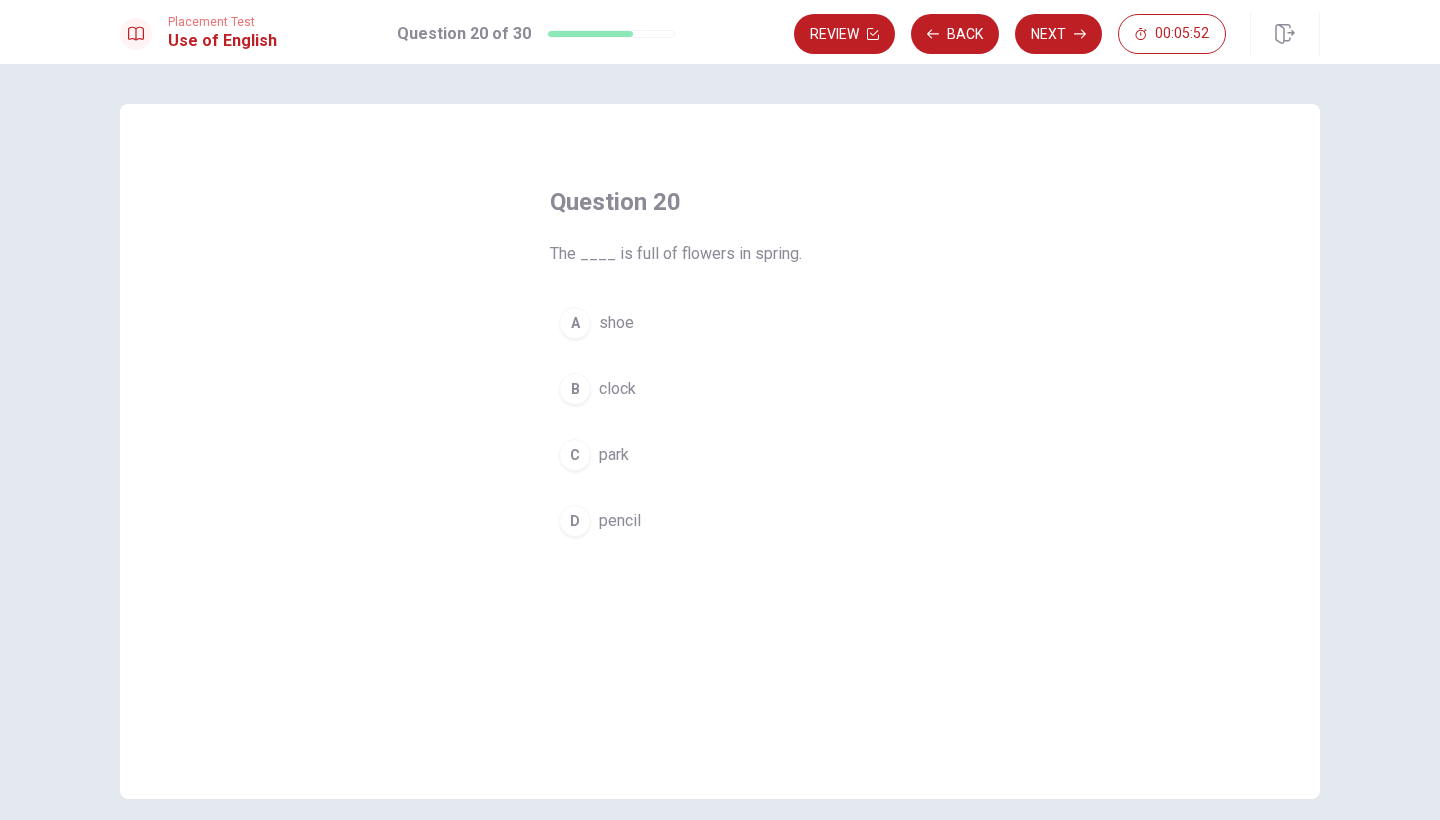 click on "C" at bounding box center [575, 455] 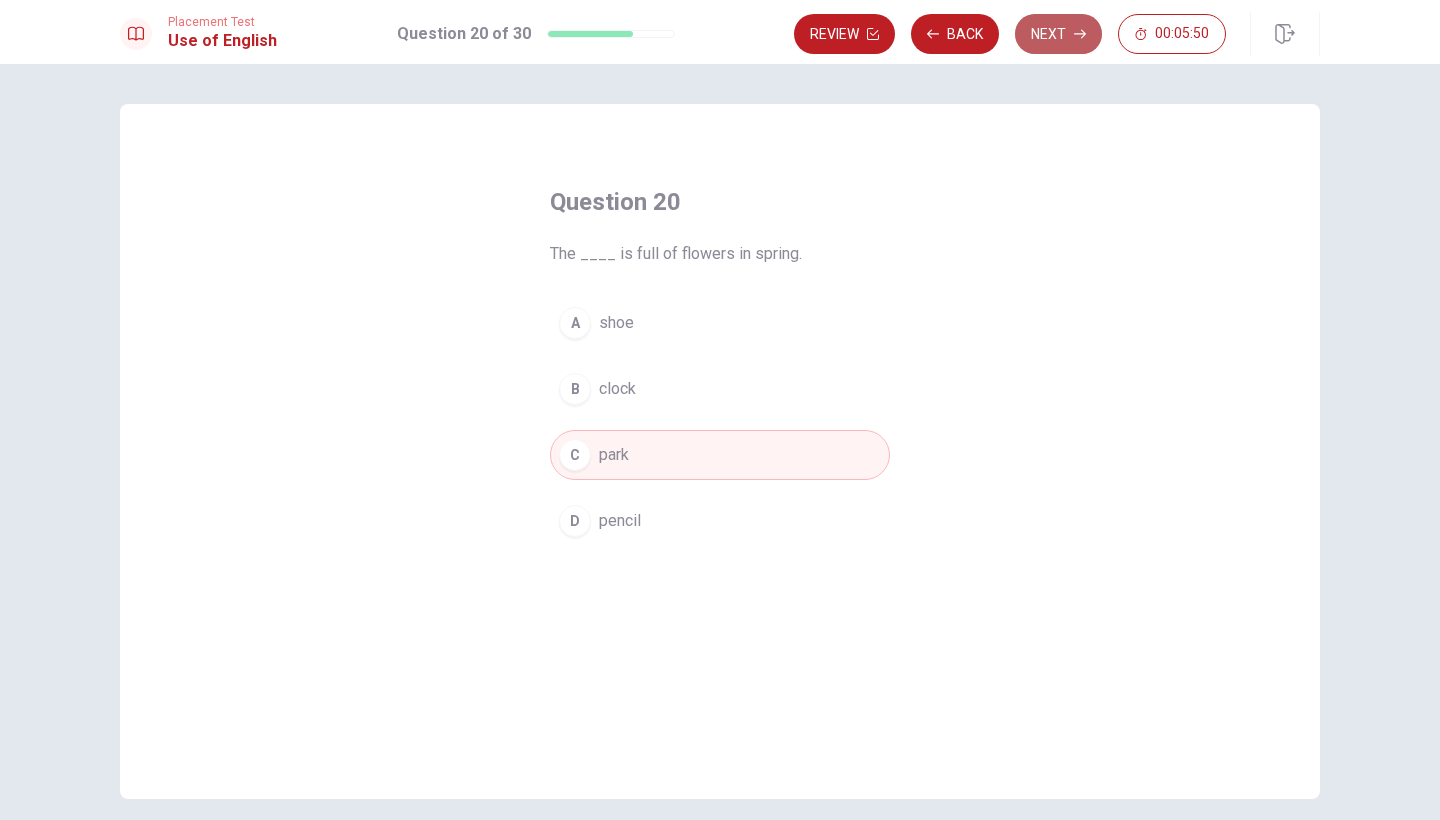 click on "Next" at bounding box center [1058, 34] 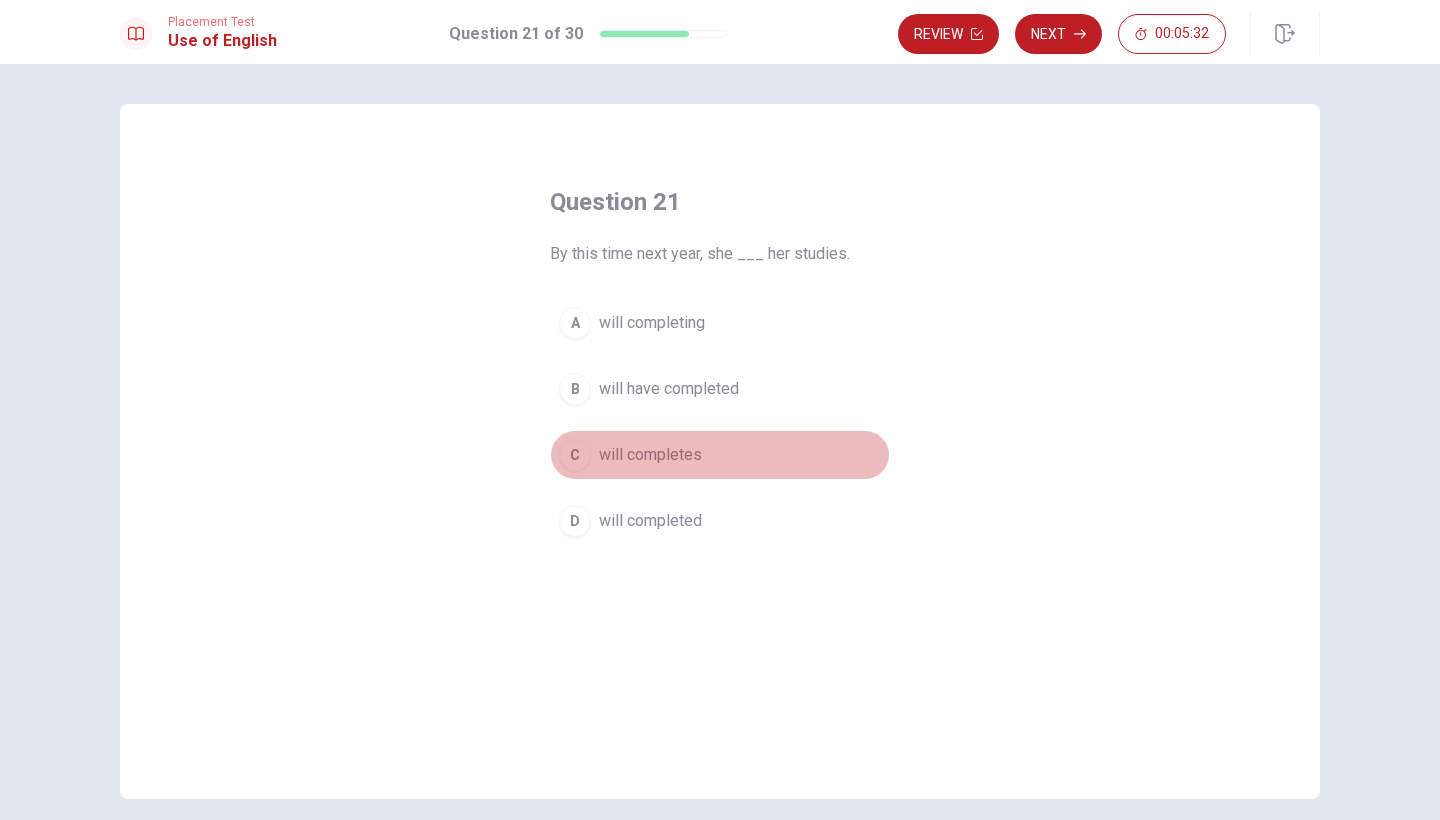 click on "C" at bounding box center (575, 455) 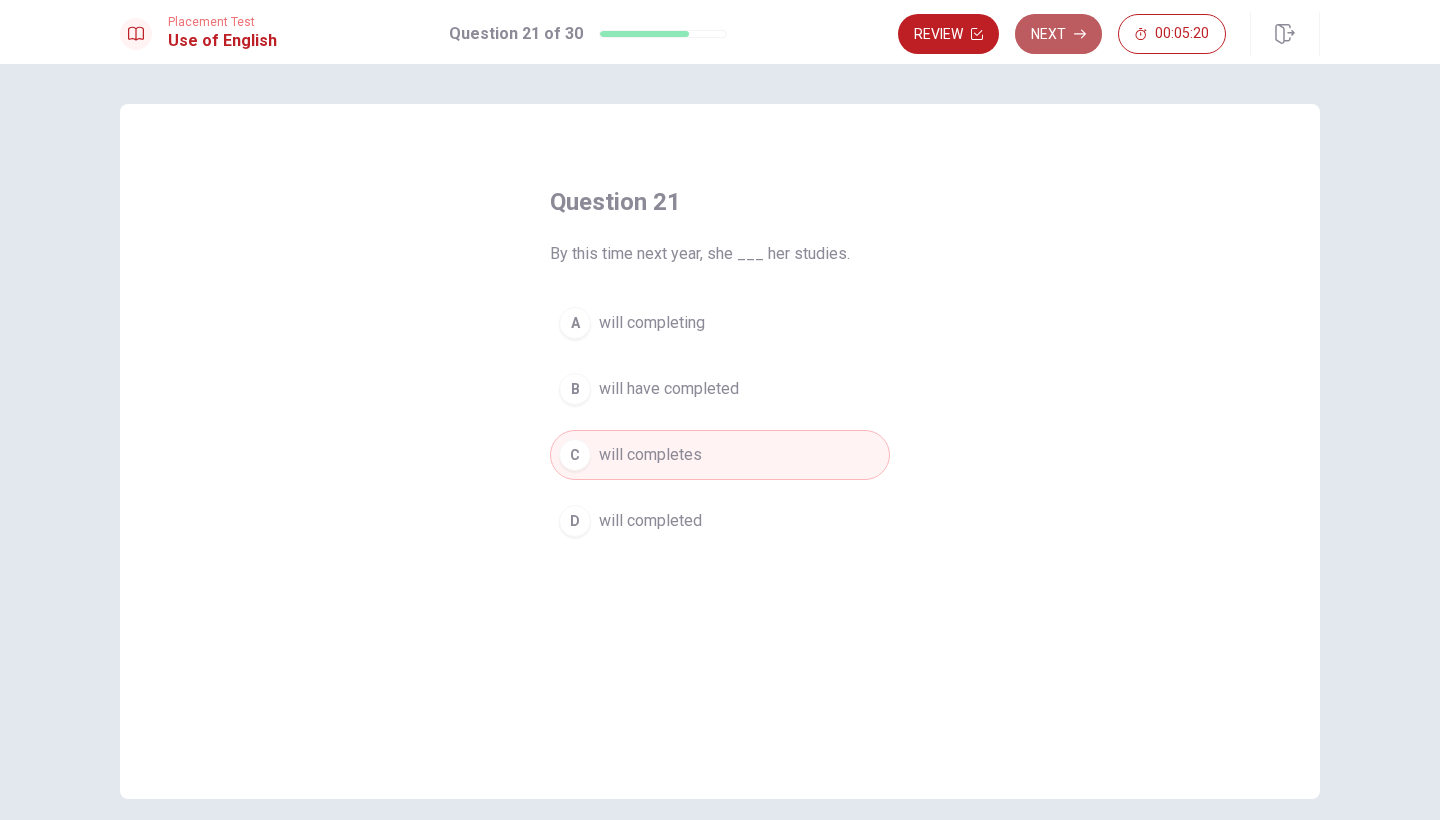 click on "Next" at bounding box center (1058, 34) 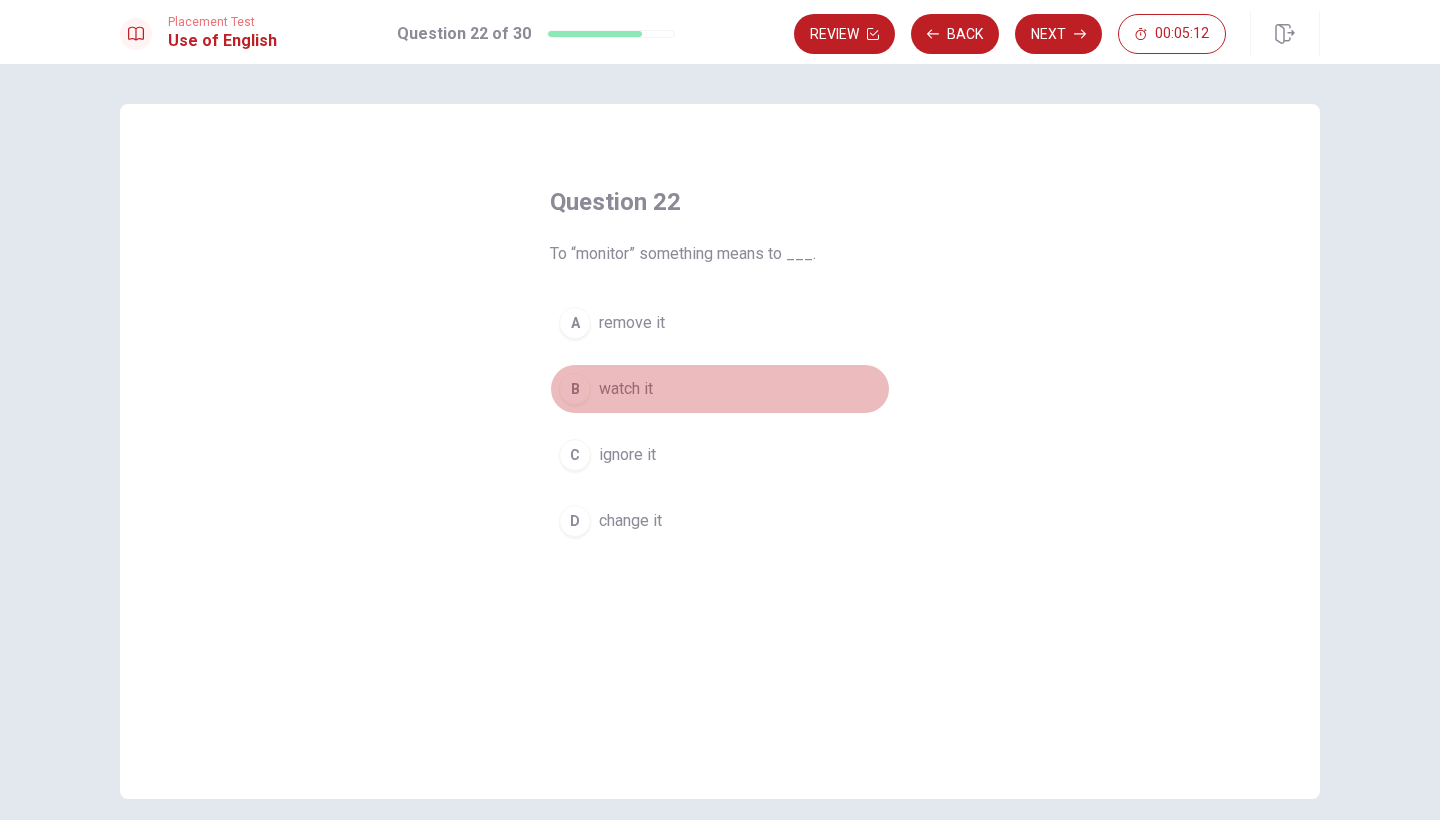 click on "B" at bounding box center (575, 389) 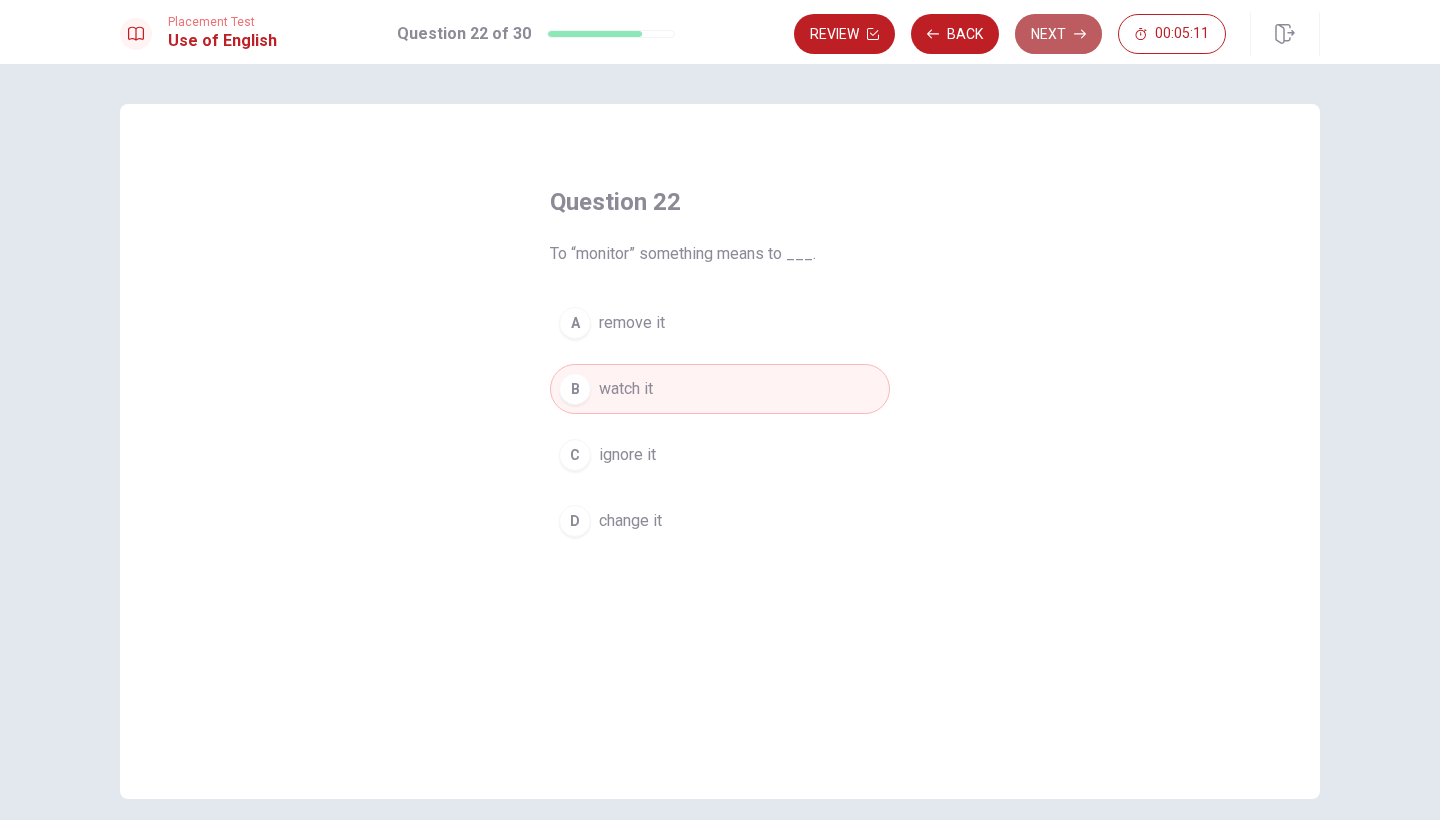 click on "Next" at bounding box center (1058, 34) 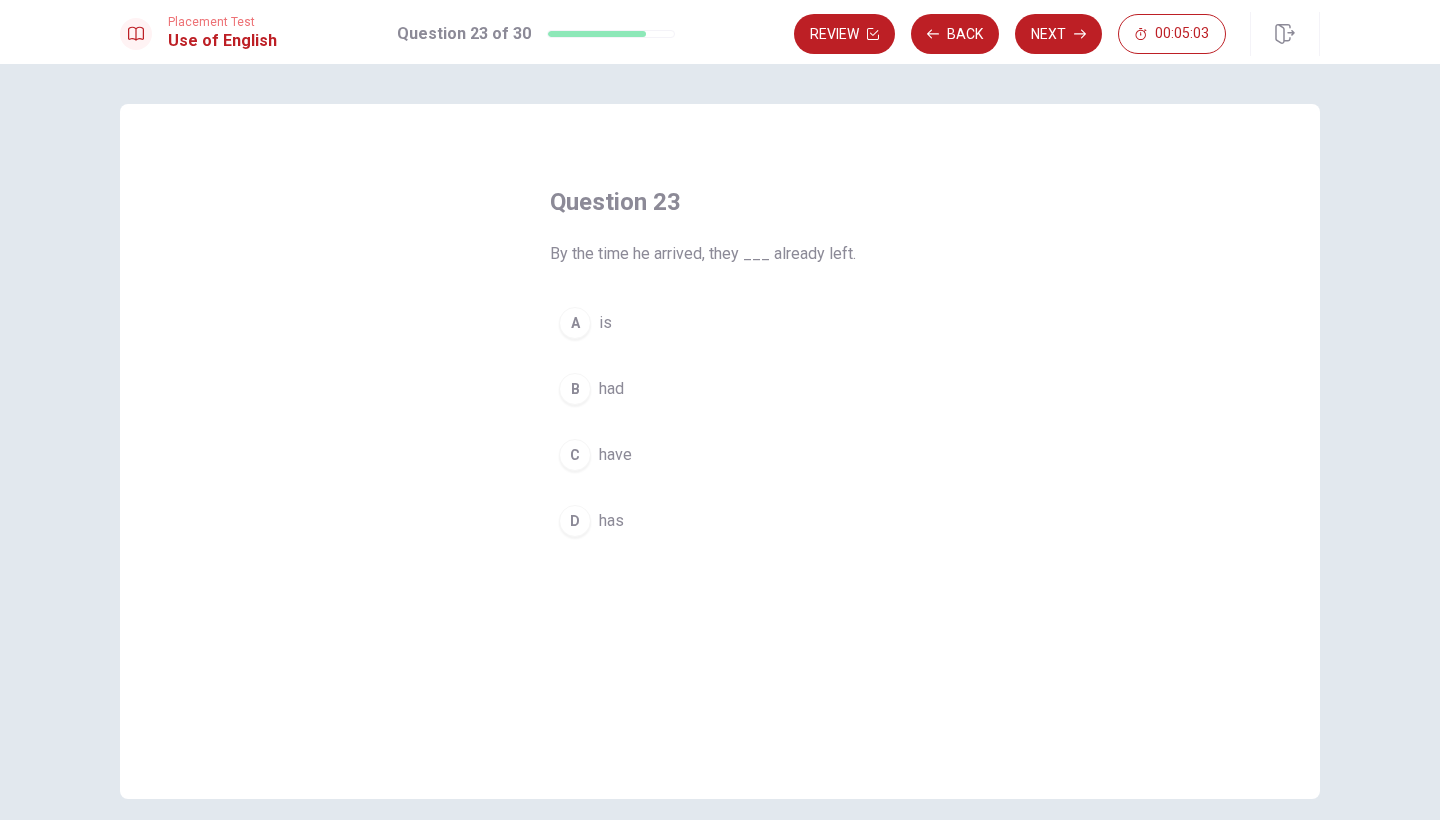 click on "C" at bounding box center (575, 455) 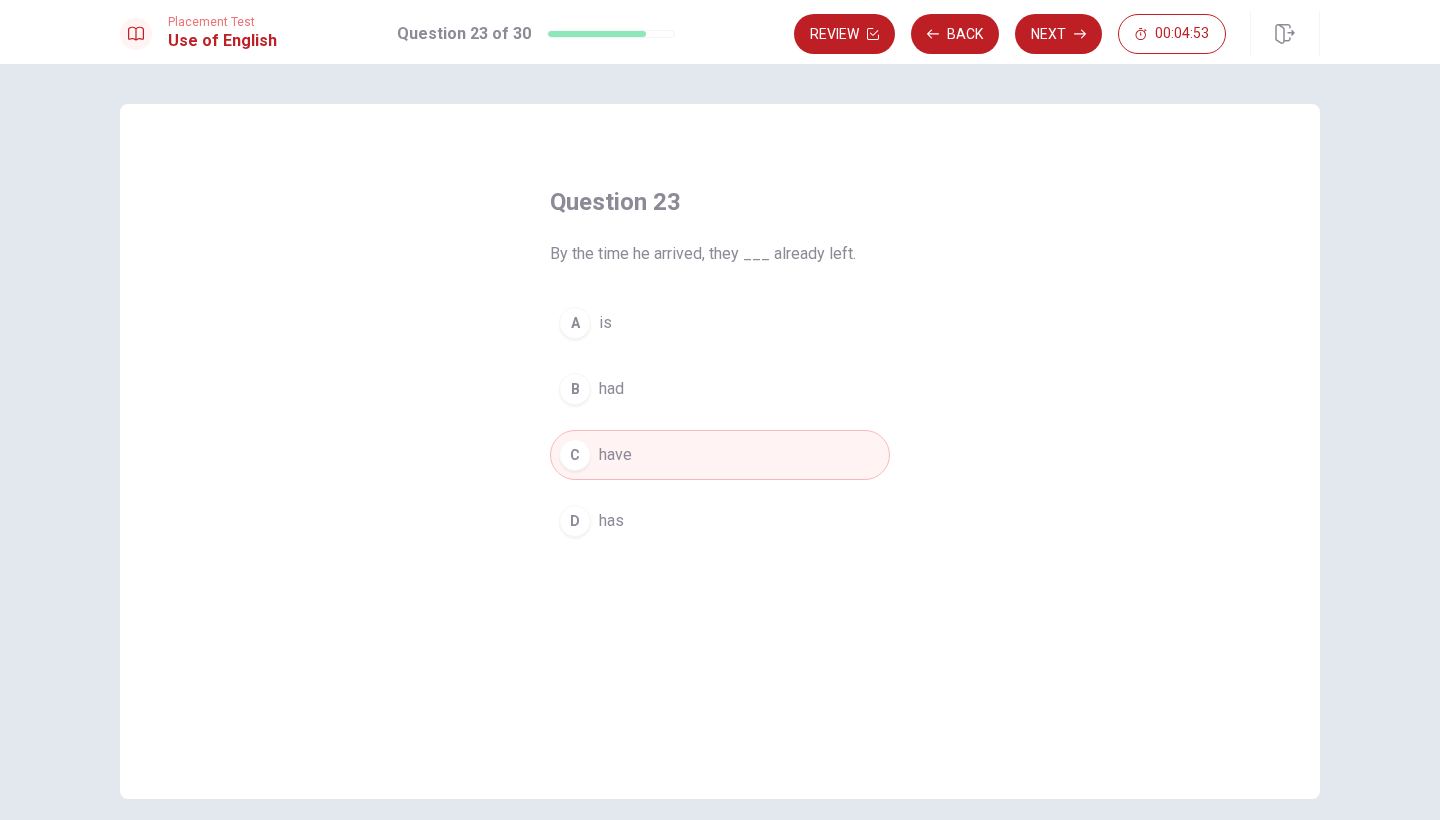 click on "B" at bounding box center (575, 389) 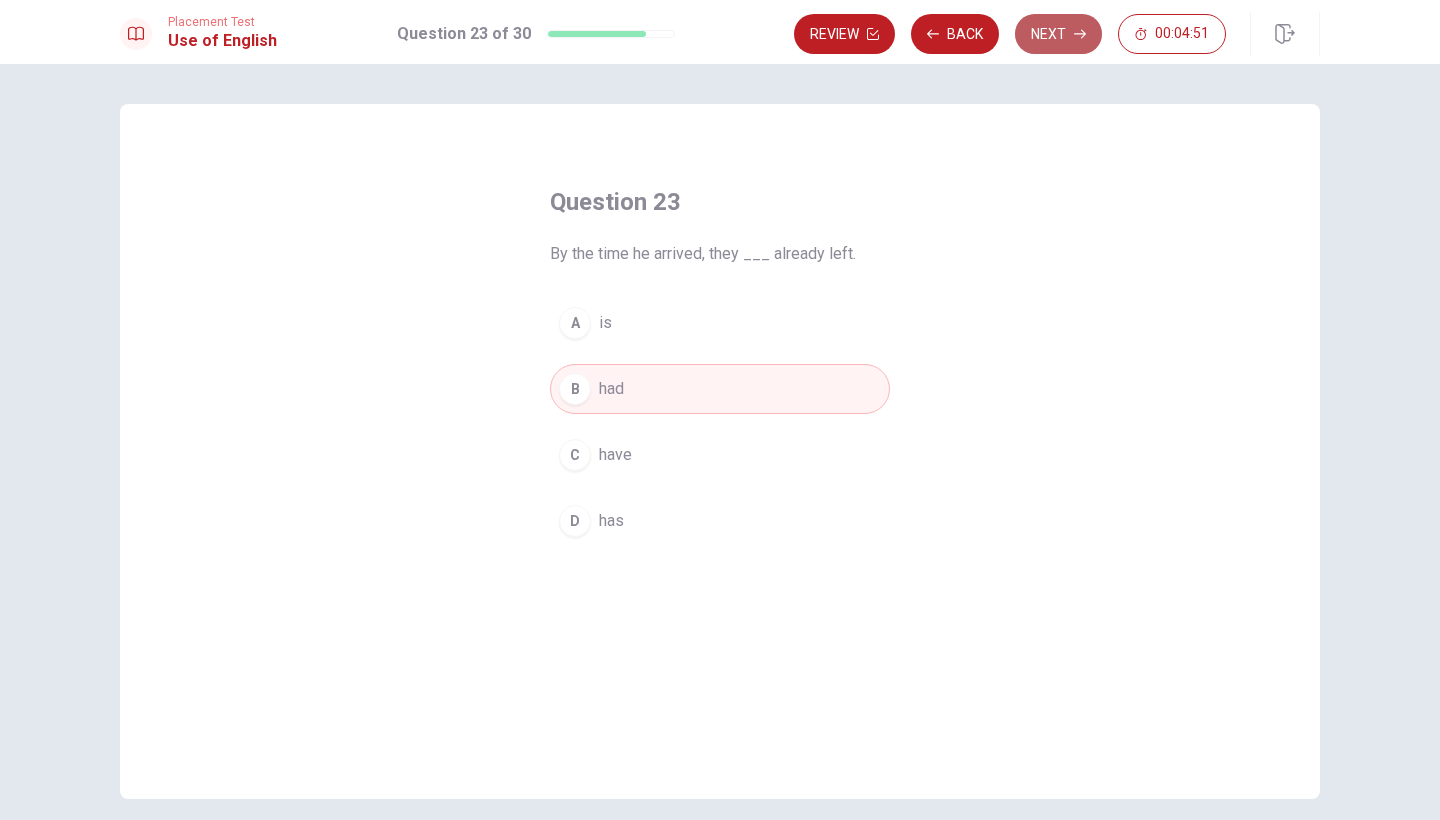 click on "Next" at bounding box center [1058, 34] 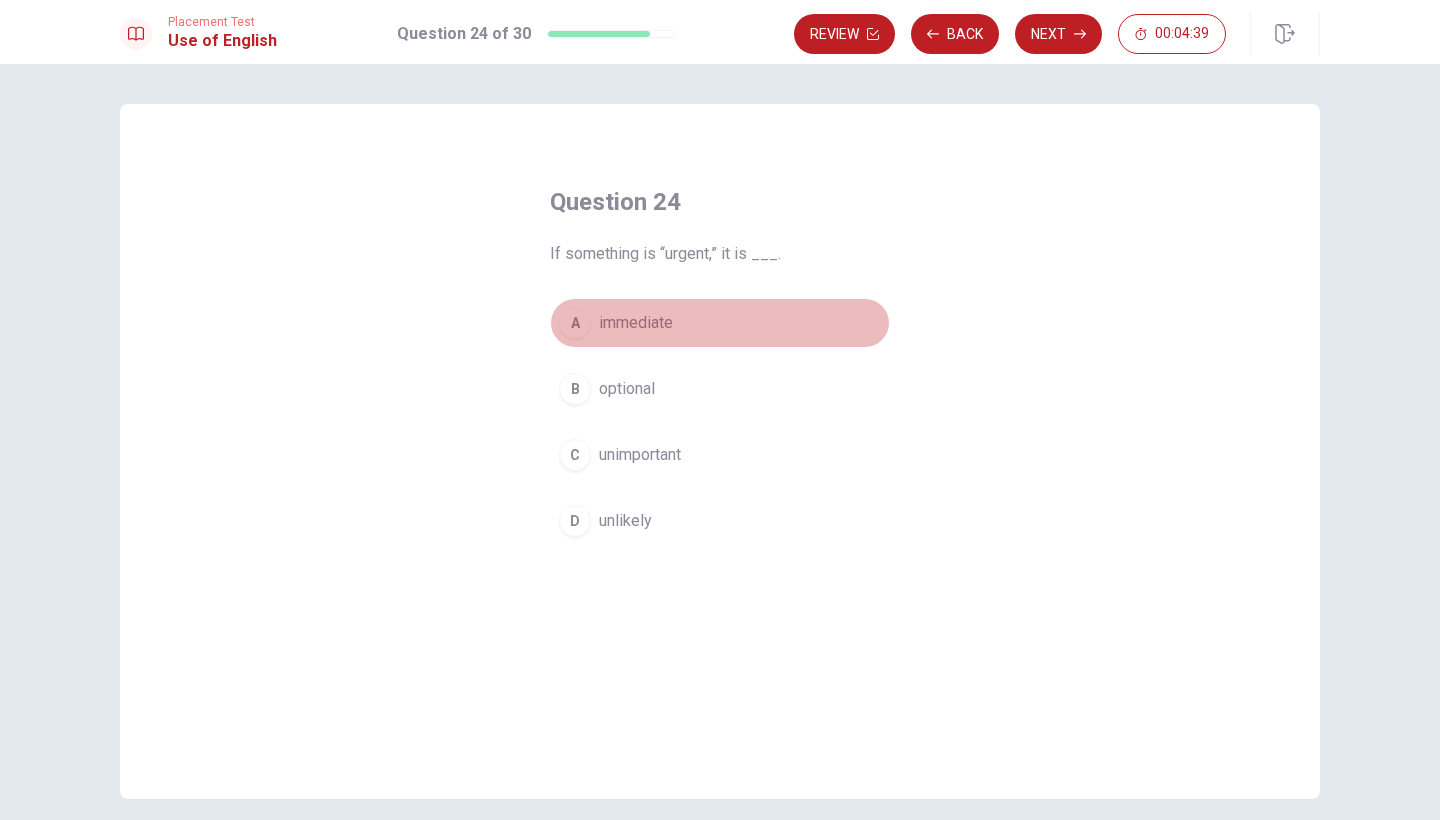 click on "A" at bounding box center (575, 323) 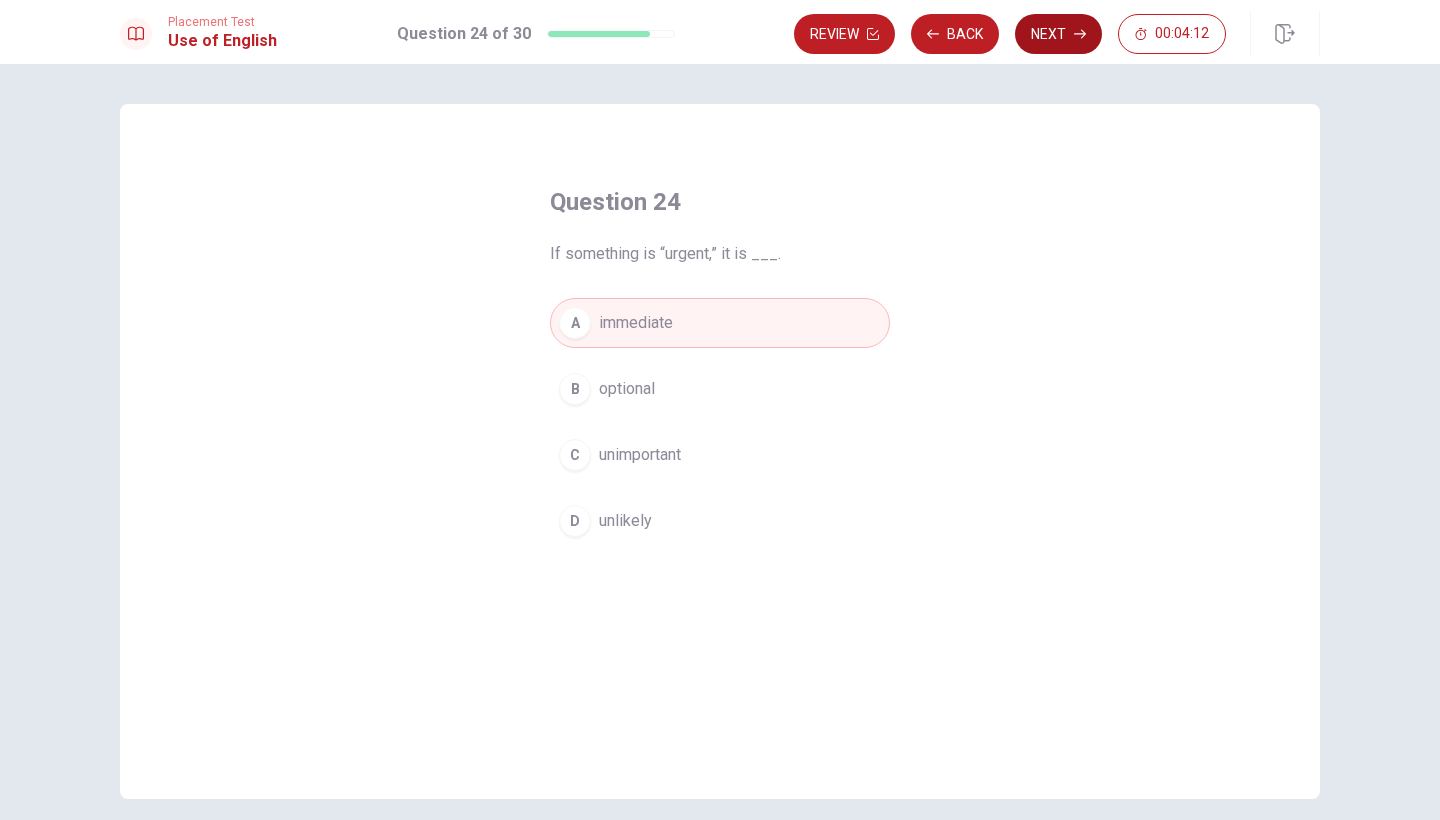click on "Next" at bounding box center [1058, 34] 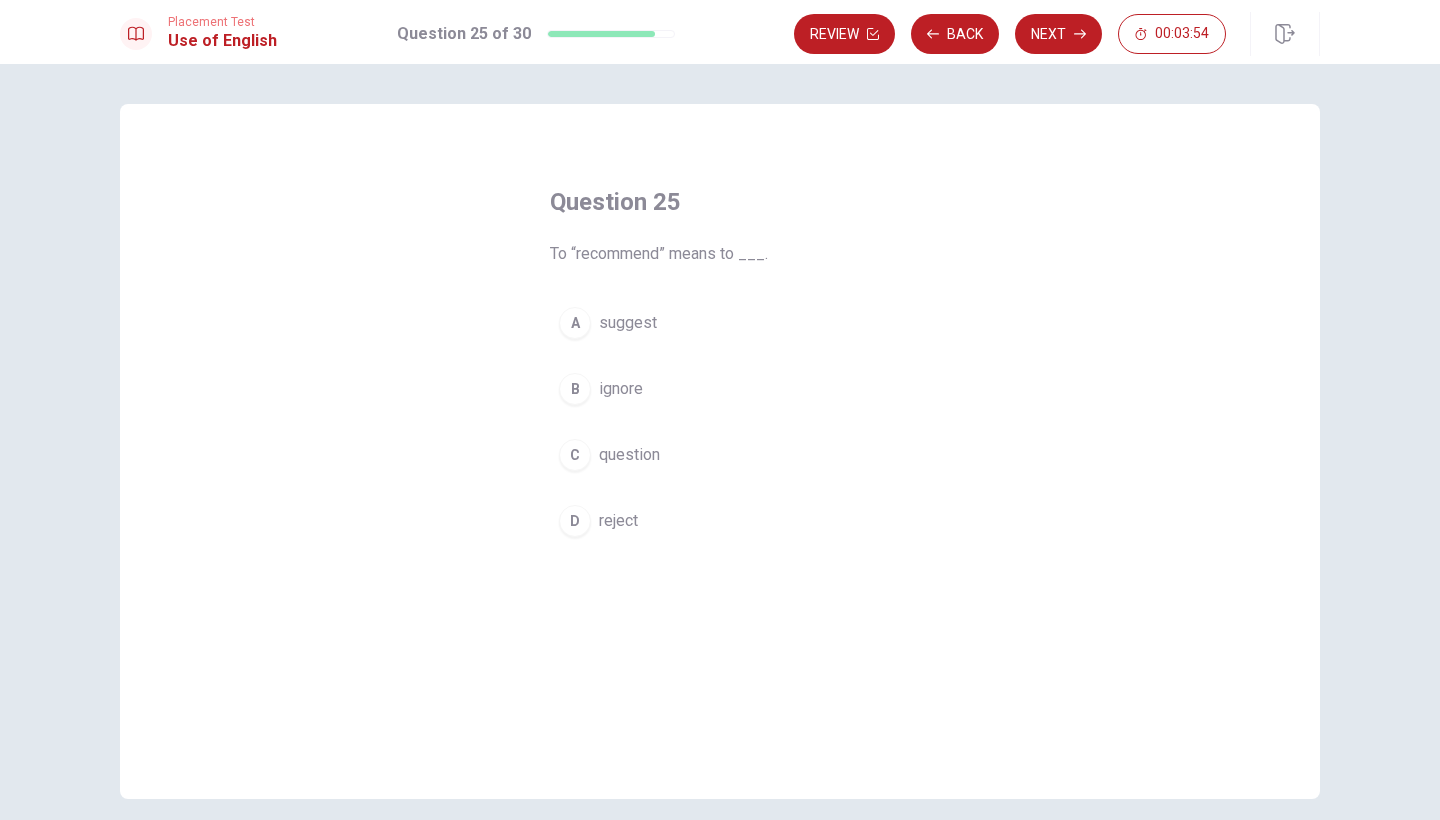 click on "A" at bounding box center [575, 323] 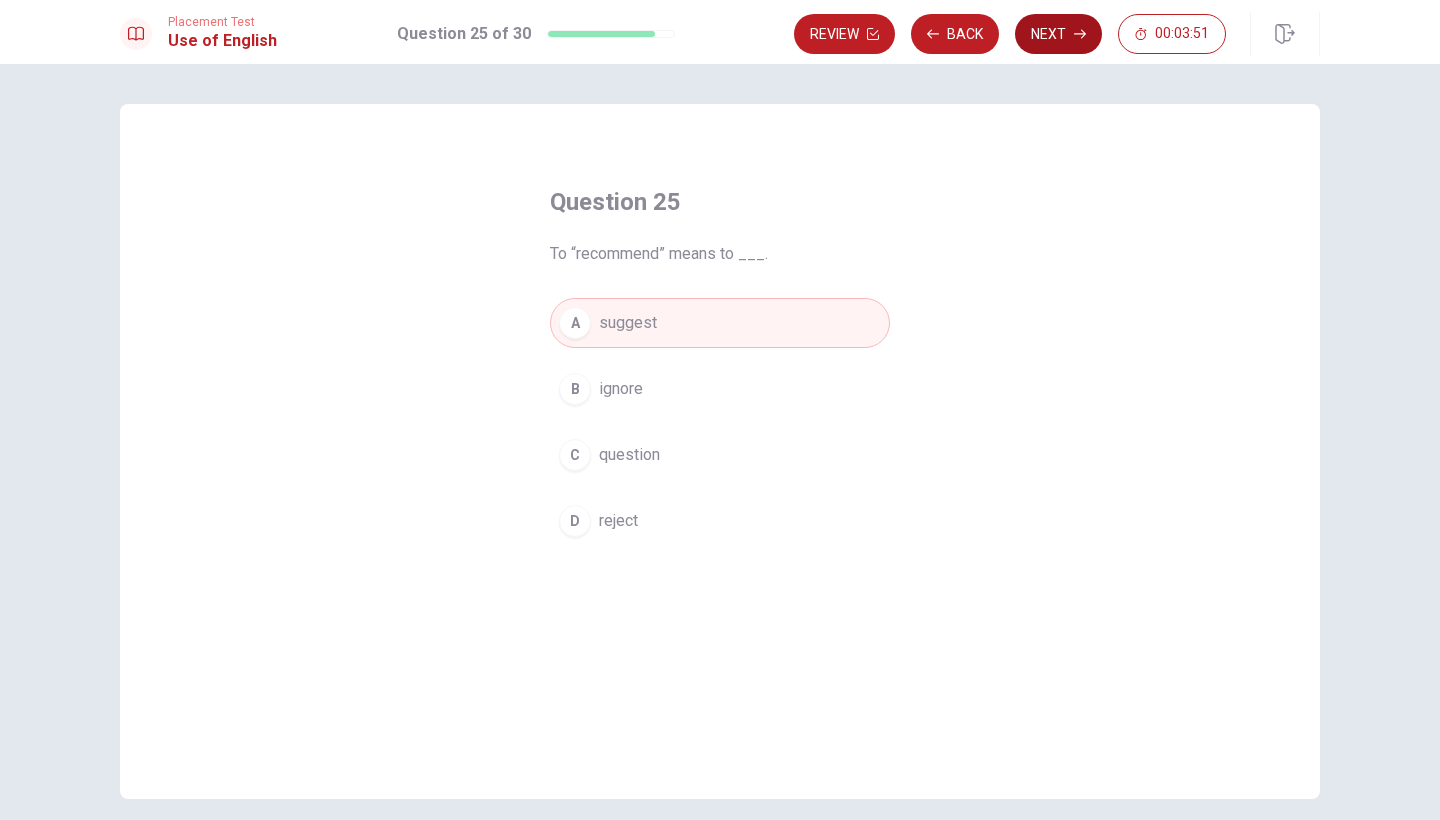 click on "Next" at bounding box center [1058, 34] 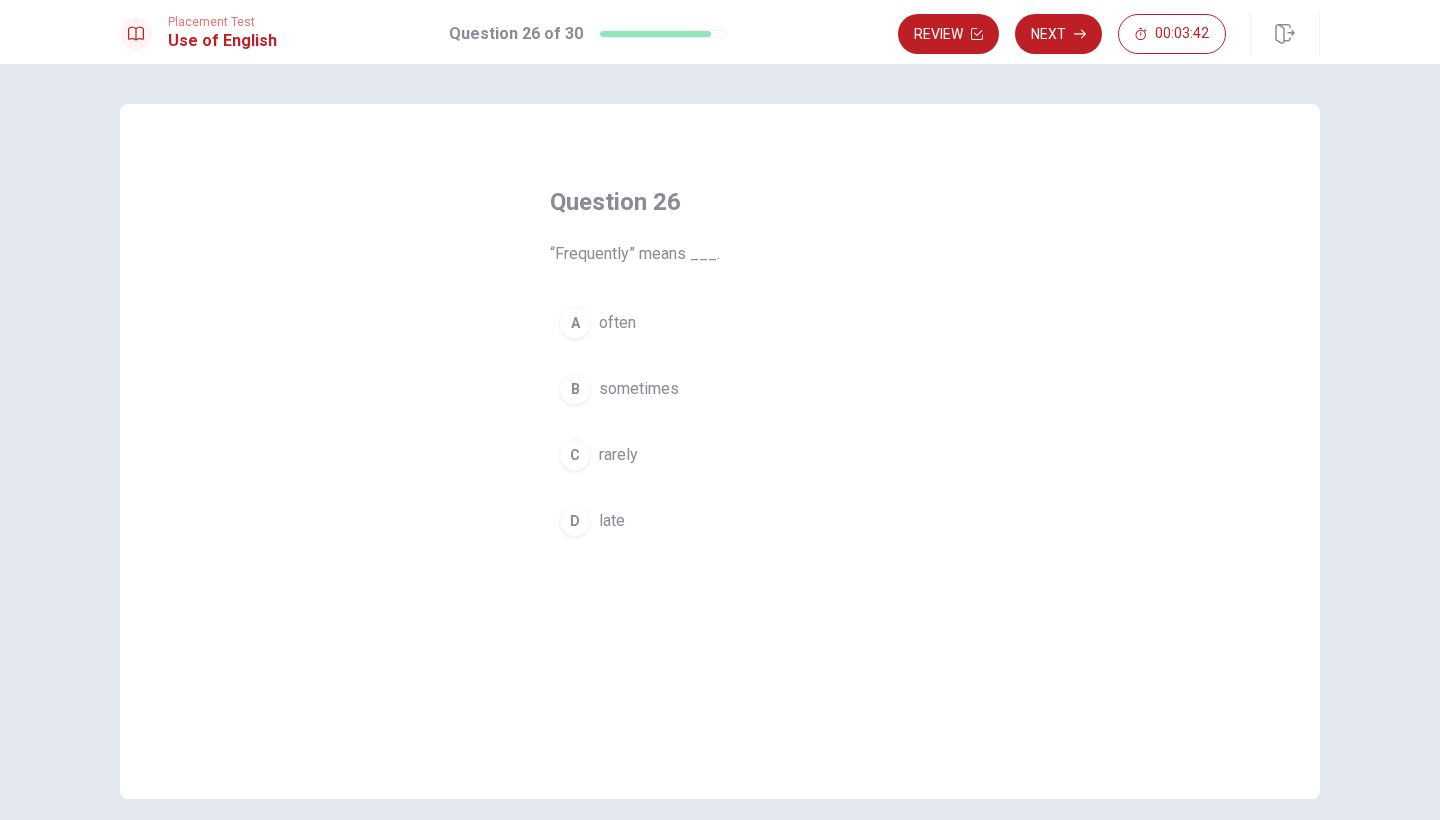 click on "B" at bounding box center [575, 389] 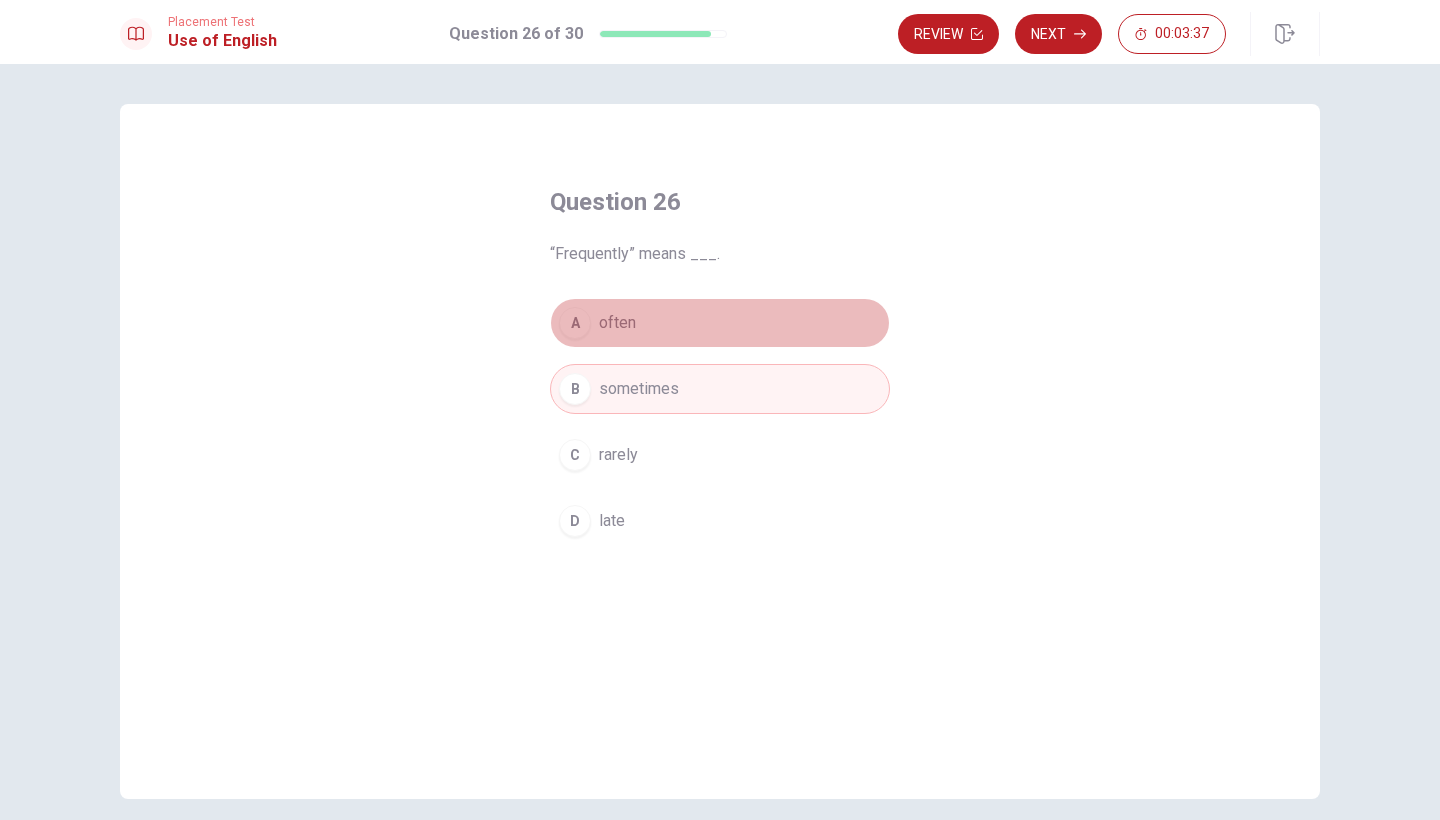 click on "A" at bounding box center [575, 323] 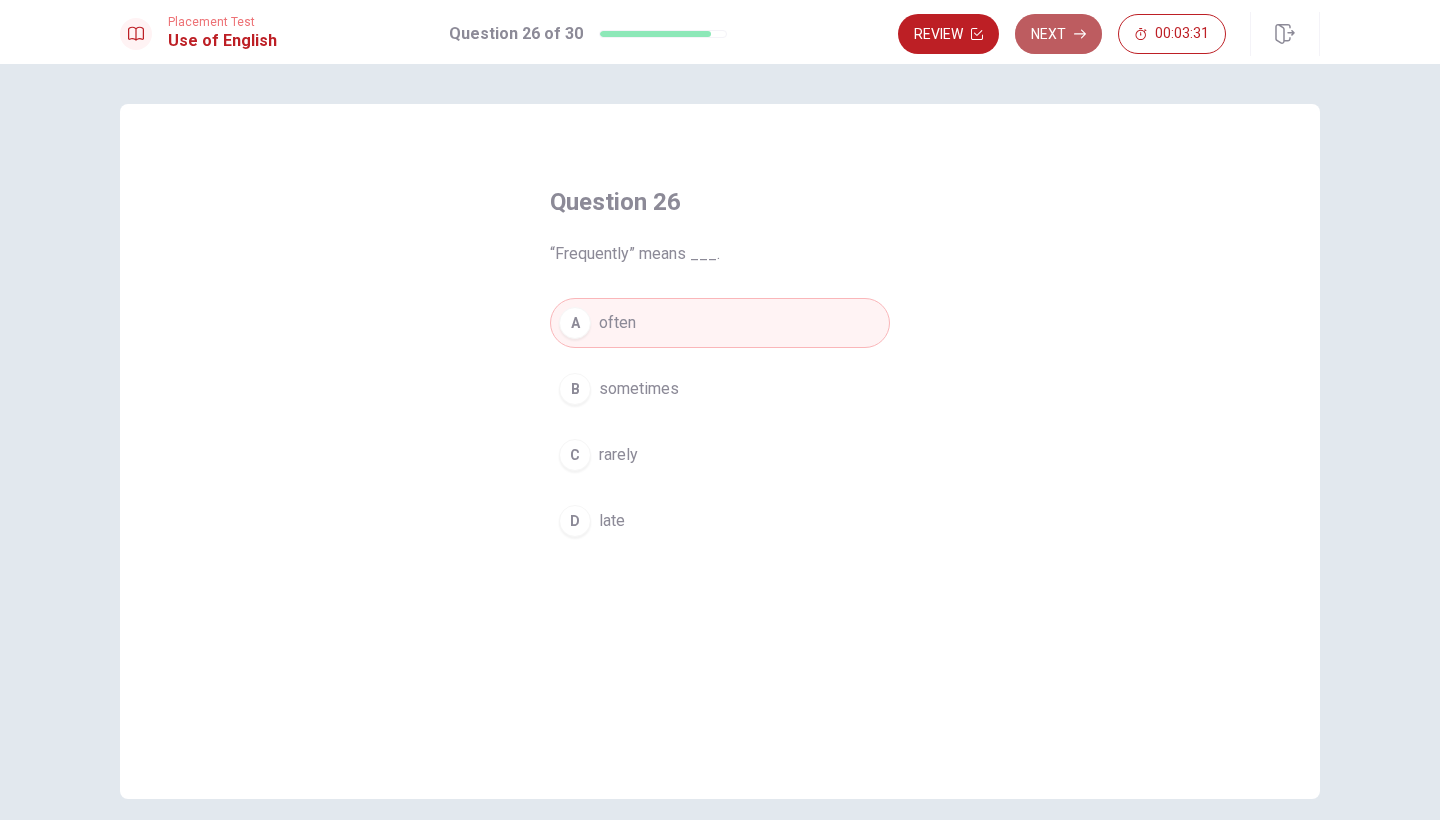 click on "Next" at bounding box center (1058, 34) 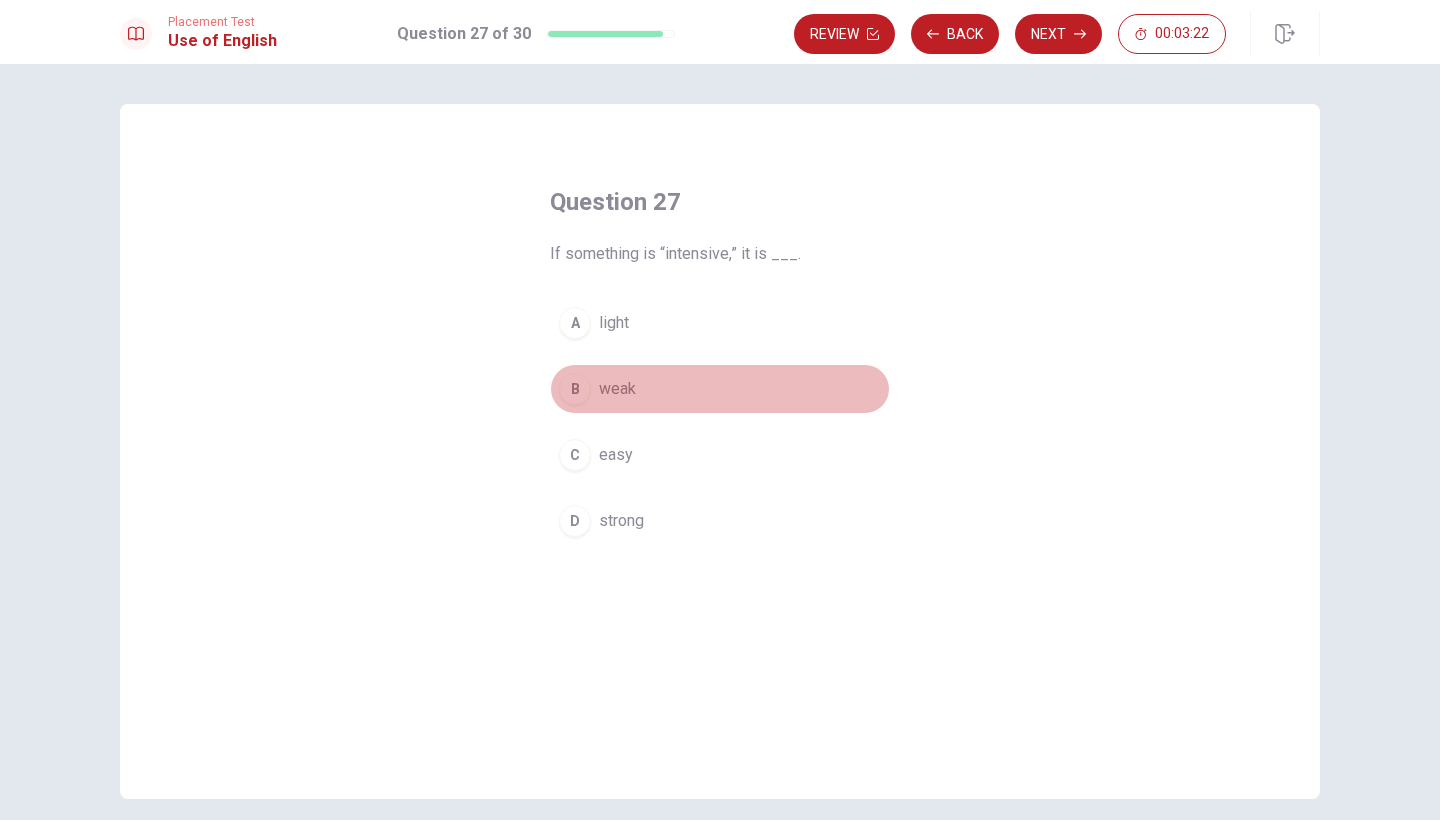 click on "B" at bounding box center (575, 389) 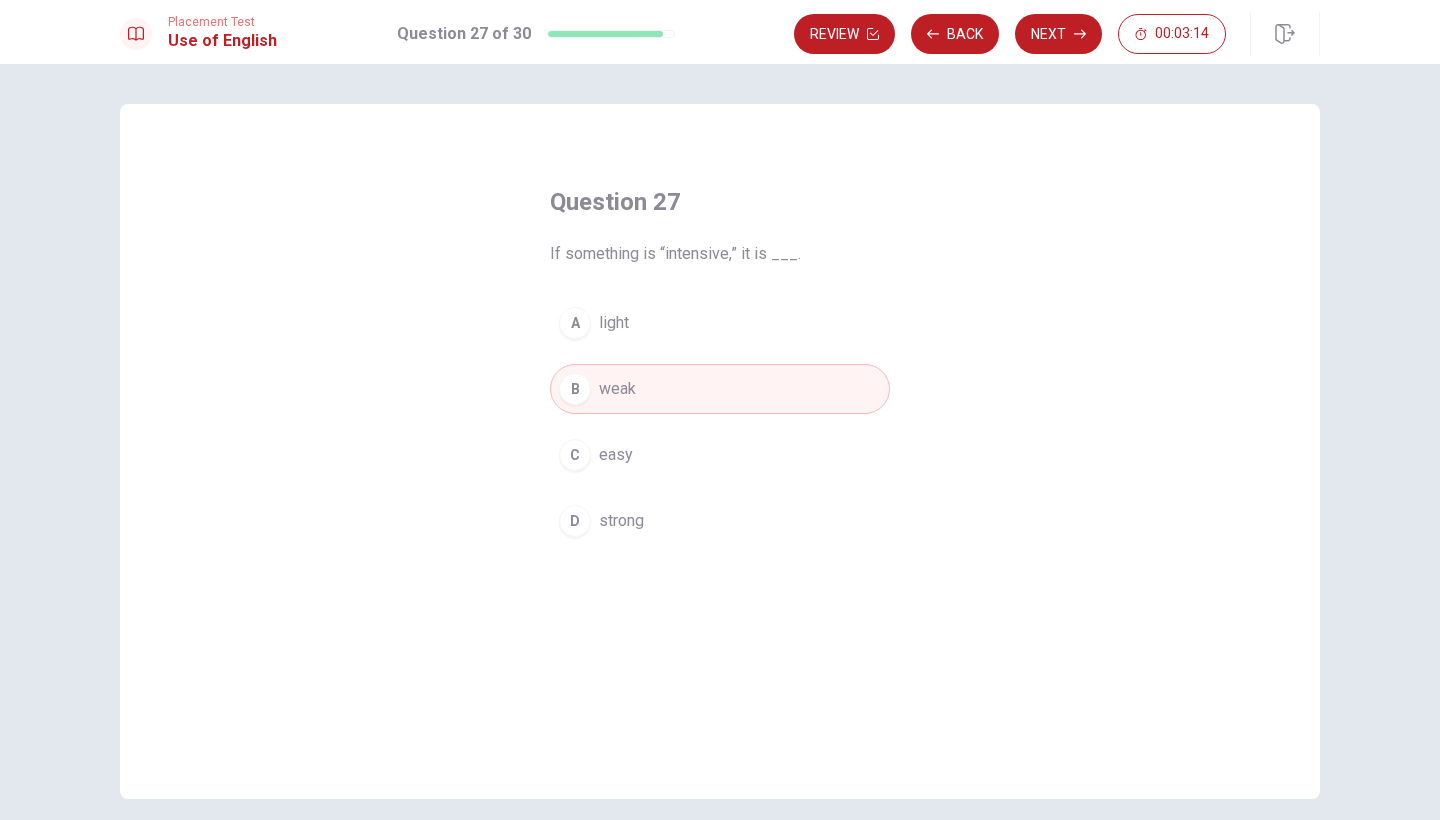 click on "Next" at bounding box center (1058, 34) 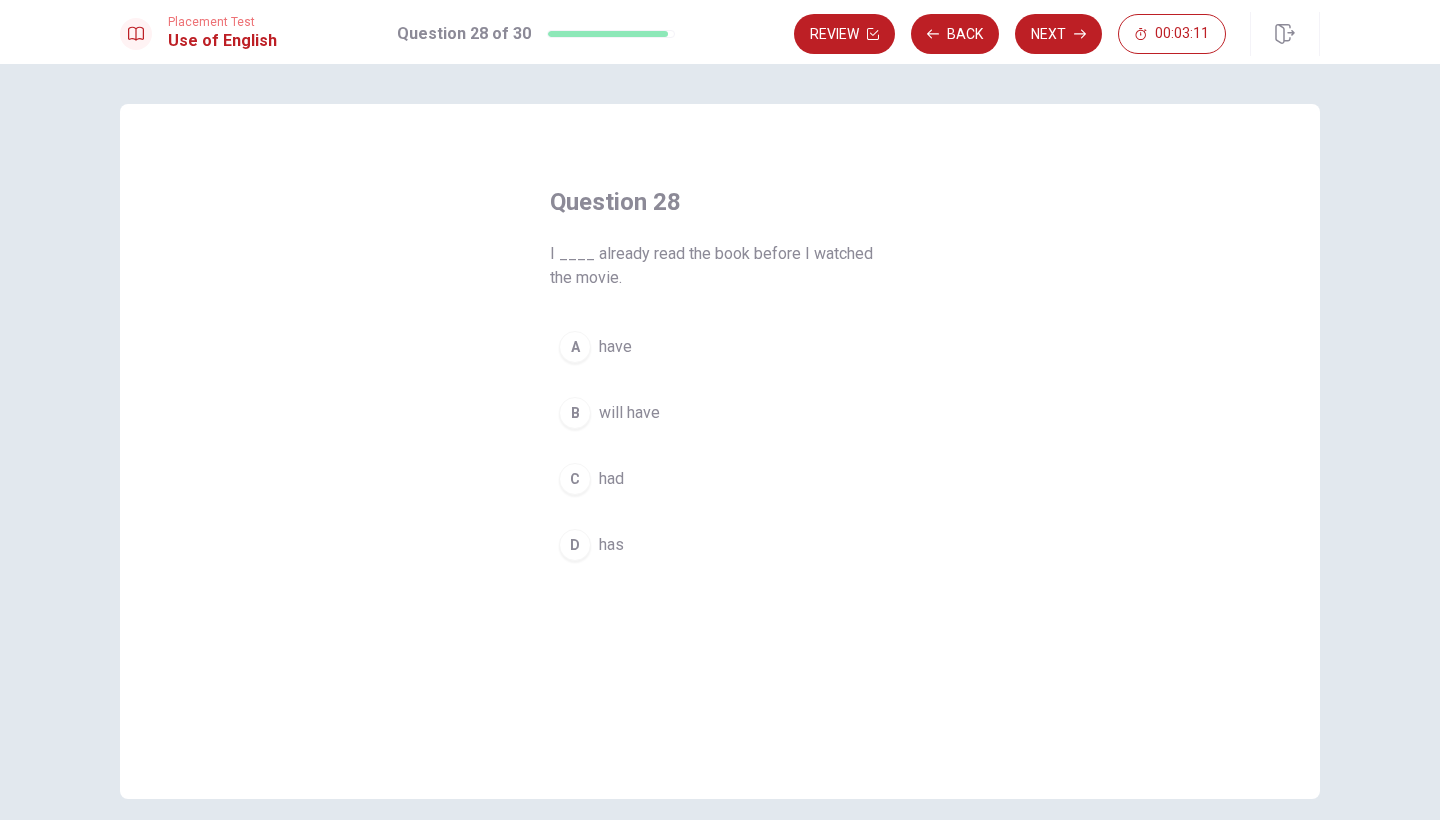 click on "A" at bounding box center (575, 347) 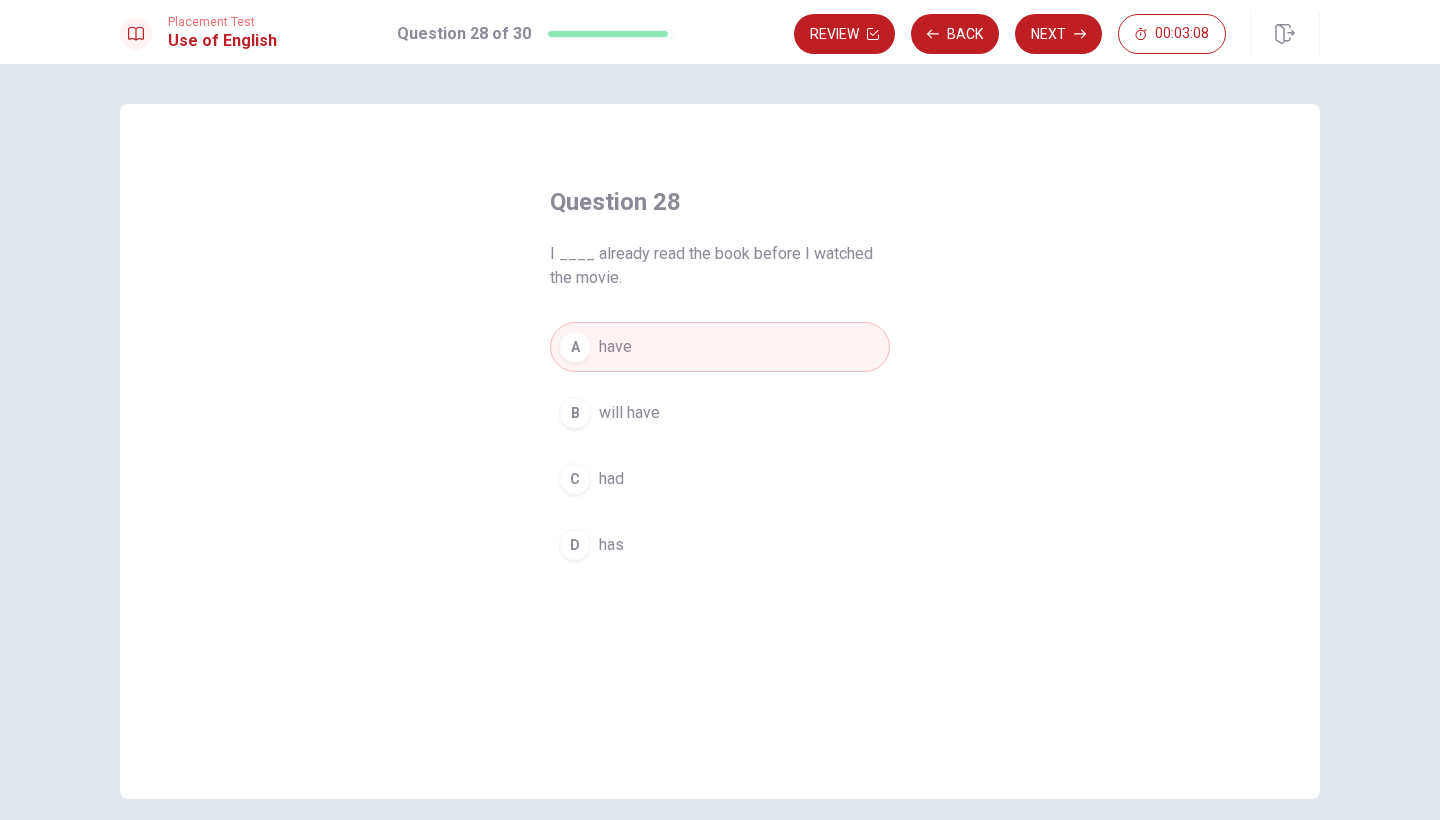 click on "C" at bounding box center [575, 479] 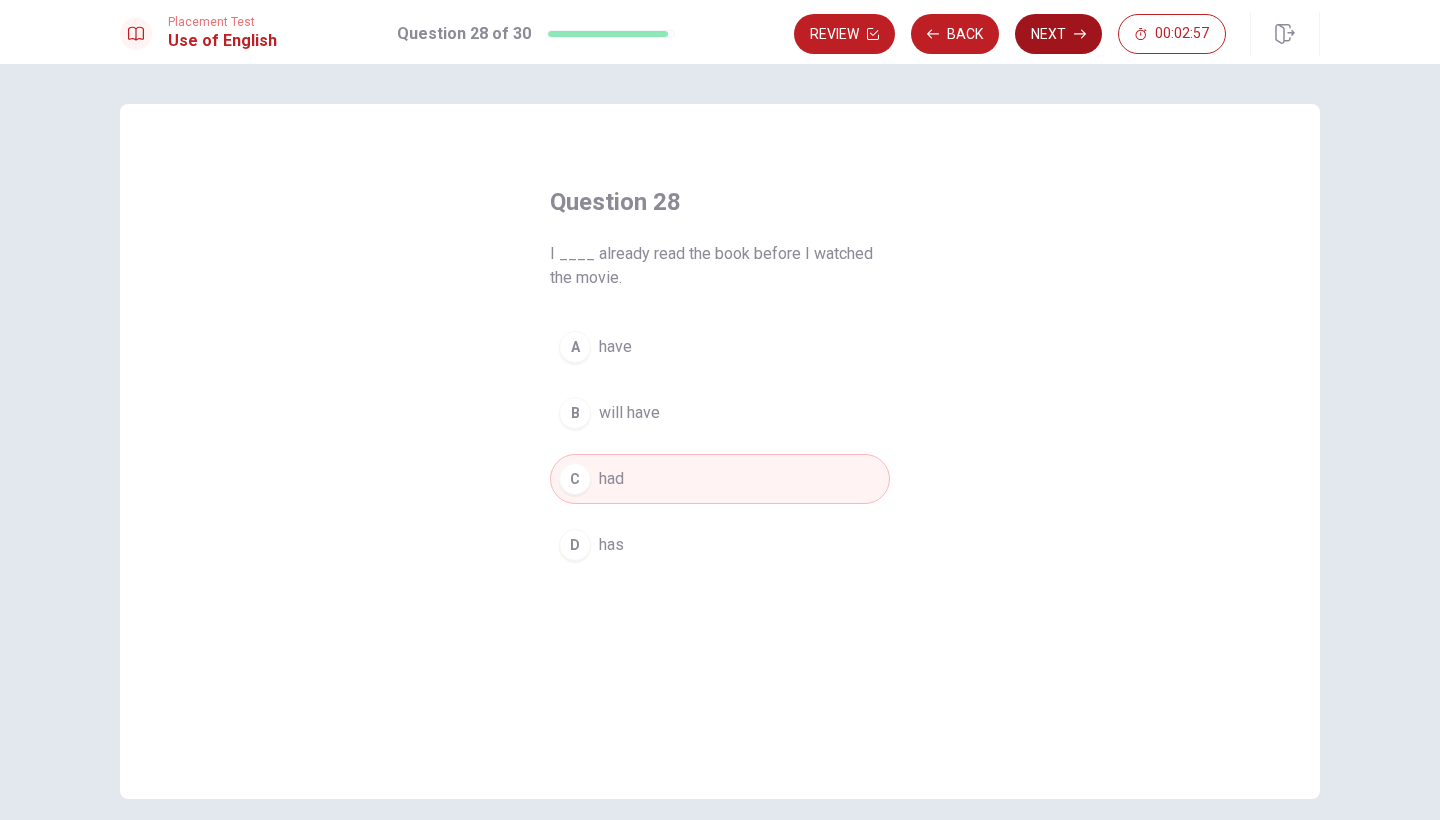 click on "Next" at bounding box center [1058, 34] 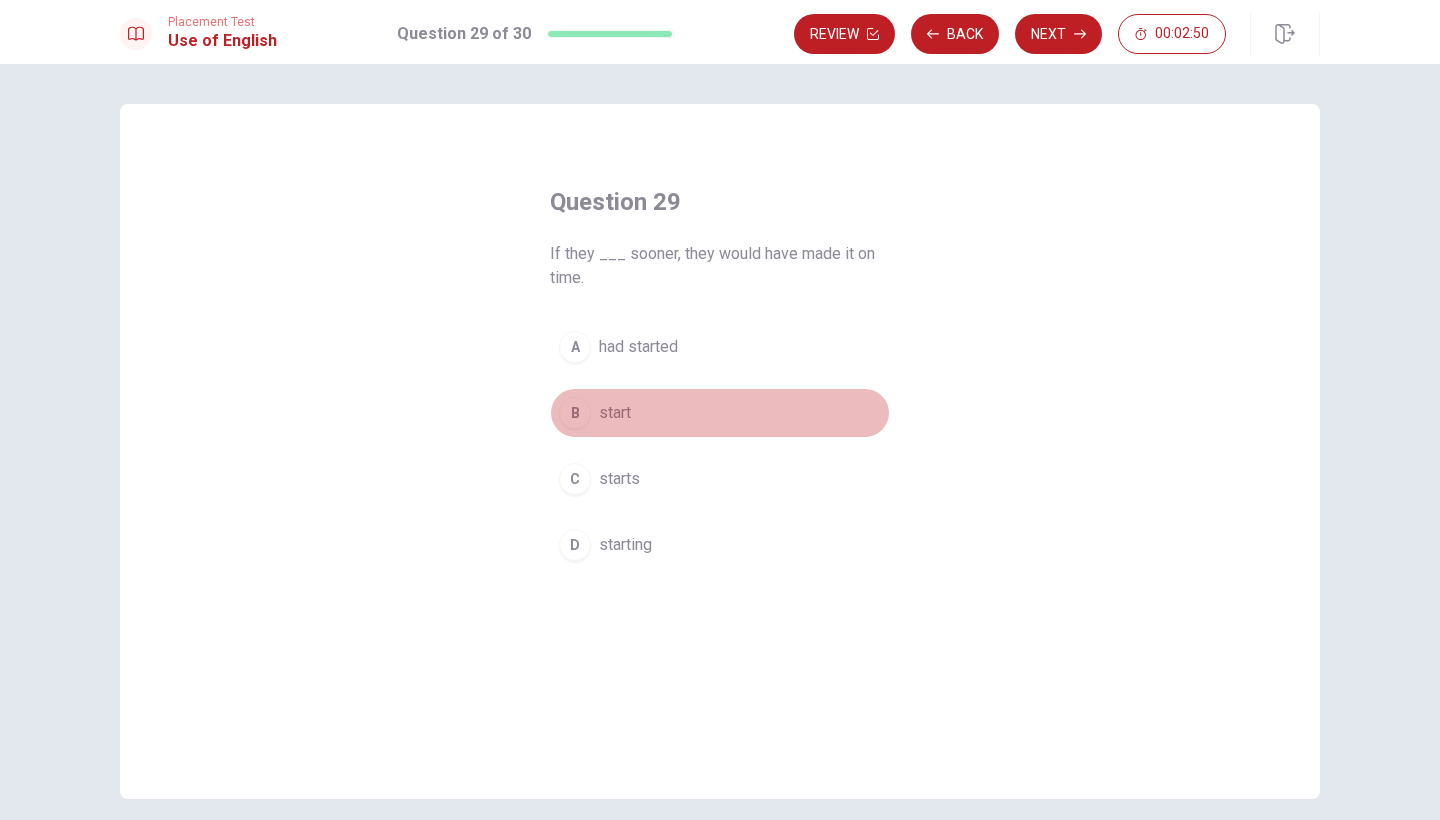 click on "B" at bounding box center (575, 413) 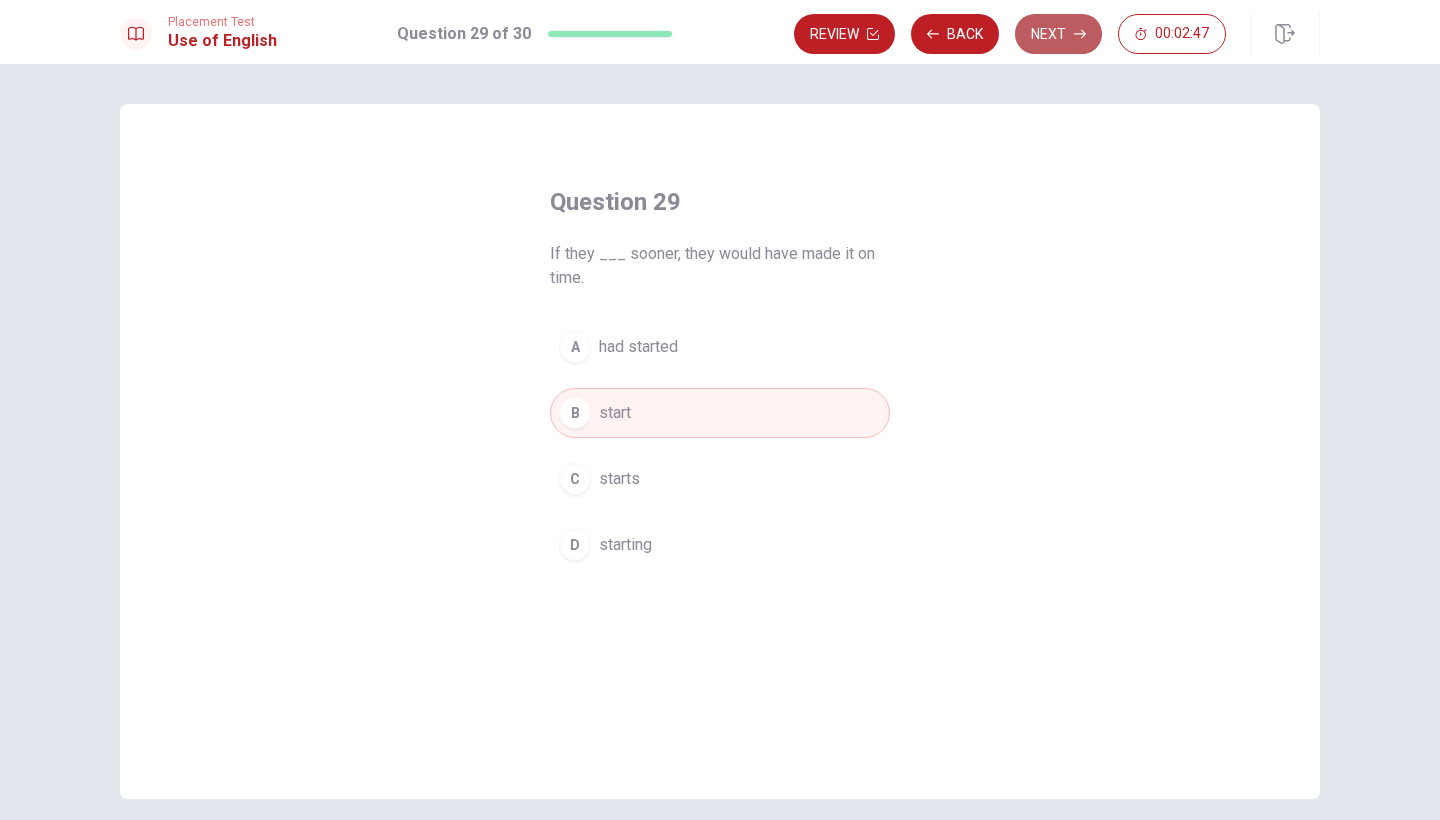 click 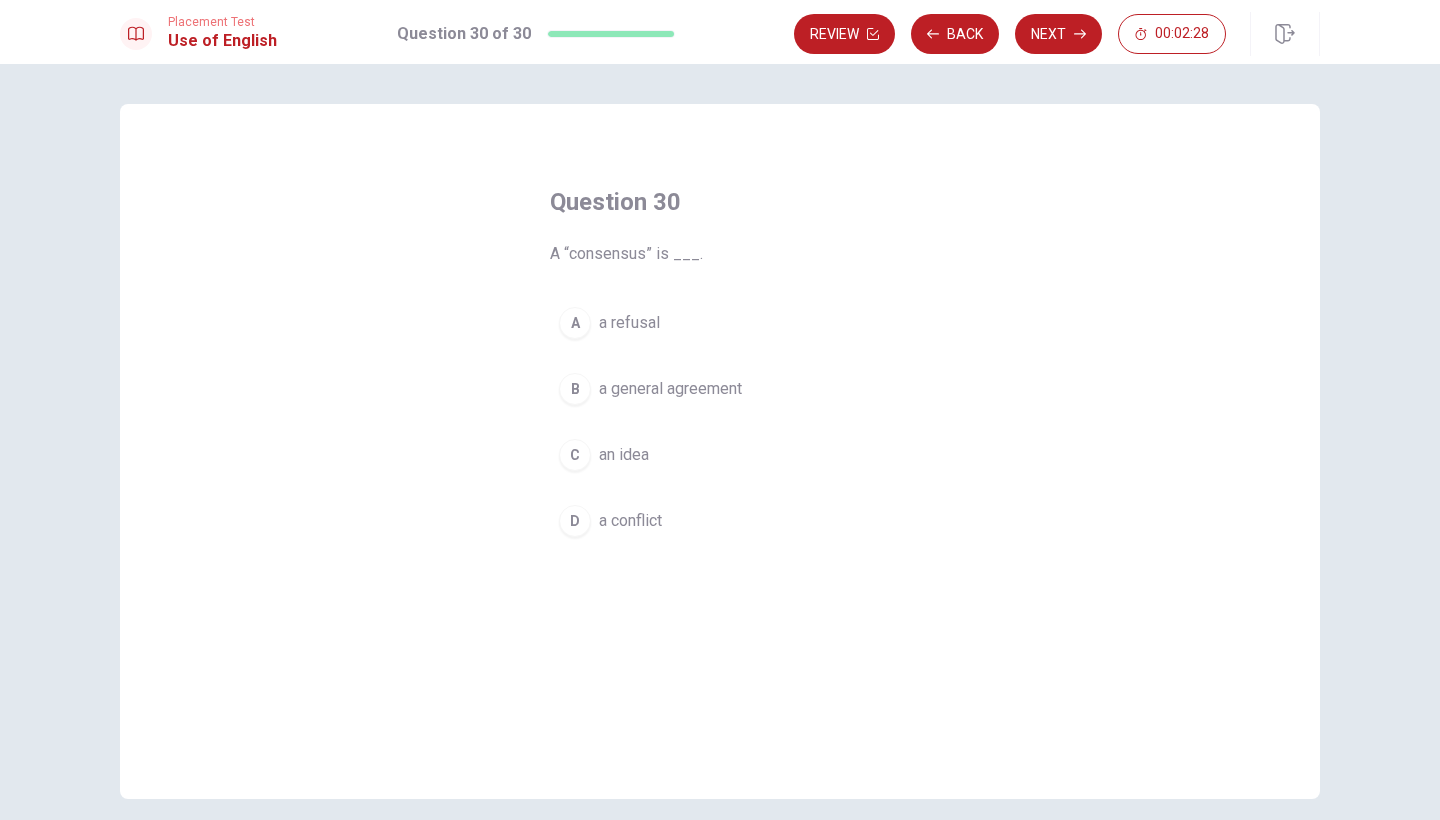 click on "B" at bounding box center (575, 389) 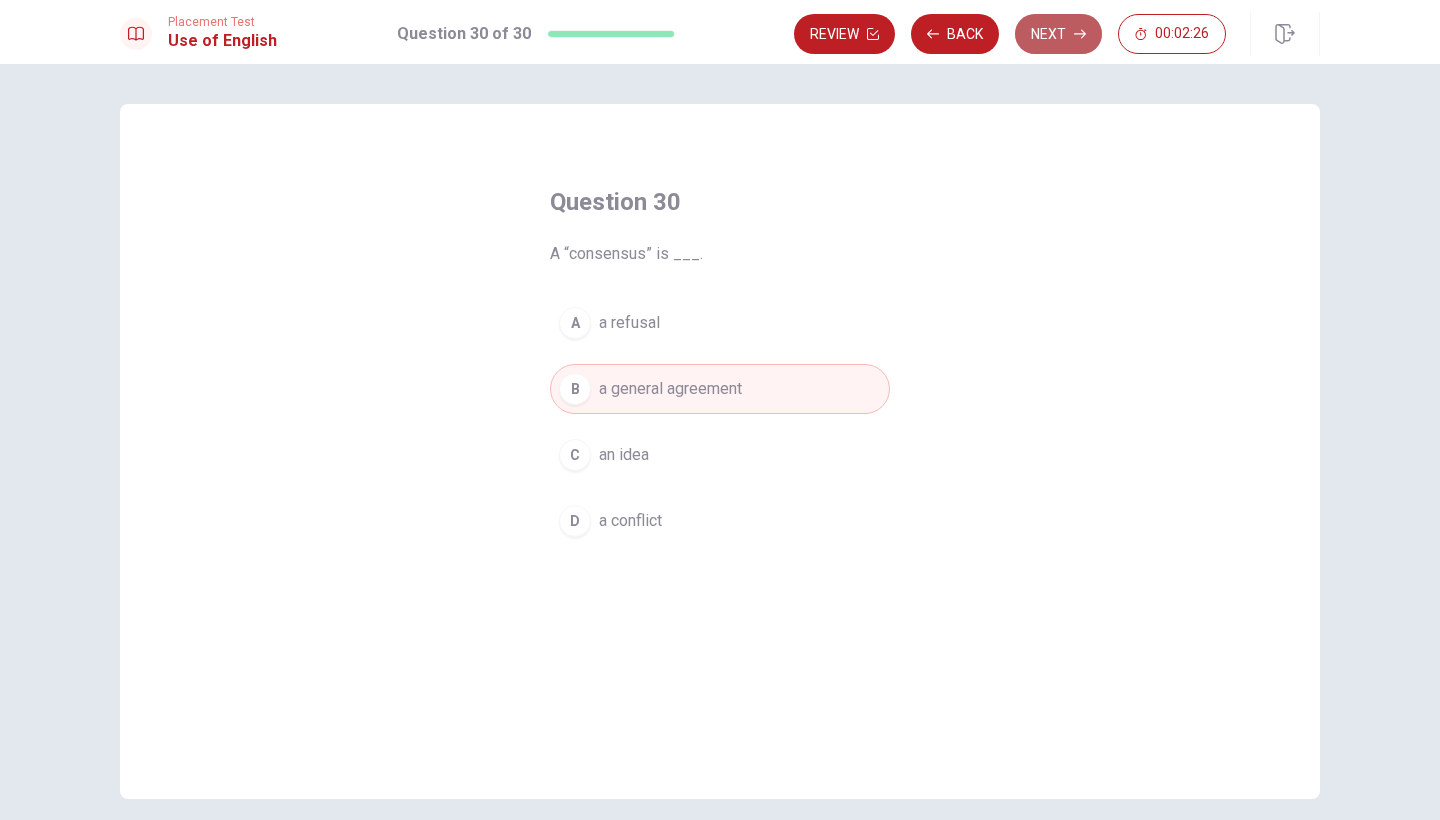 click on "Next" at bounding box center (1058, 34) 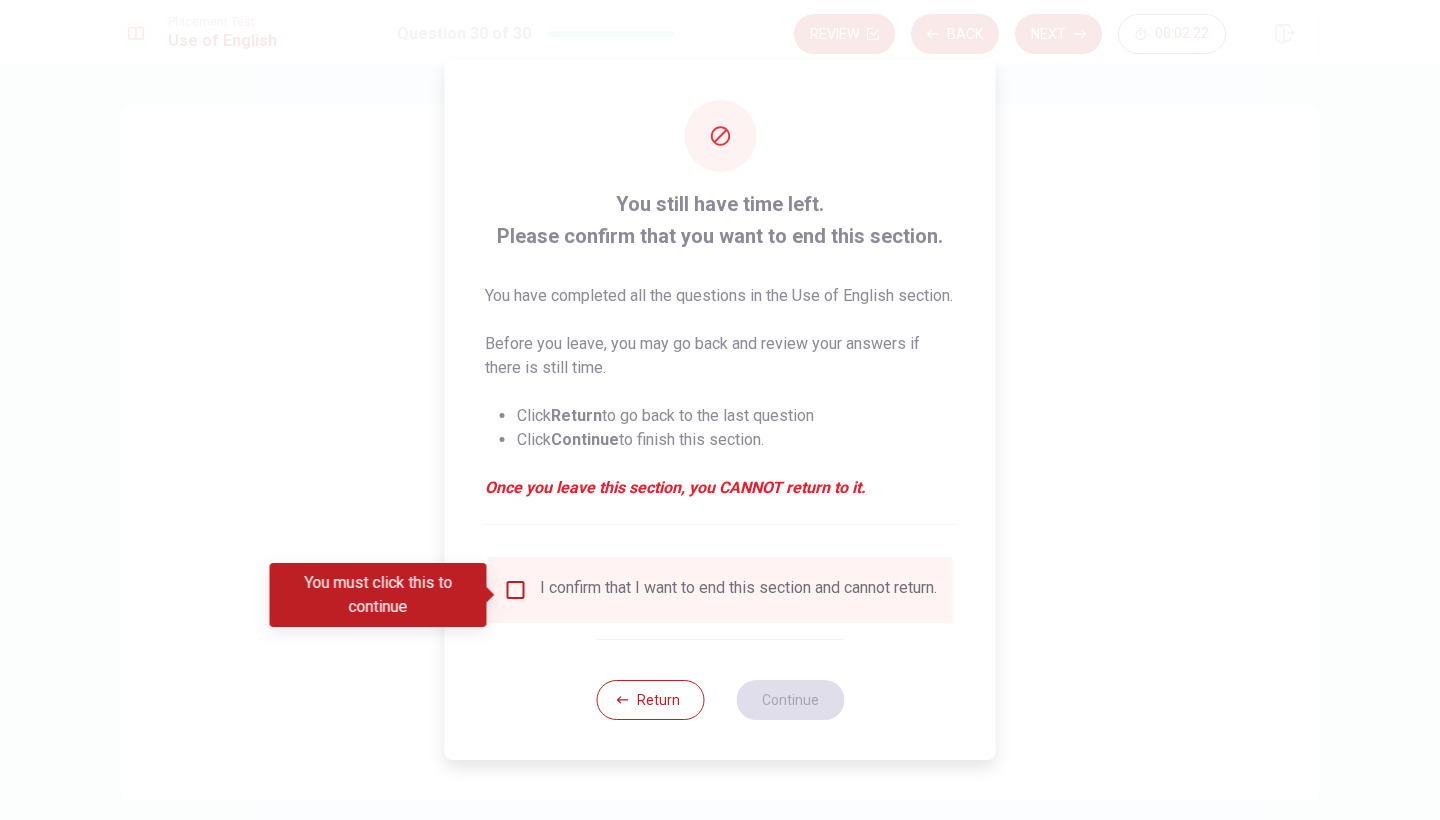 click at bounding box center [516, 590] 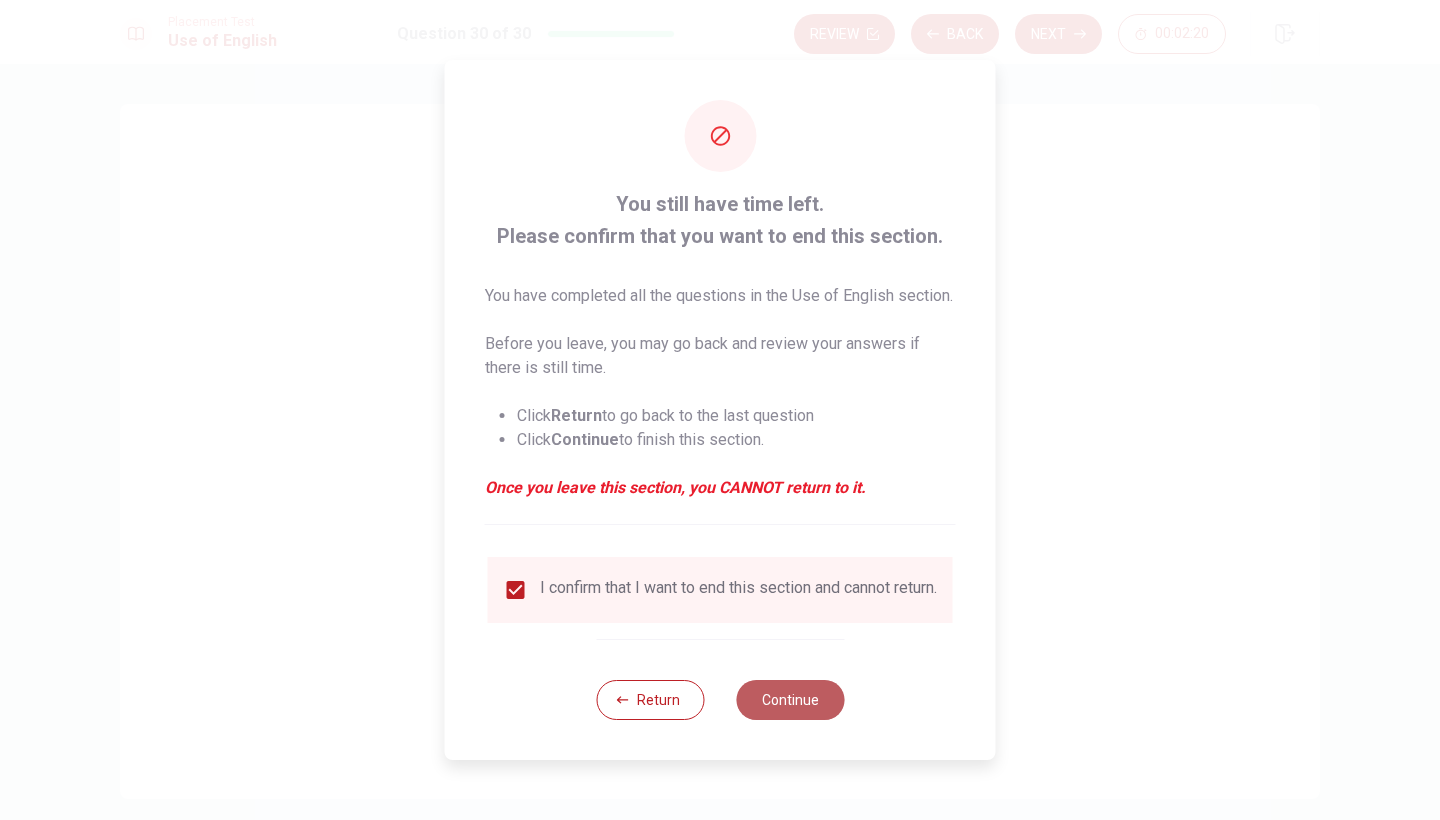 click on "Continue" at bounding box center [790, 700] 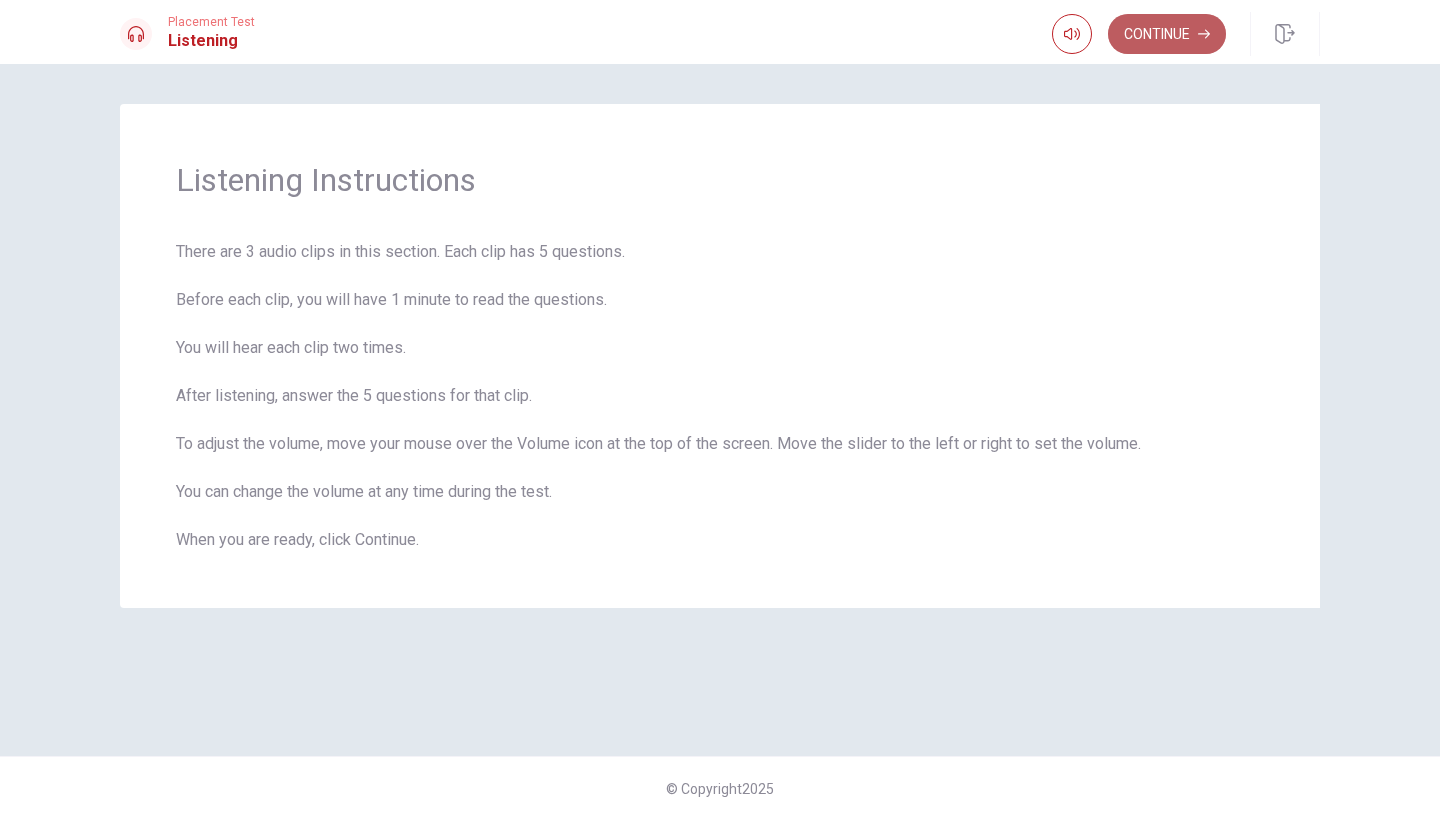 click on "Continue" at bounding box center (1167, 34) 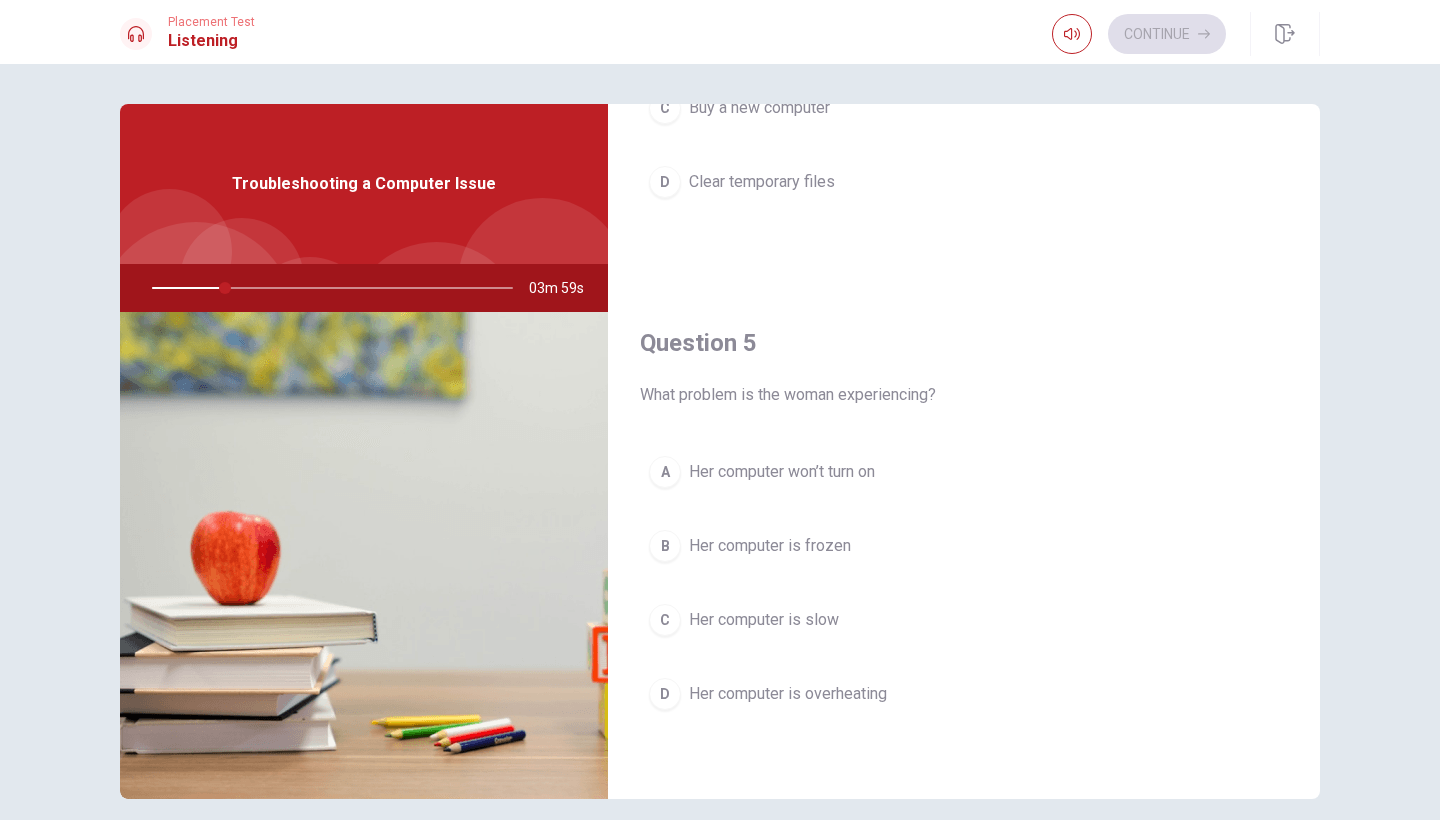 scroll, scrollTop: 1865, scrollLeft: 0, axis: vertical 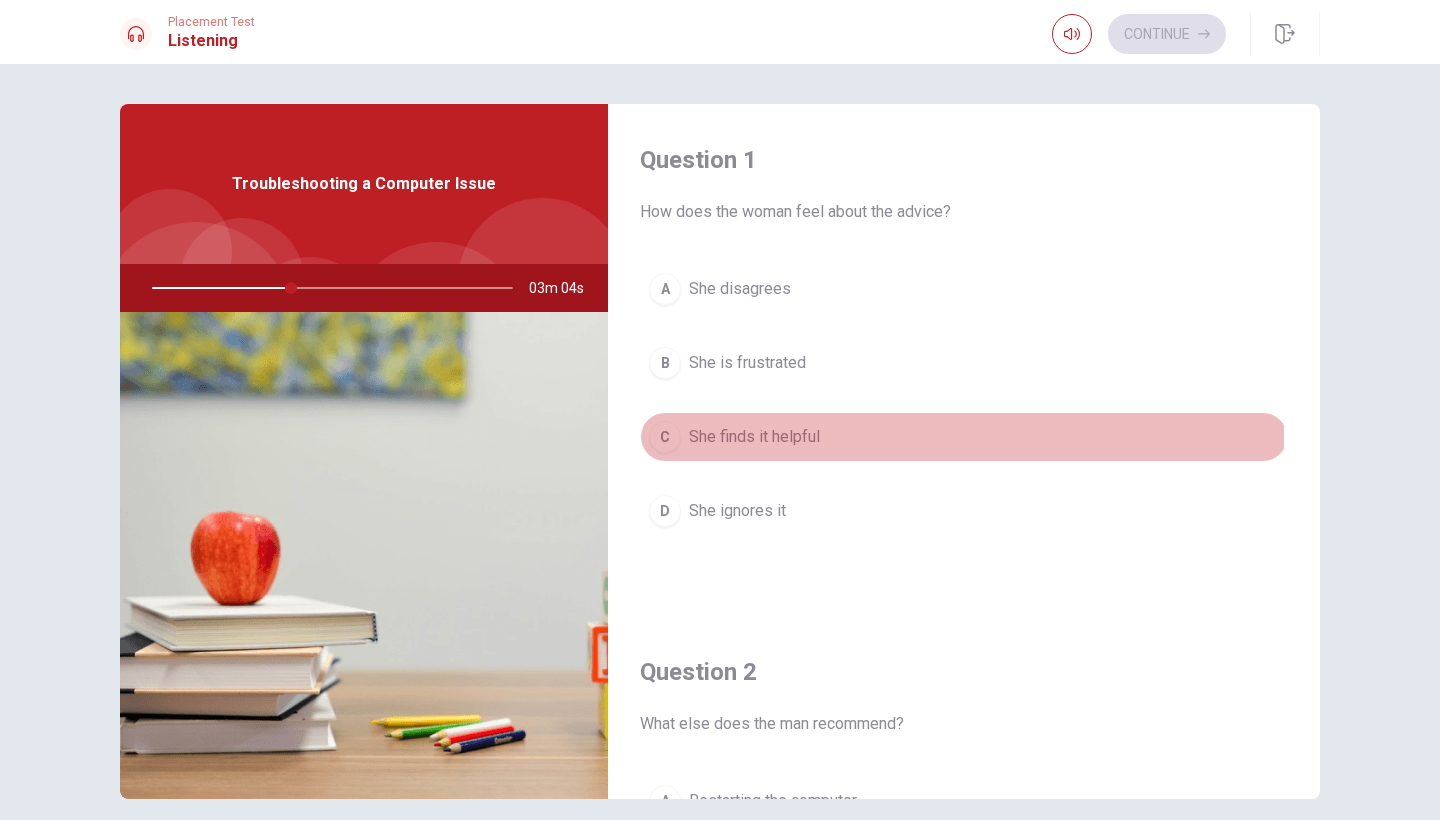 click on "C" at bounding box center [665, 437] 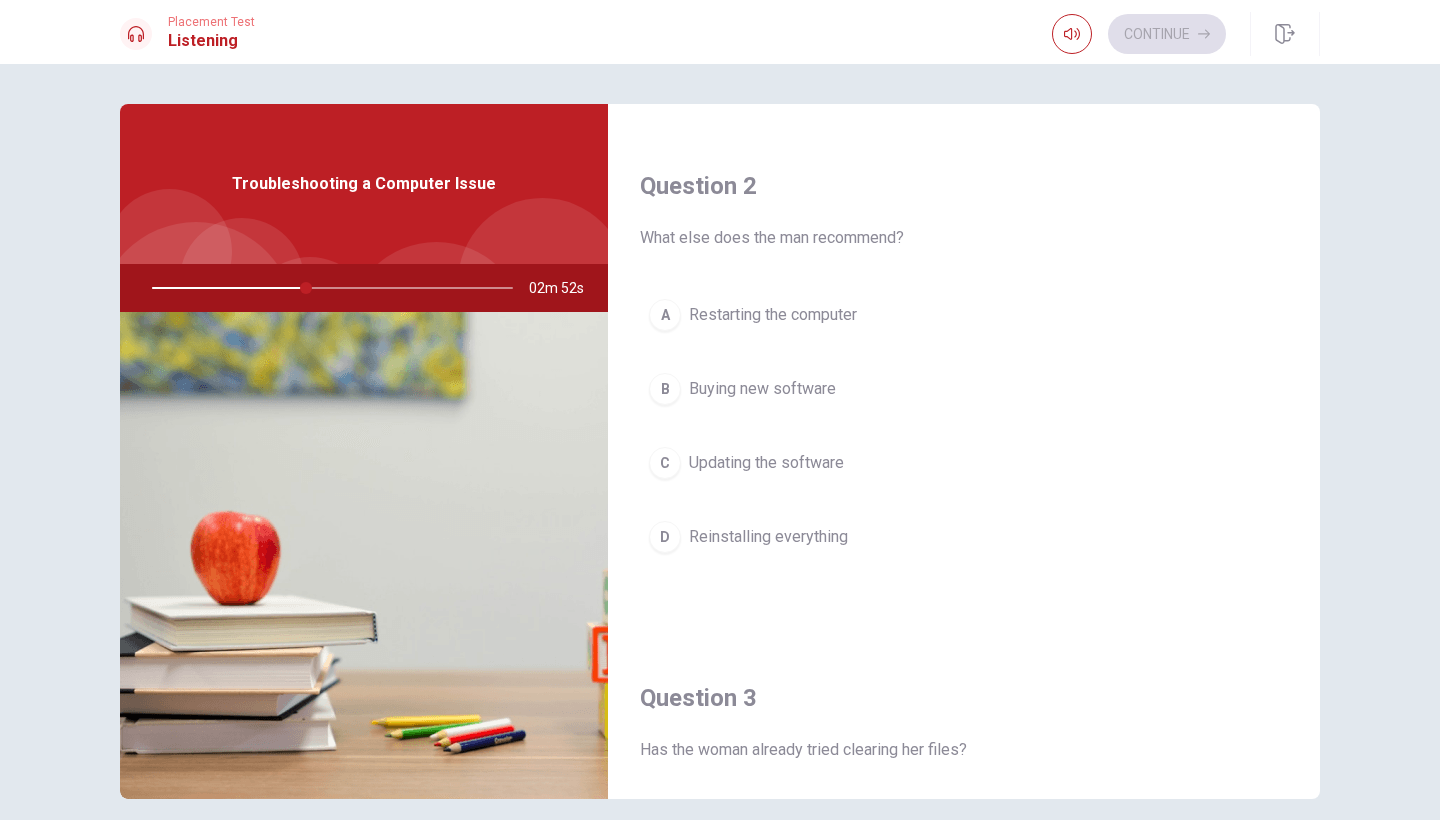 scroll, scrollTop: 490, scrollLeft: 0, axis: vertical 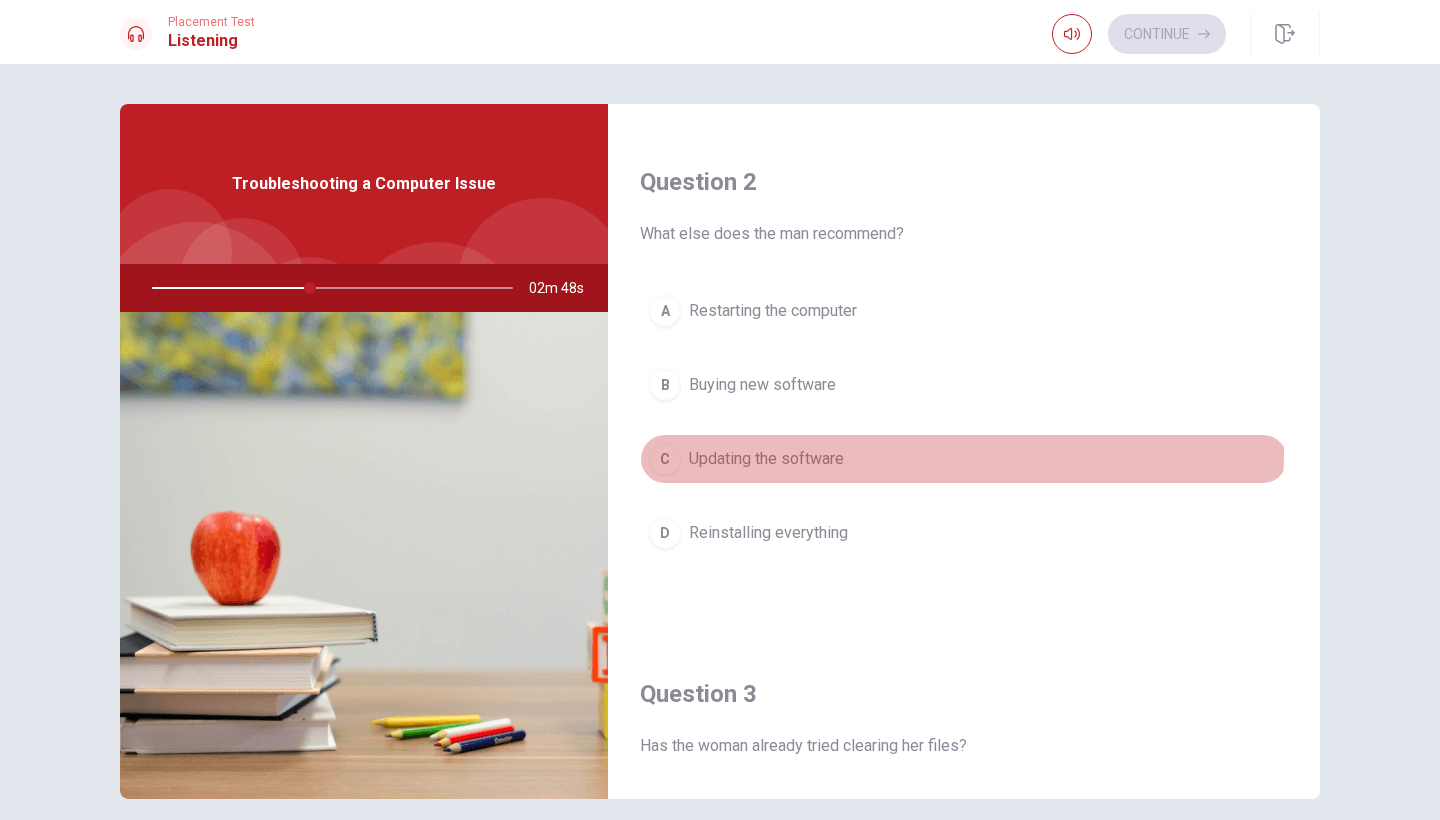 click on "C" at bounding box center (665, 459) 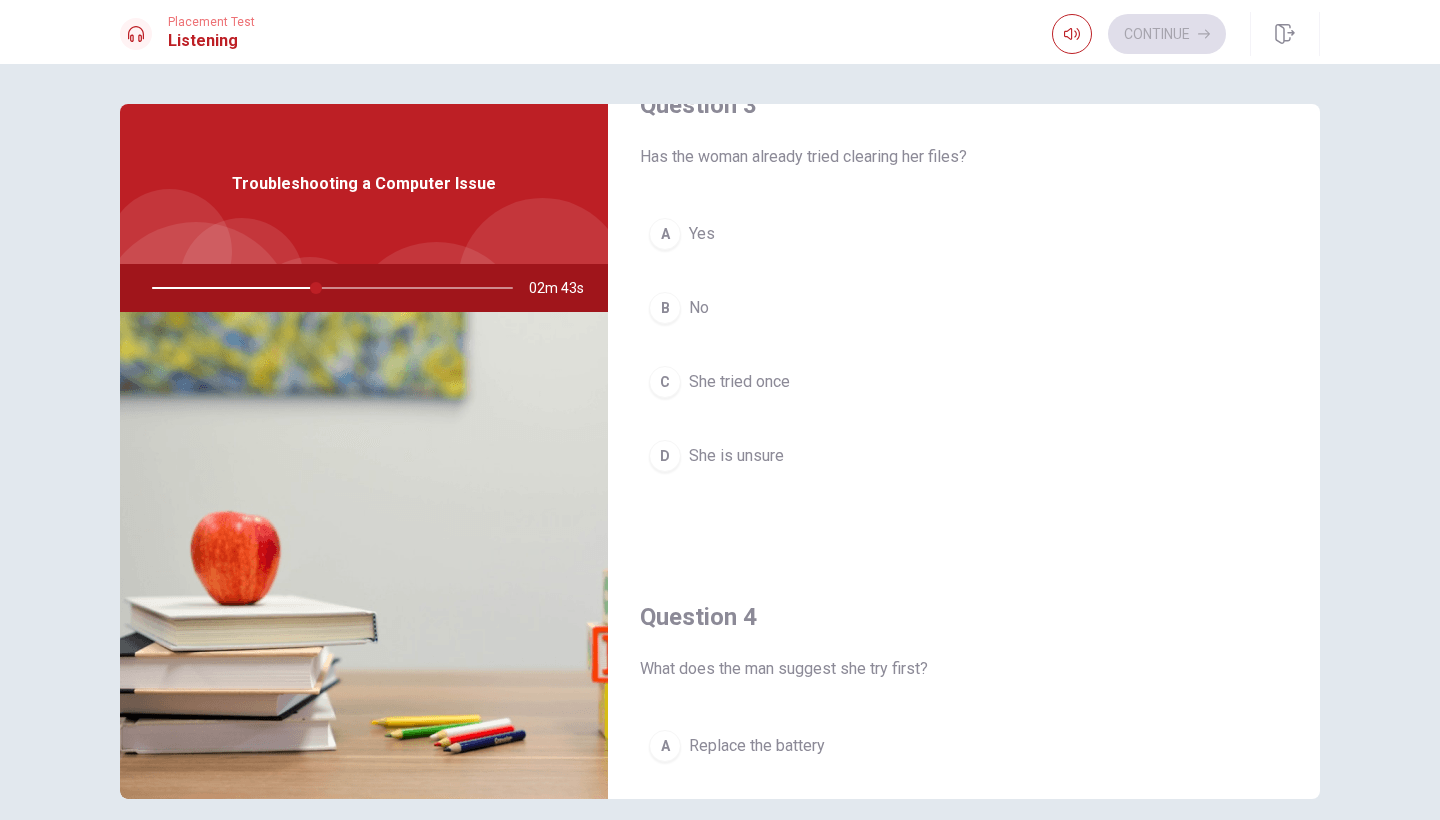 scroll, scrollTop: 1097, scrollLeft: 0, axis: vertical 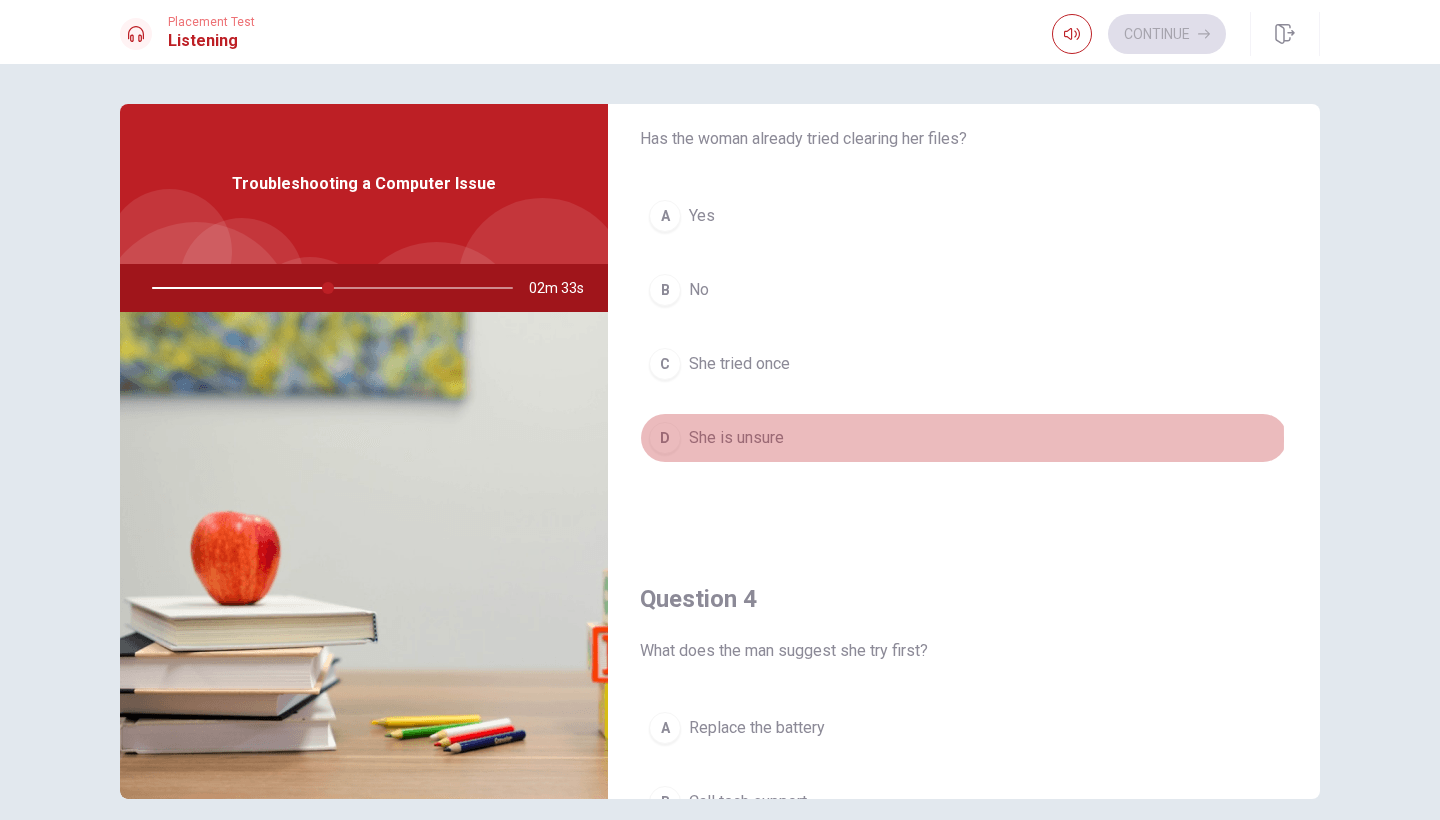 click on "D" at bounding box center [665, 438] 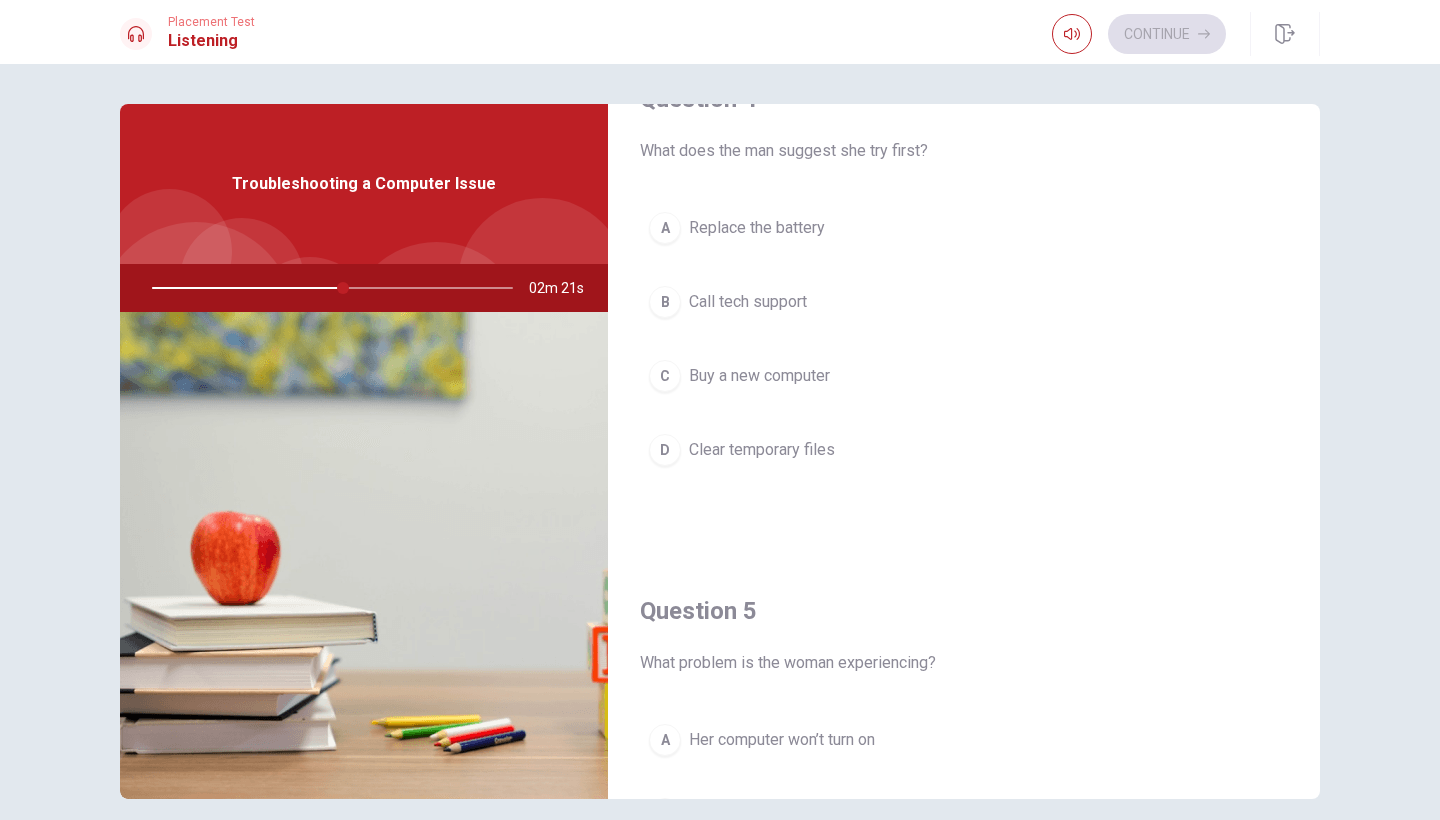 scroll, scrollTop: 1636, scrollLeft: 0, axis: vertical 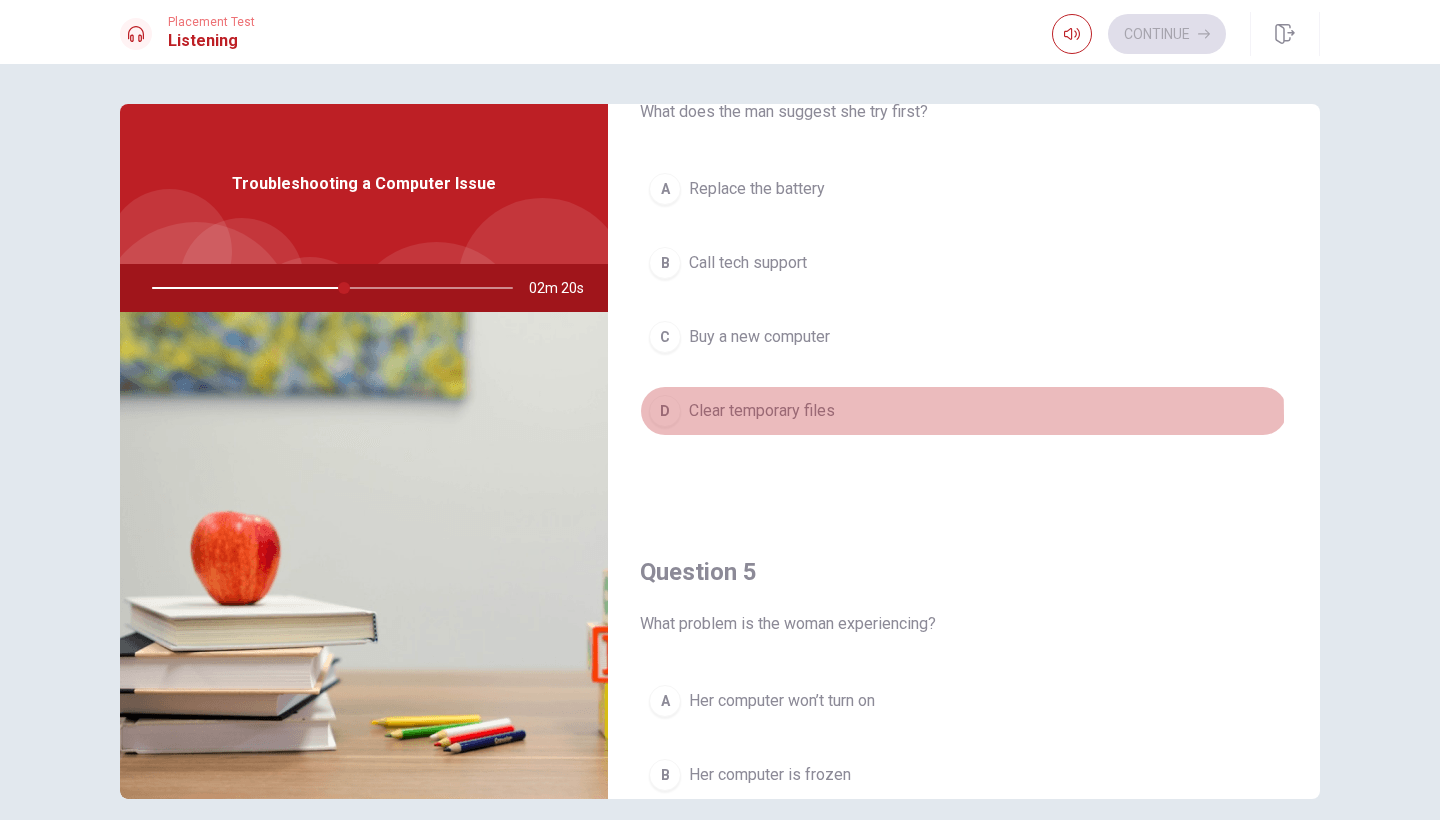 click on "D" at bounding box center (665, 411) 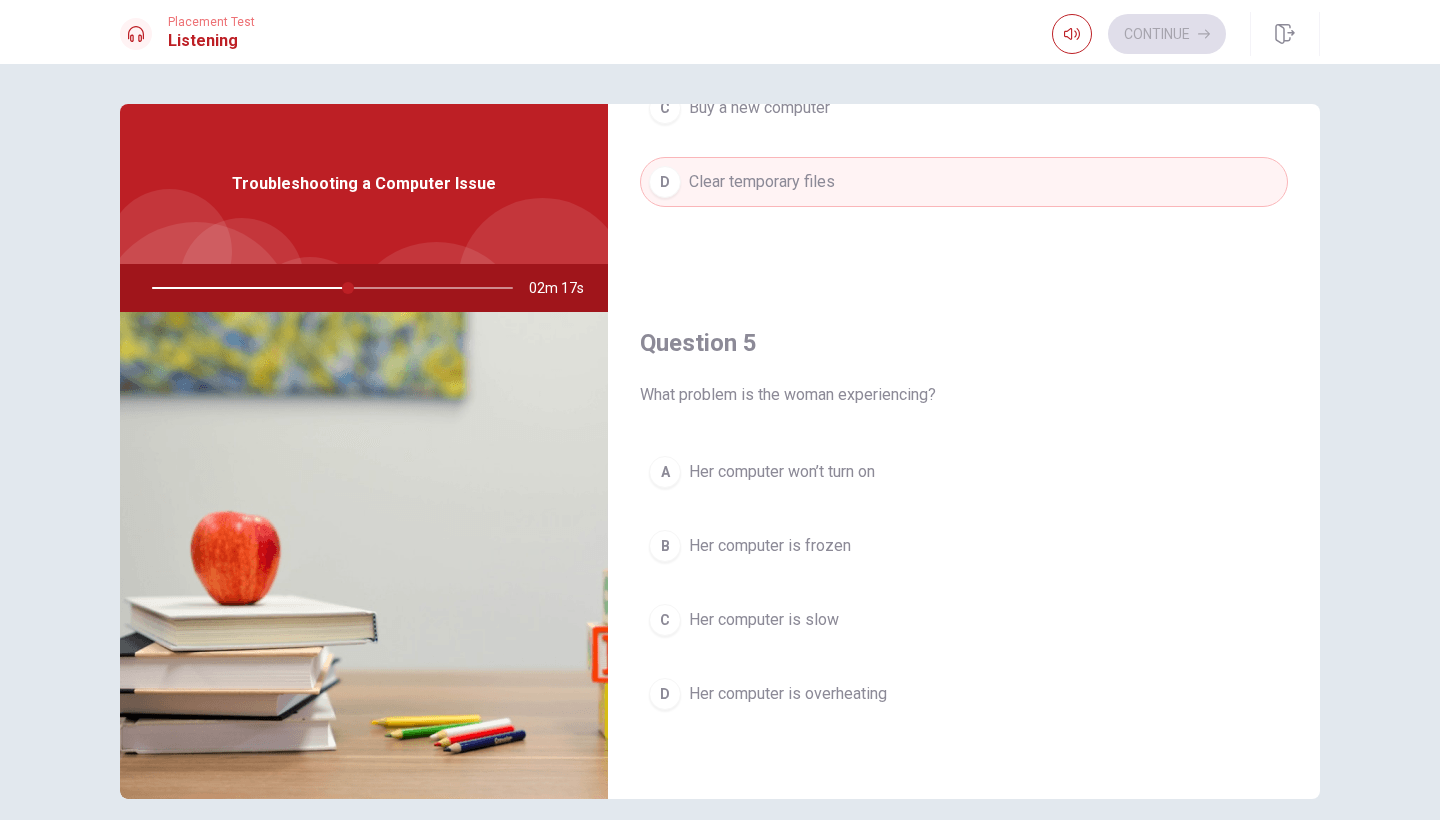 scroll, scrollTop: 1865, scrollLeft: 0, axis: vertical 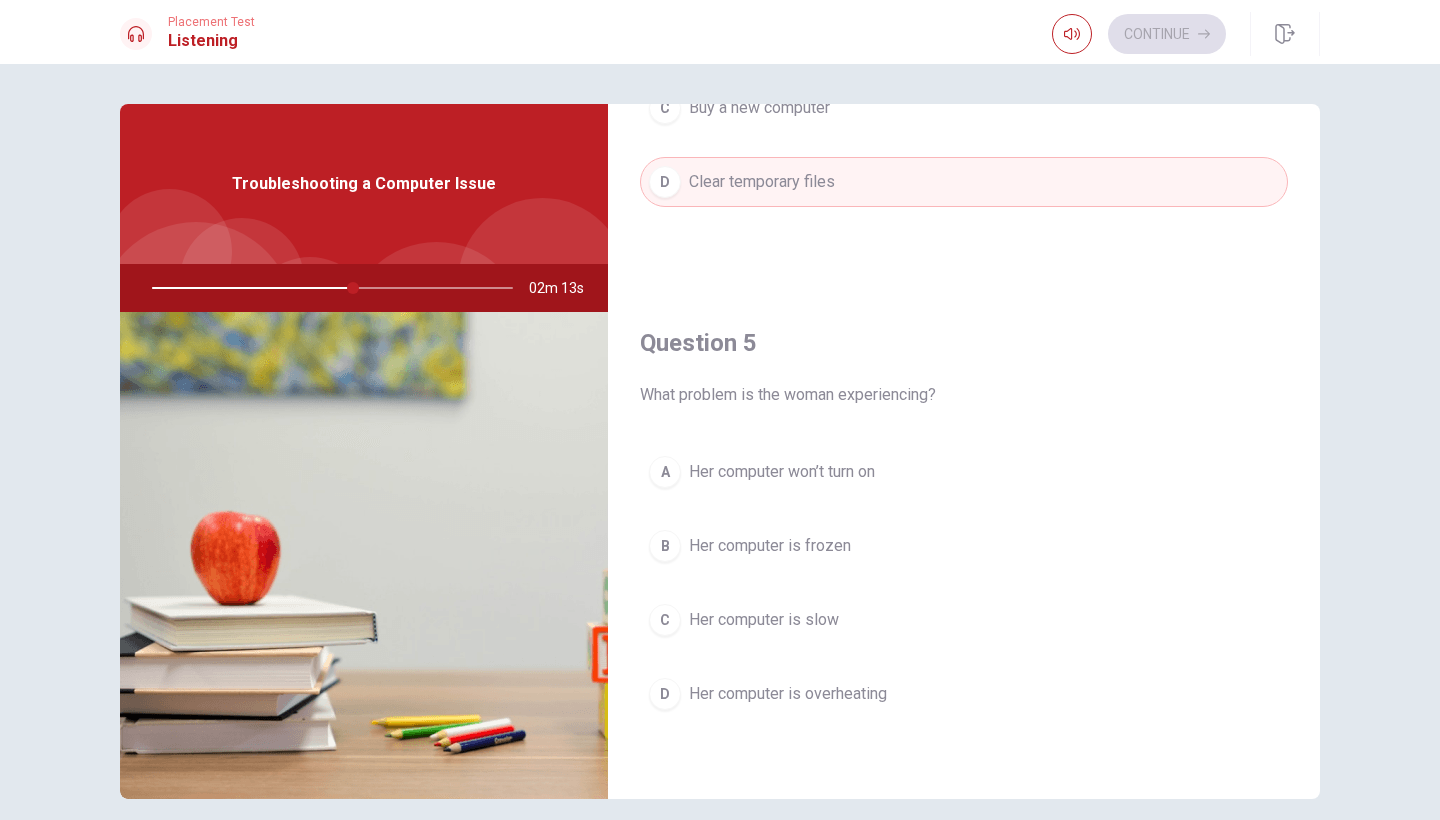 click on "C" at bounding box center [665, 620] 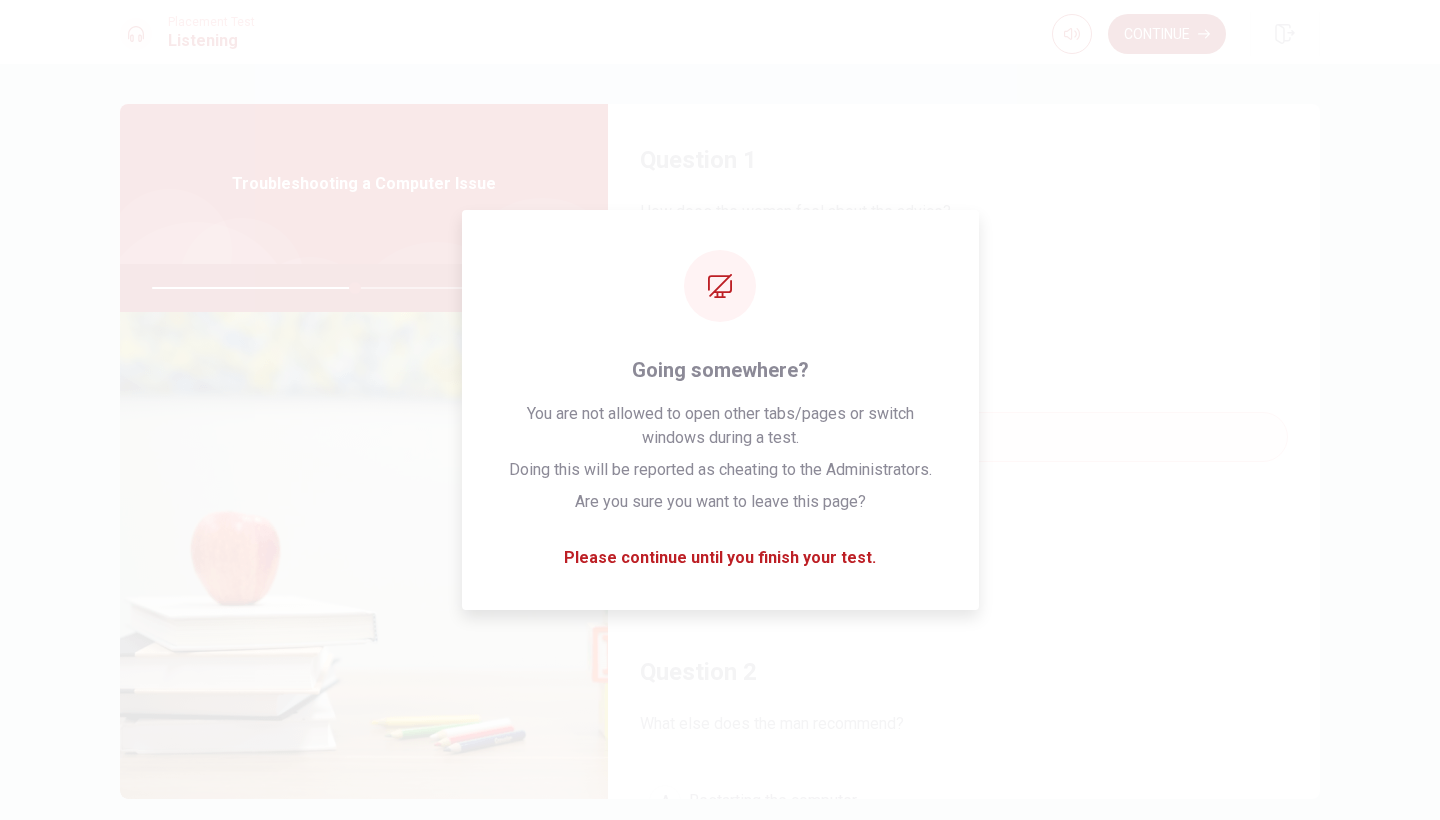 scroll, scrollTop: 0, scrollLeft: 0, axis: both 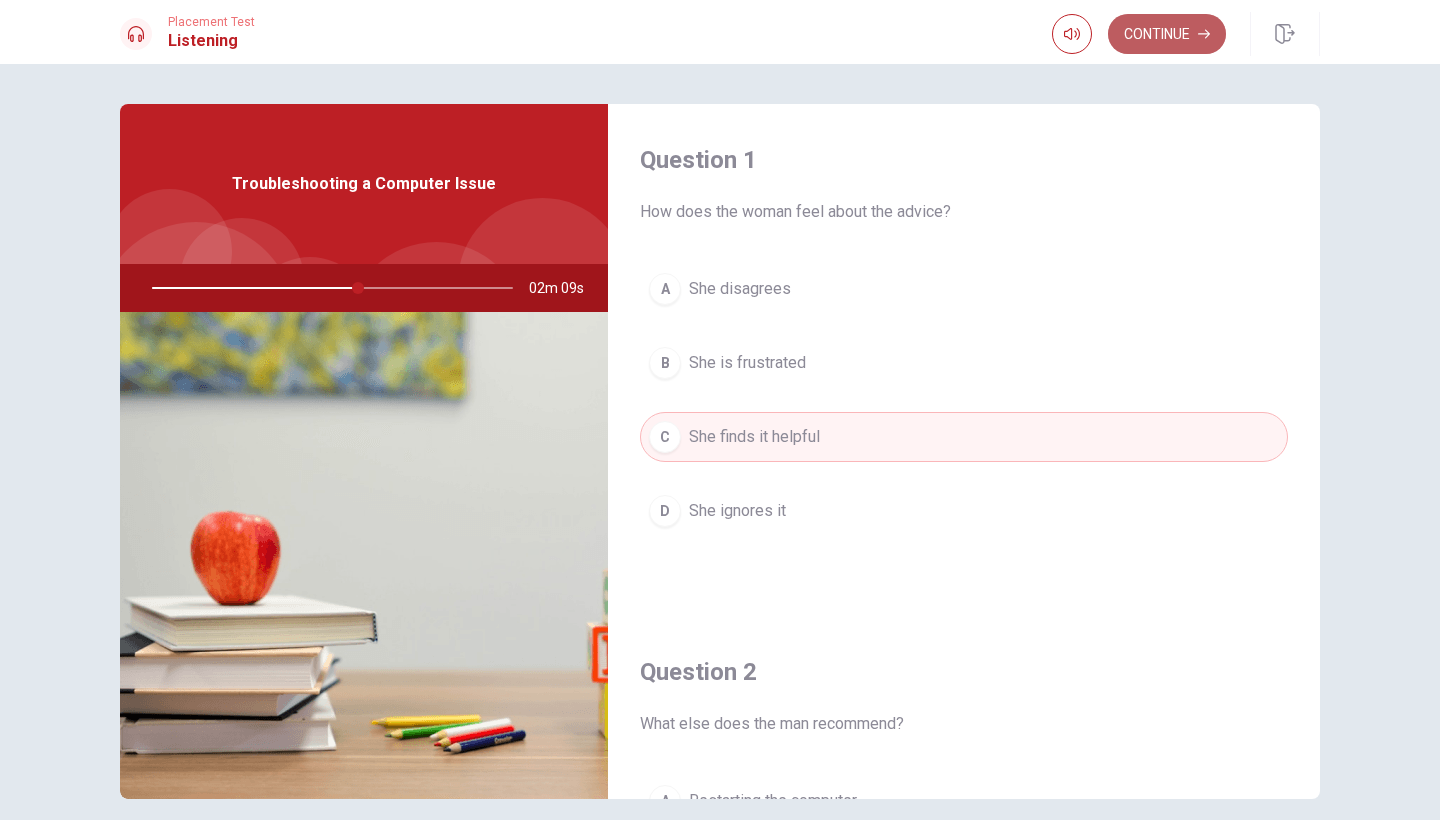 click on "Continue" at bounding box center (1167, 34) 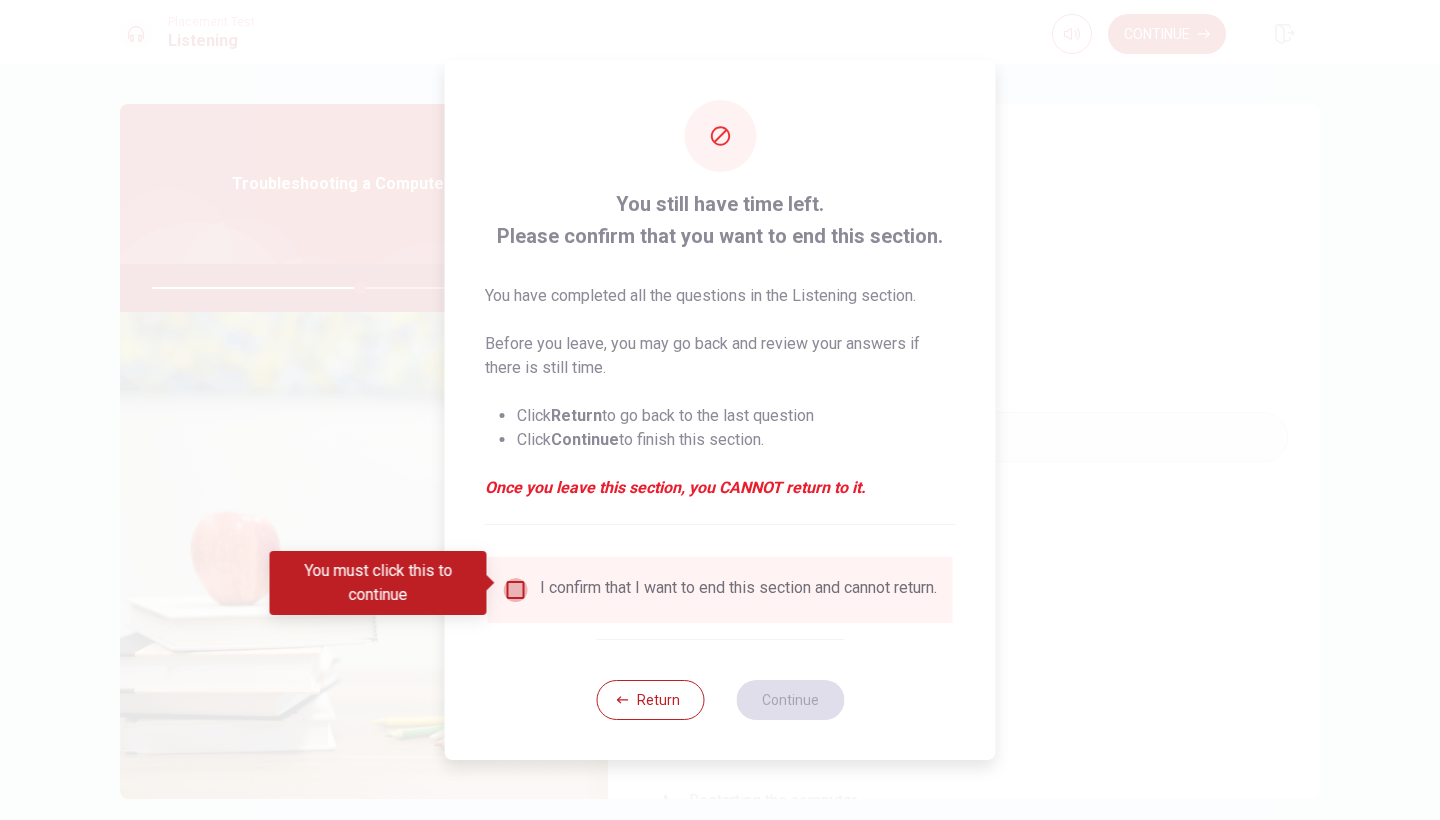 click at bounding box center (516, 590) 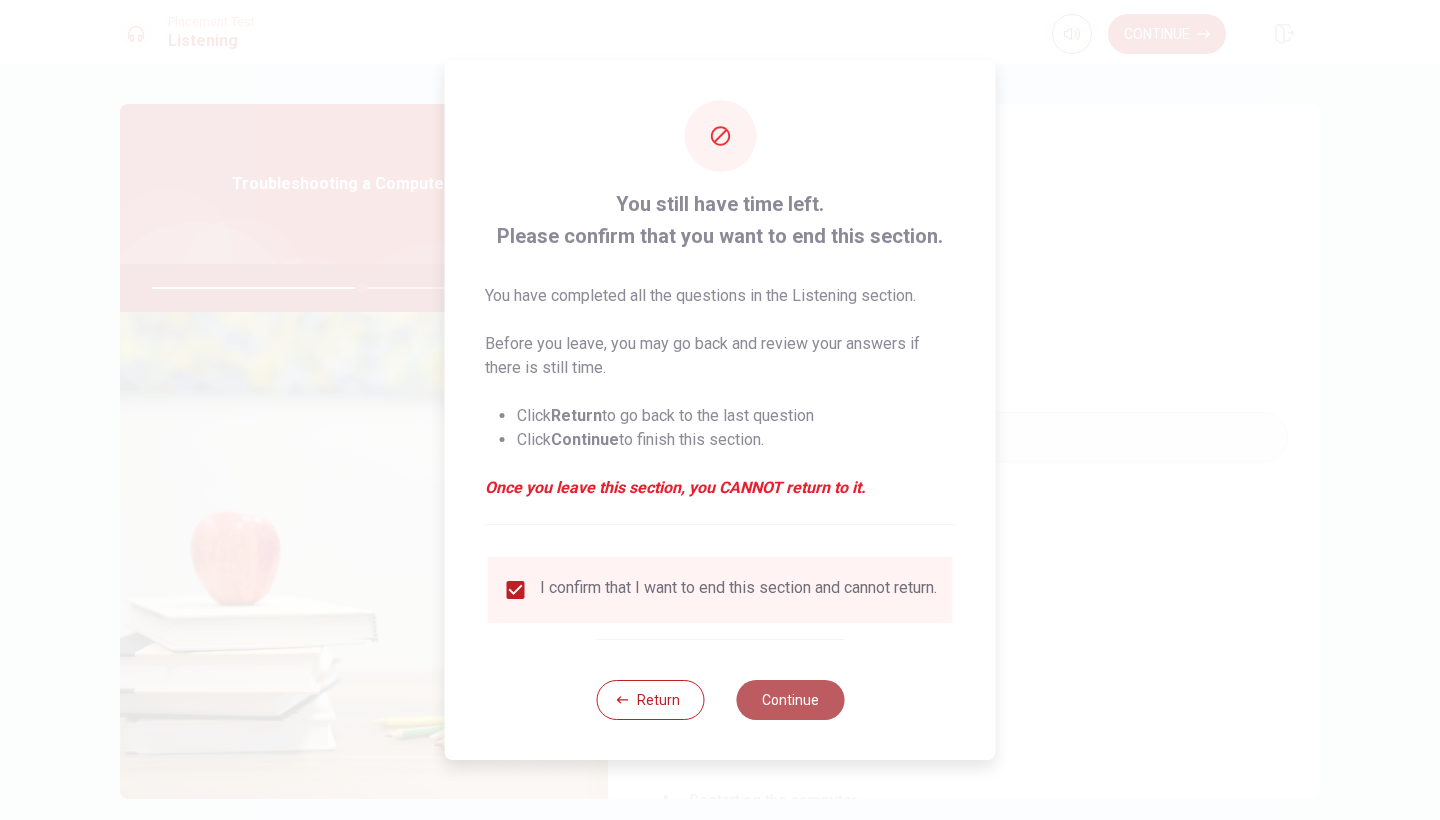 click on "Continue" at bounding box center [790, 700] 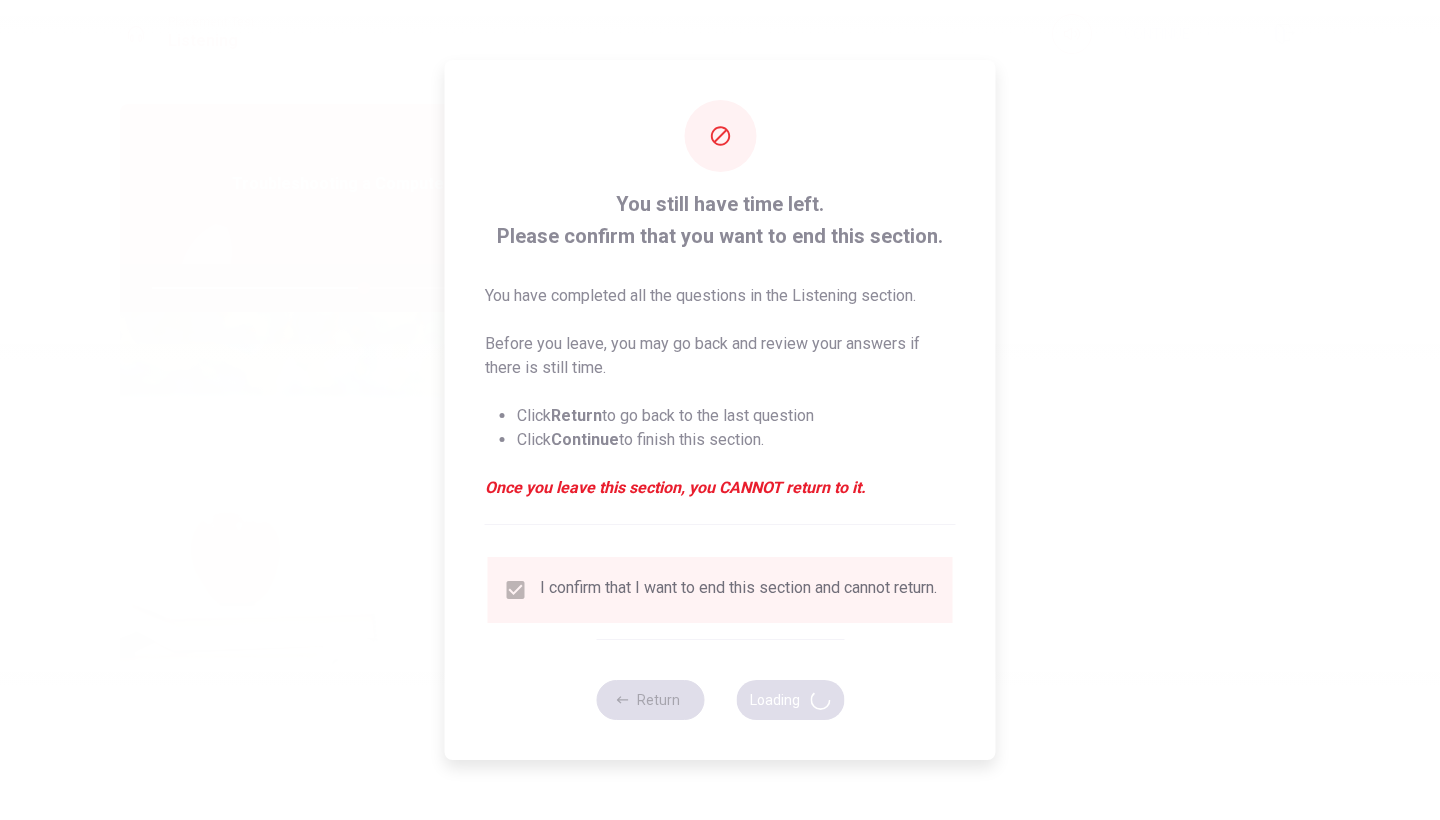 type on "59" 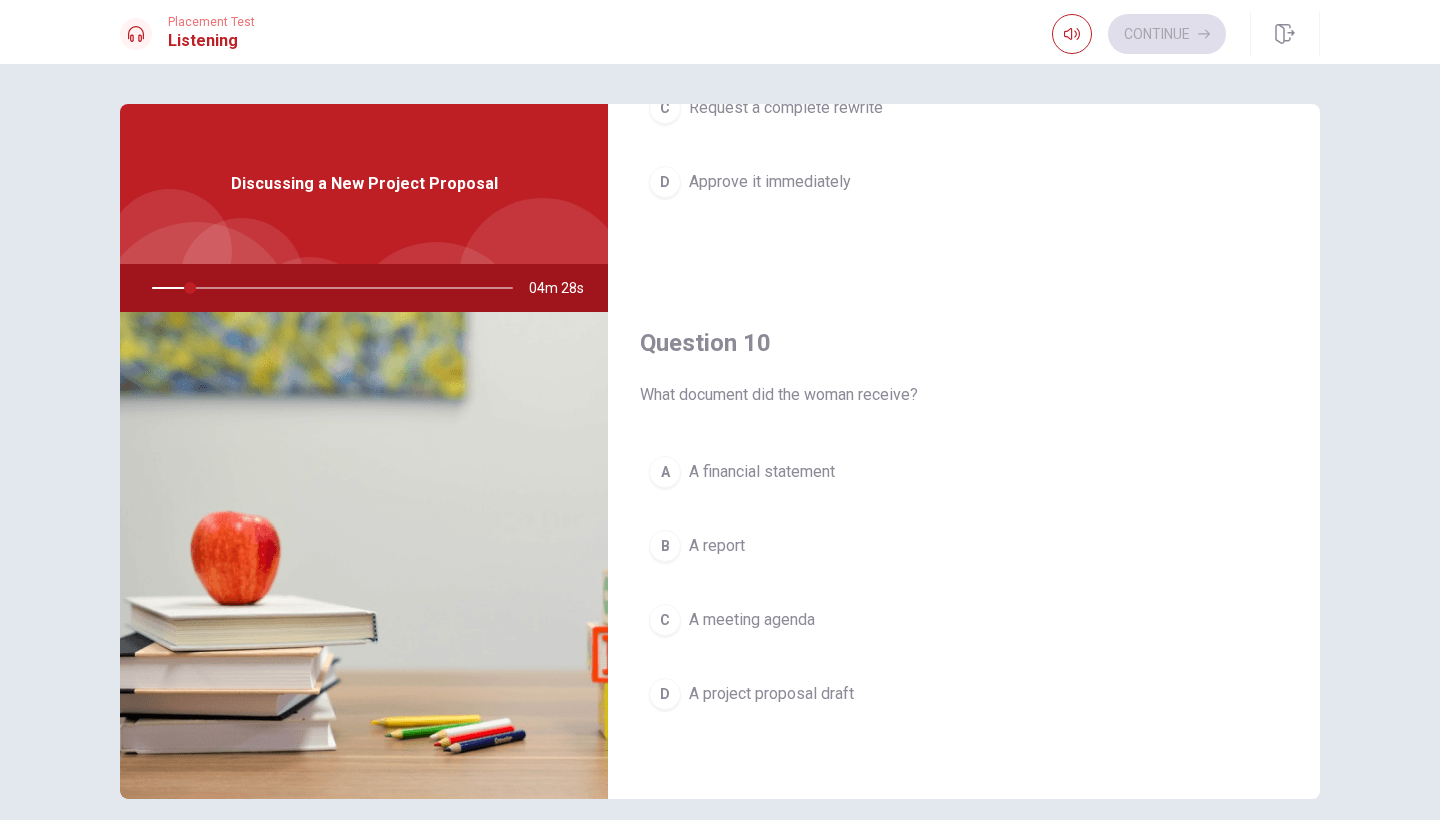 scroll, scrollTop: 1865, scrollLeft: 0, axis: vertical 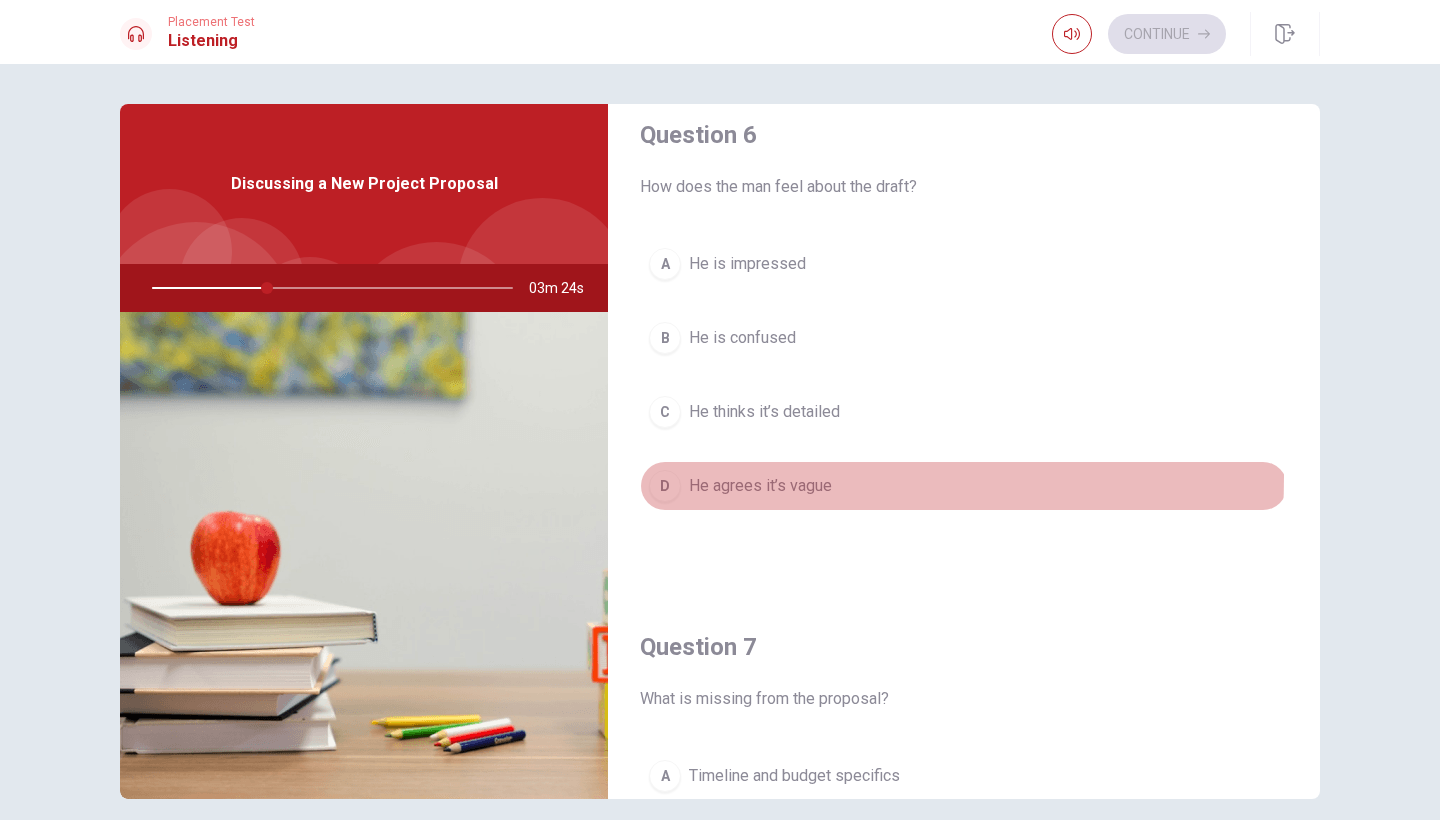 click on "D" at bounding box center (665, 486) 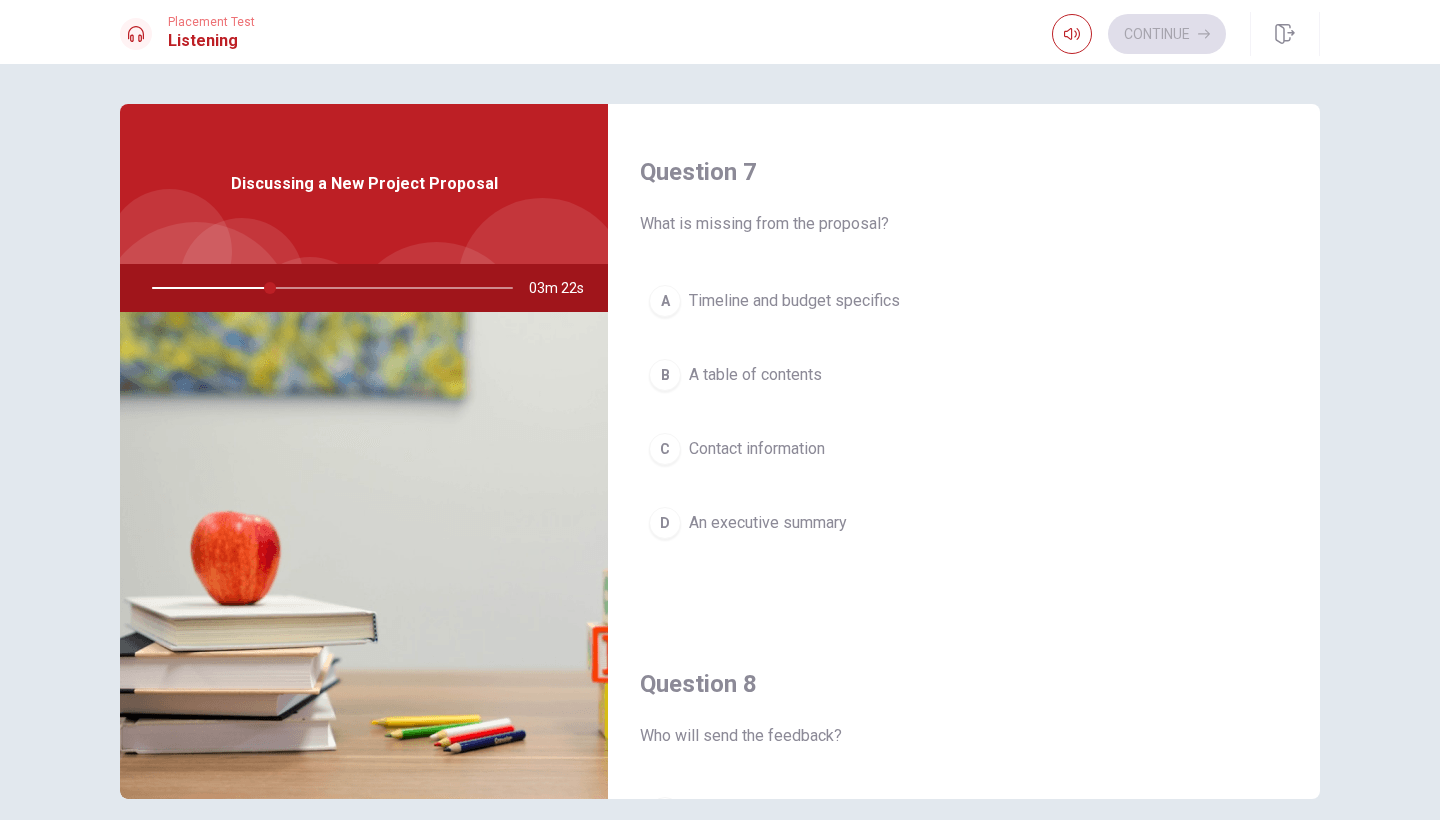 scroll, scrollTop: 496, scrollLeft: 0, axis: vertical 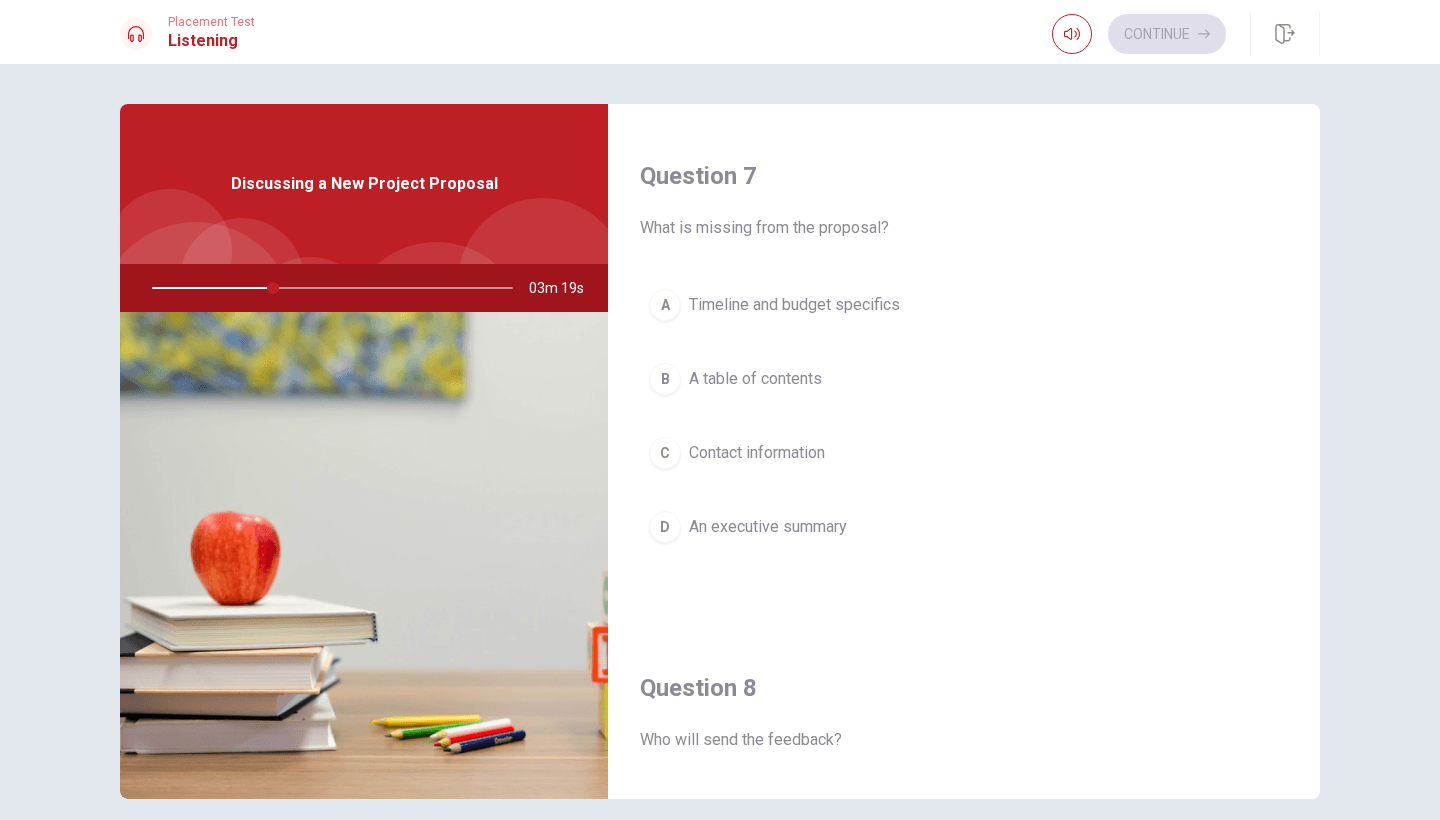 click on "A" at bounding box center (665, 305) 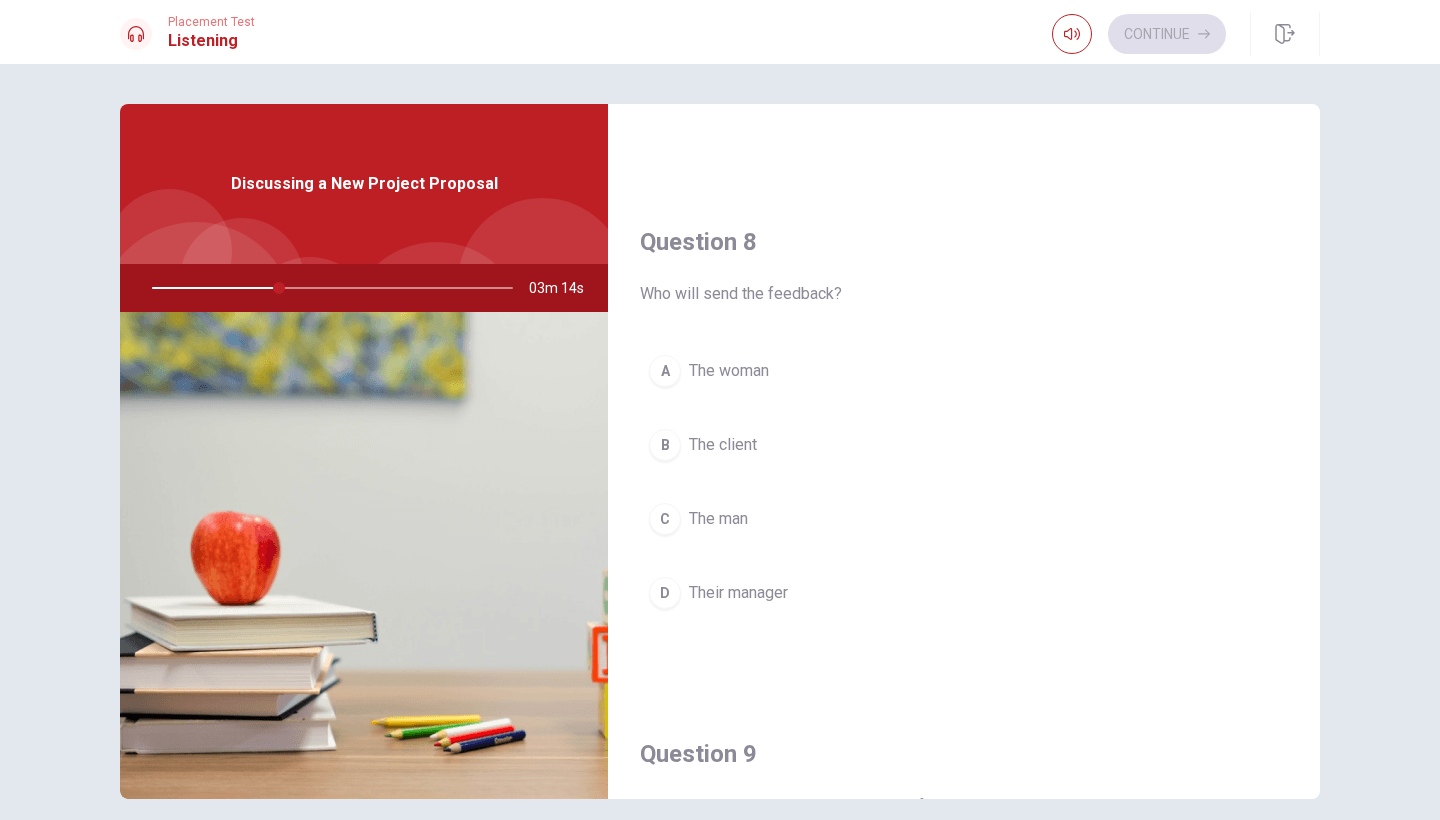 scroll, scrollTop: 945, scrollLeft: 0, axis: vertical 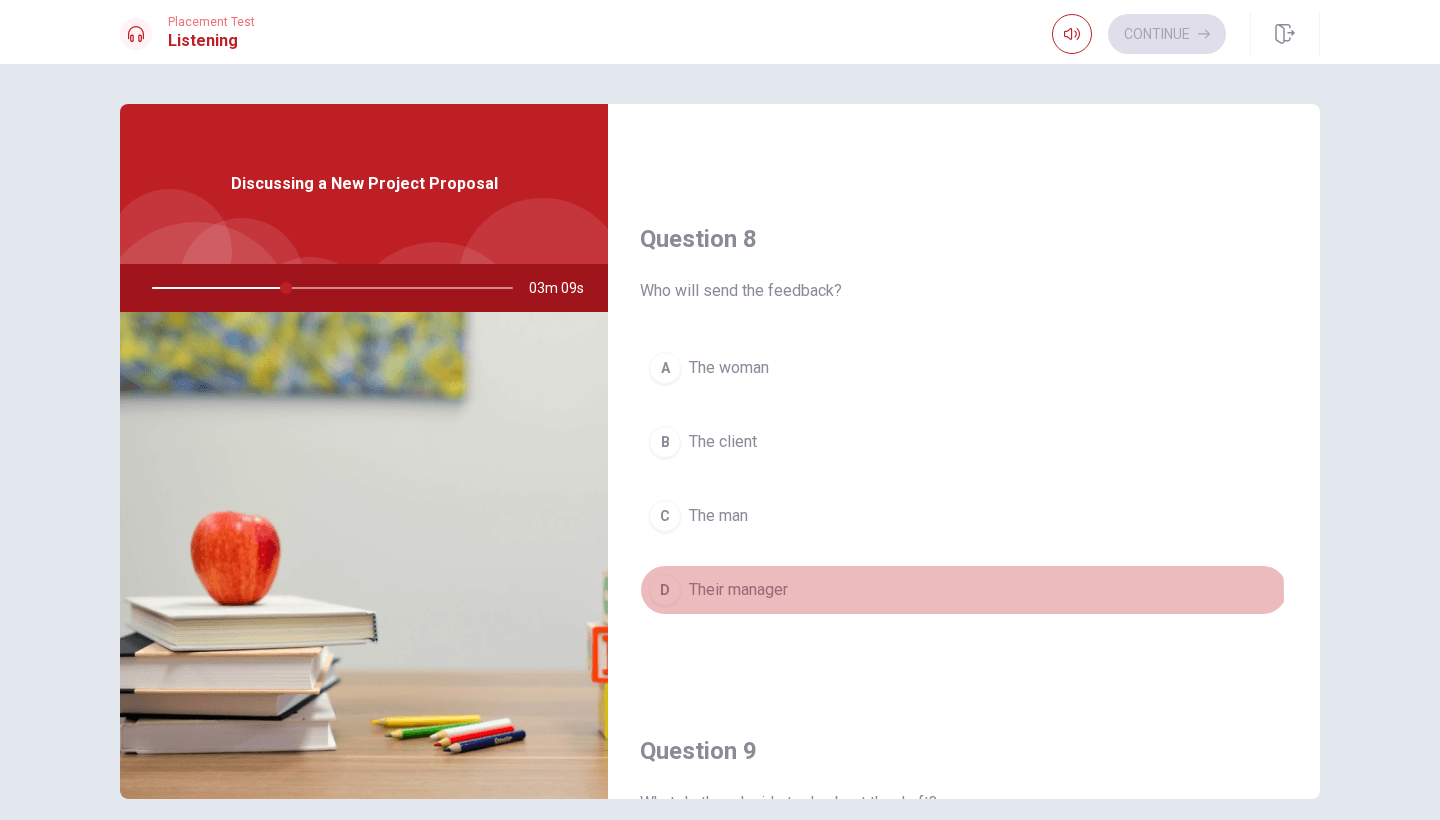 click on "D" at bounding box center (665, 590) 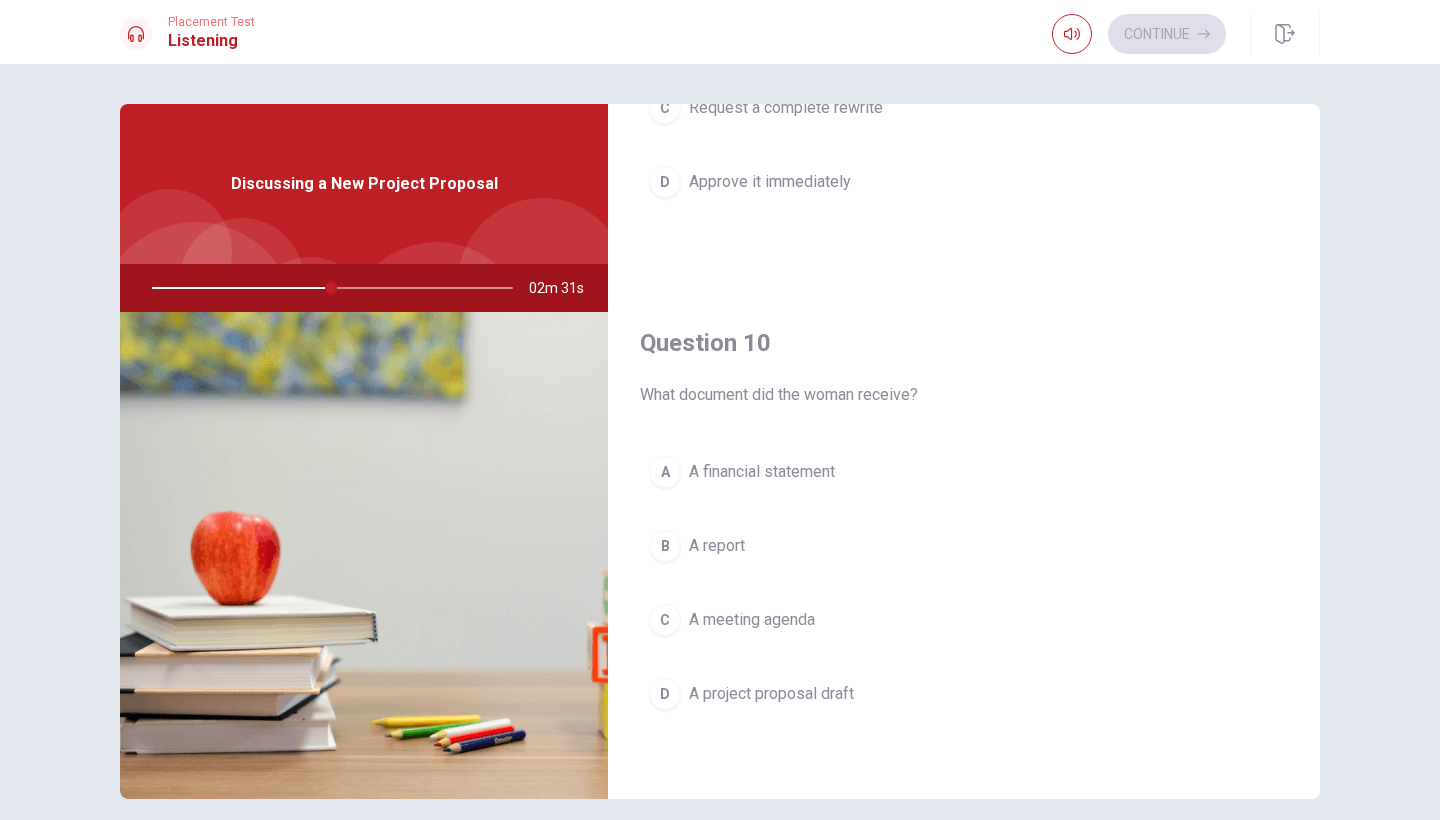scroll, scrollTop: 1865, scrollLeft: 0, axis: vertical 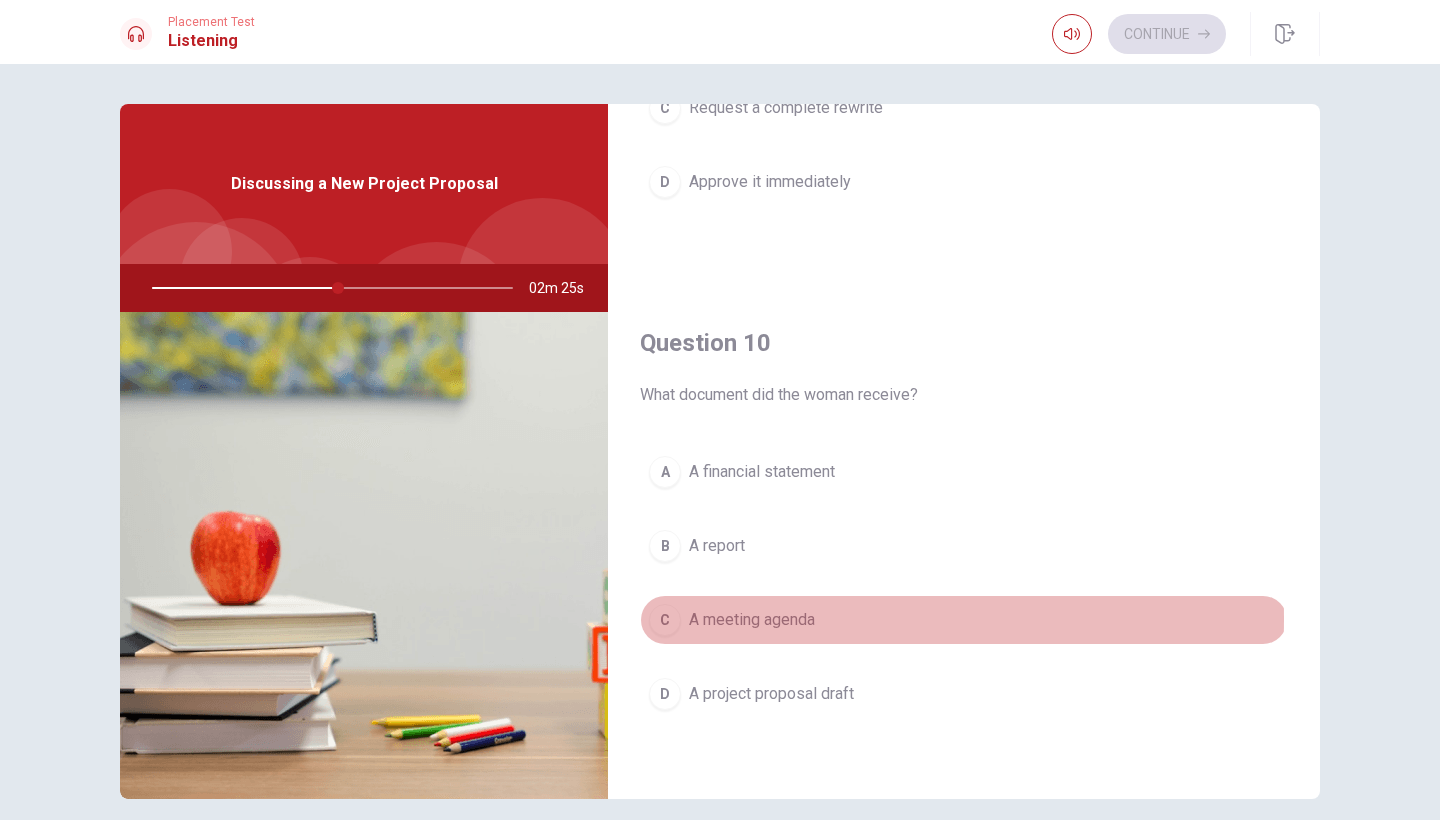 click on "C" at bounding box center [665, 620] 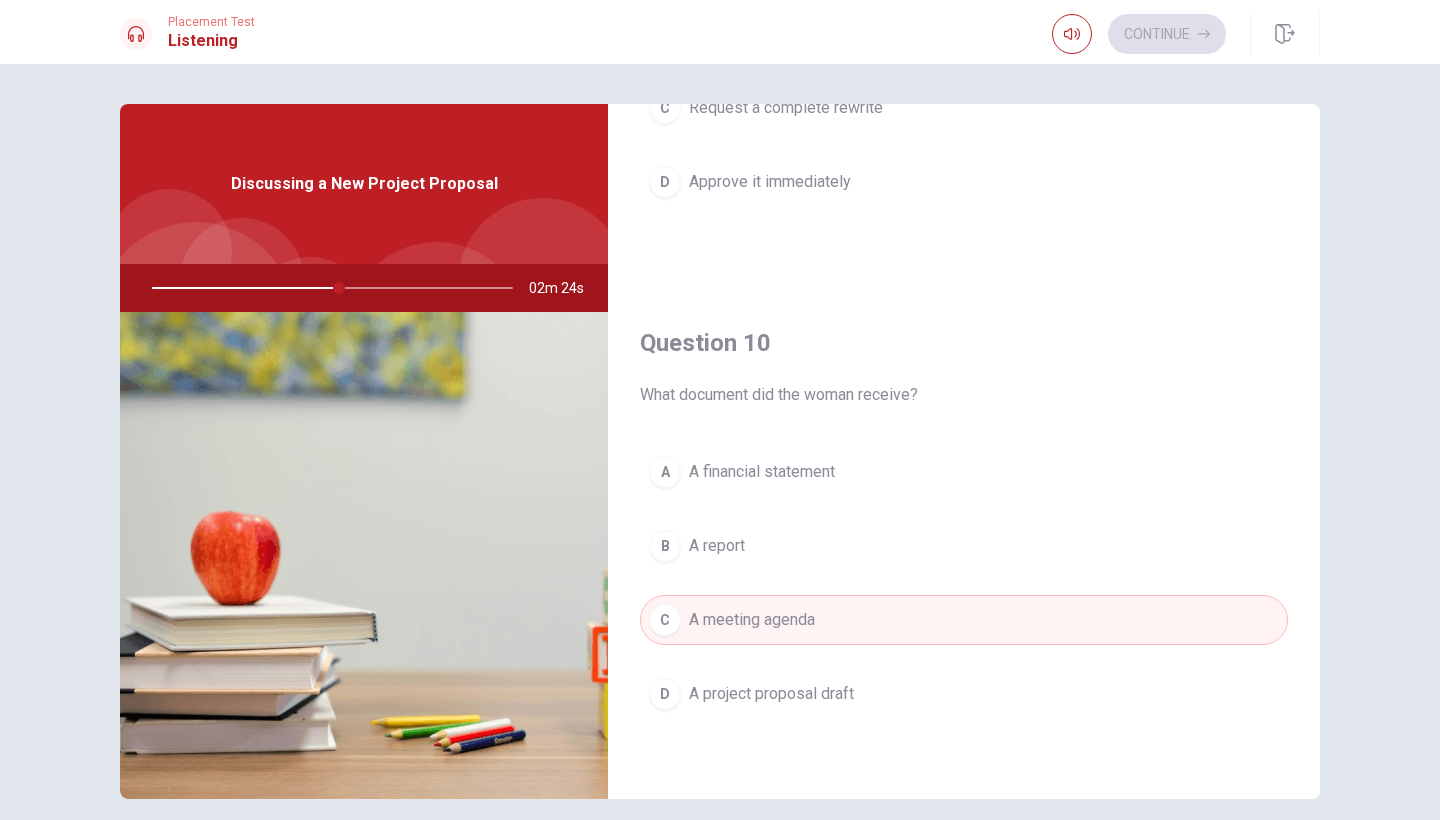 click on "D" at bounding box center [665, 694] 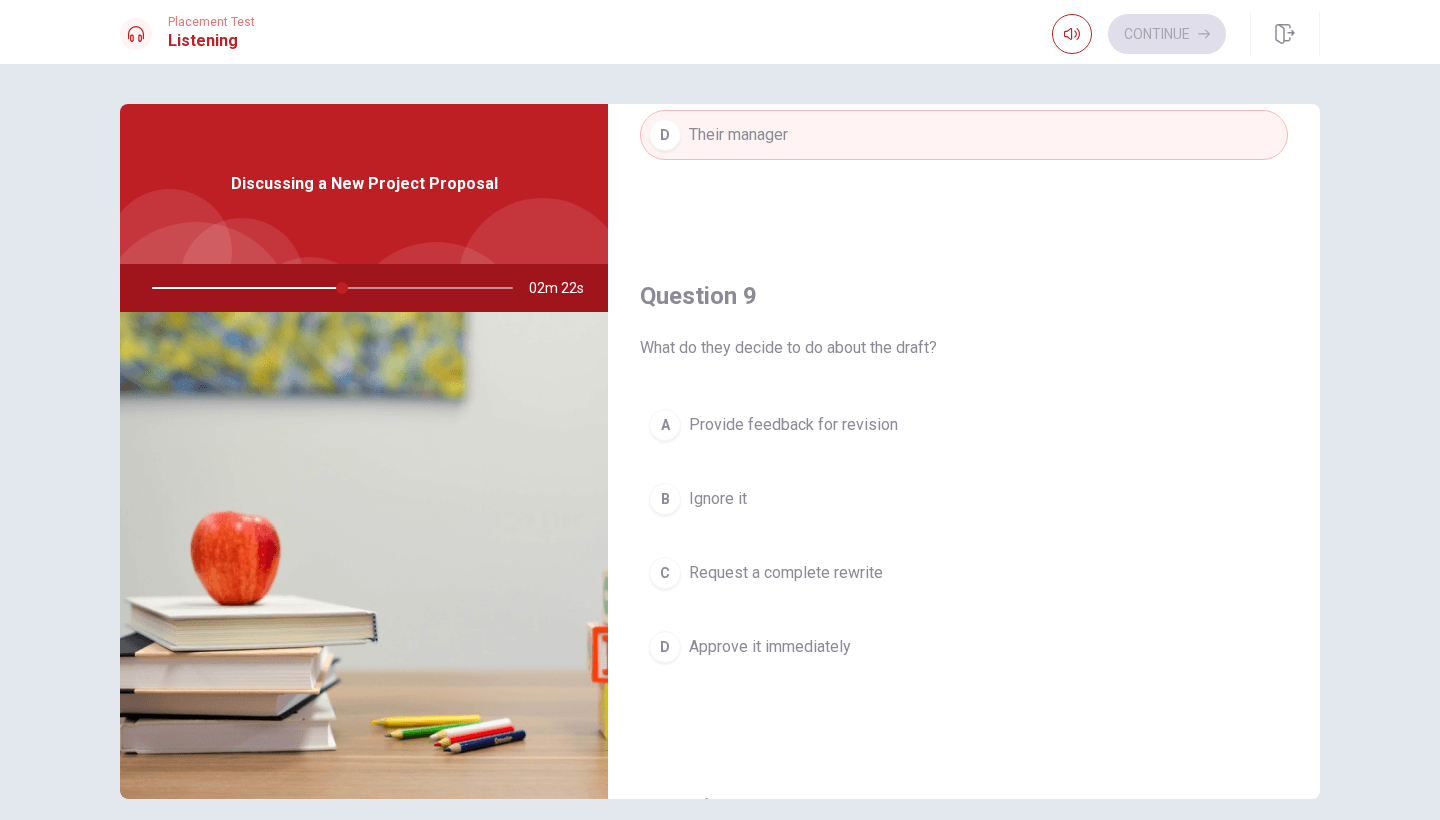 scroll, scrollTop: 1419, scrollLeft: 0, axis: vertical 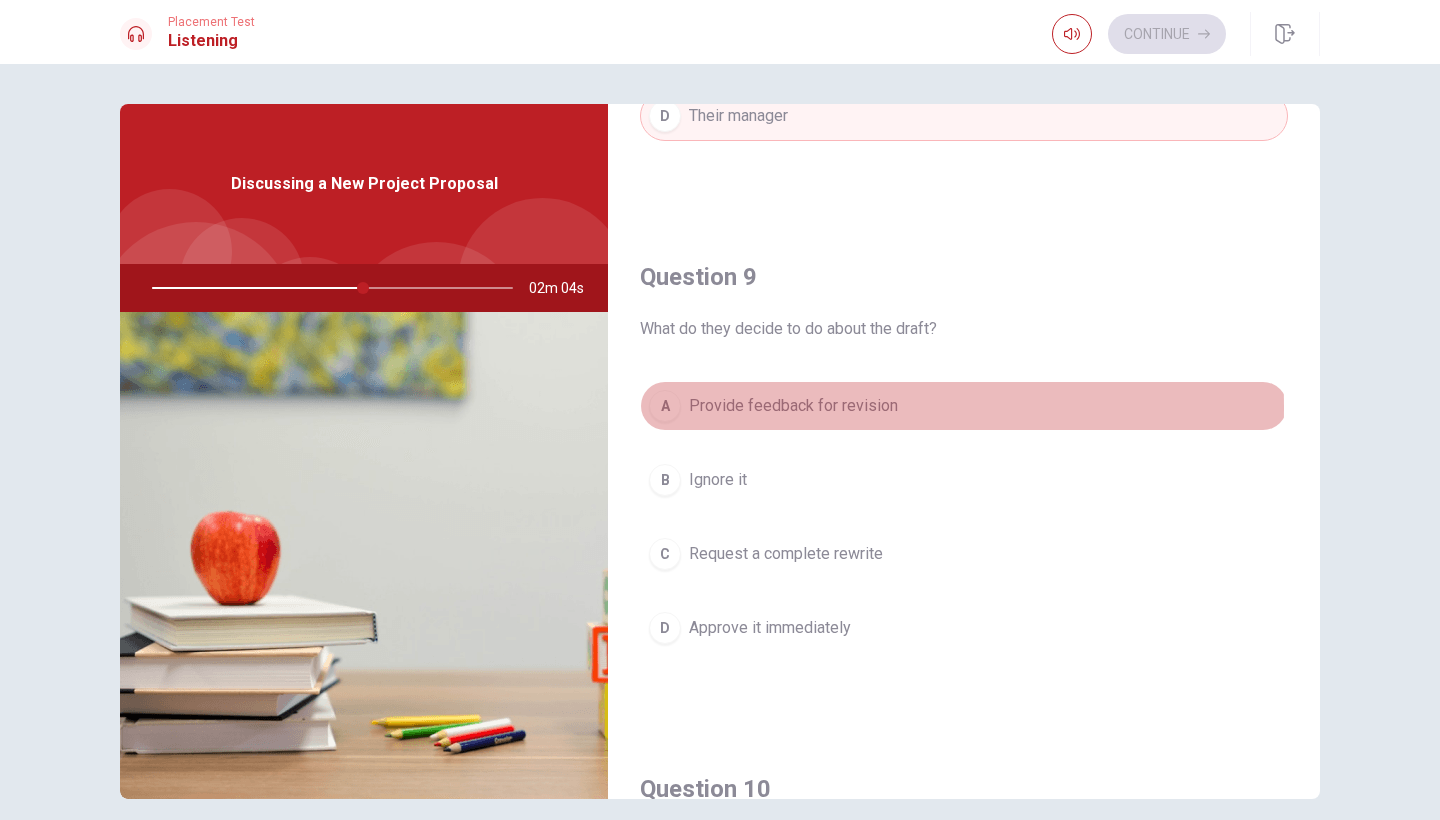 click on "A" at bounding box center [665, 406] 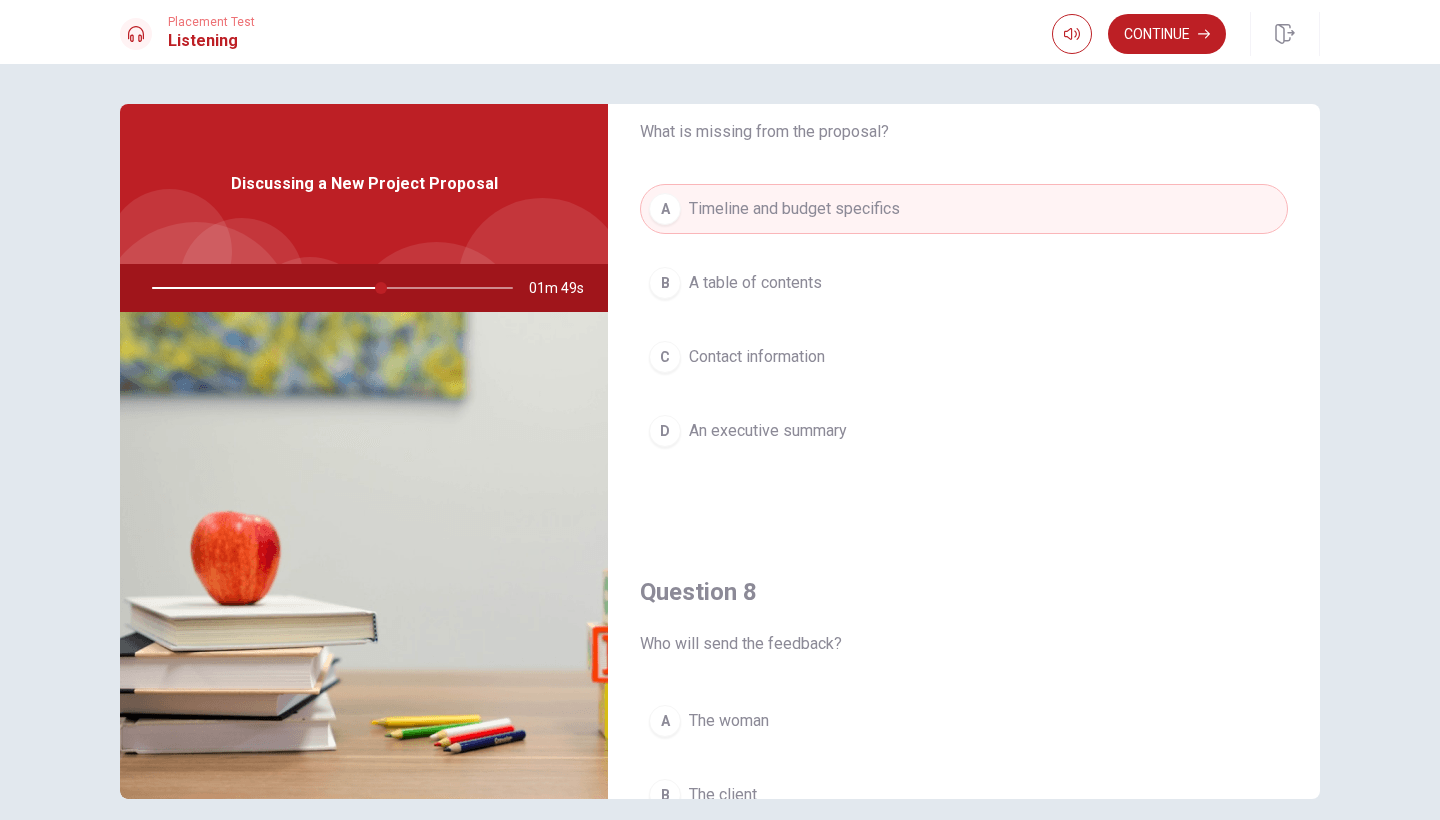 scroll, scrollTop: 590, scrollLeft: 0, axis: vertical 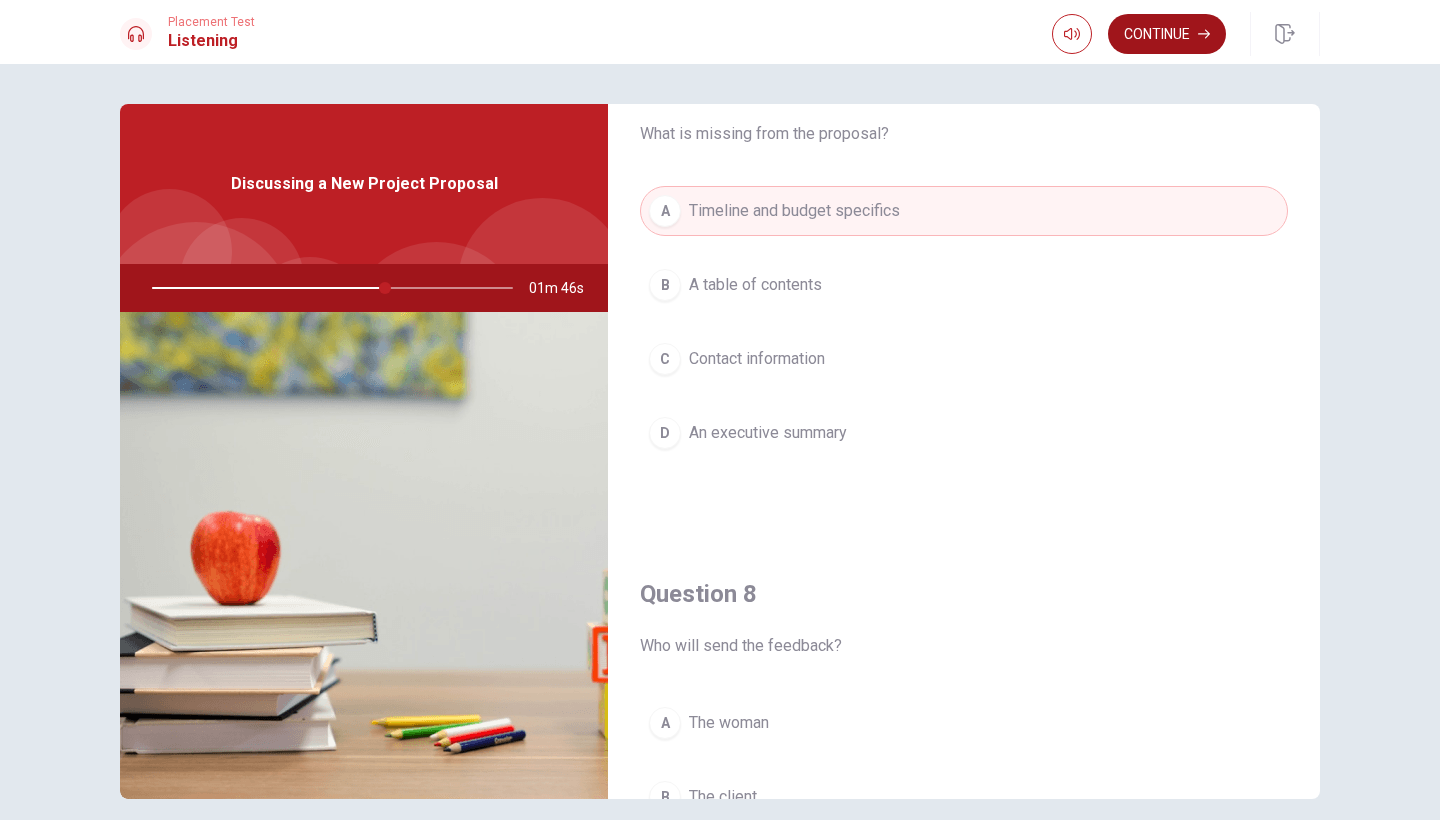 click on "Continue" at bounding box center (1167, 34) 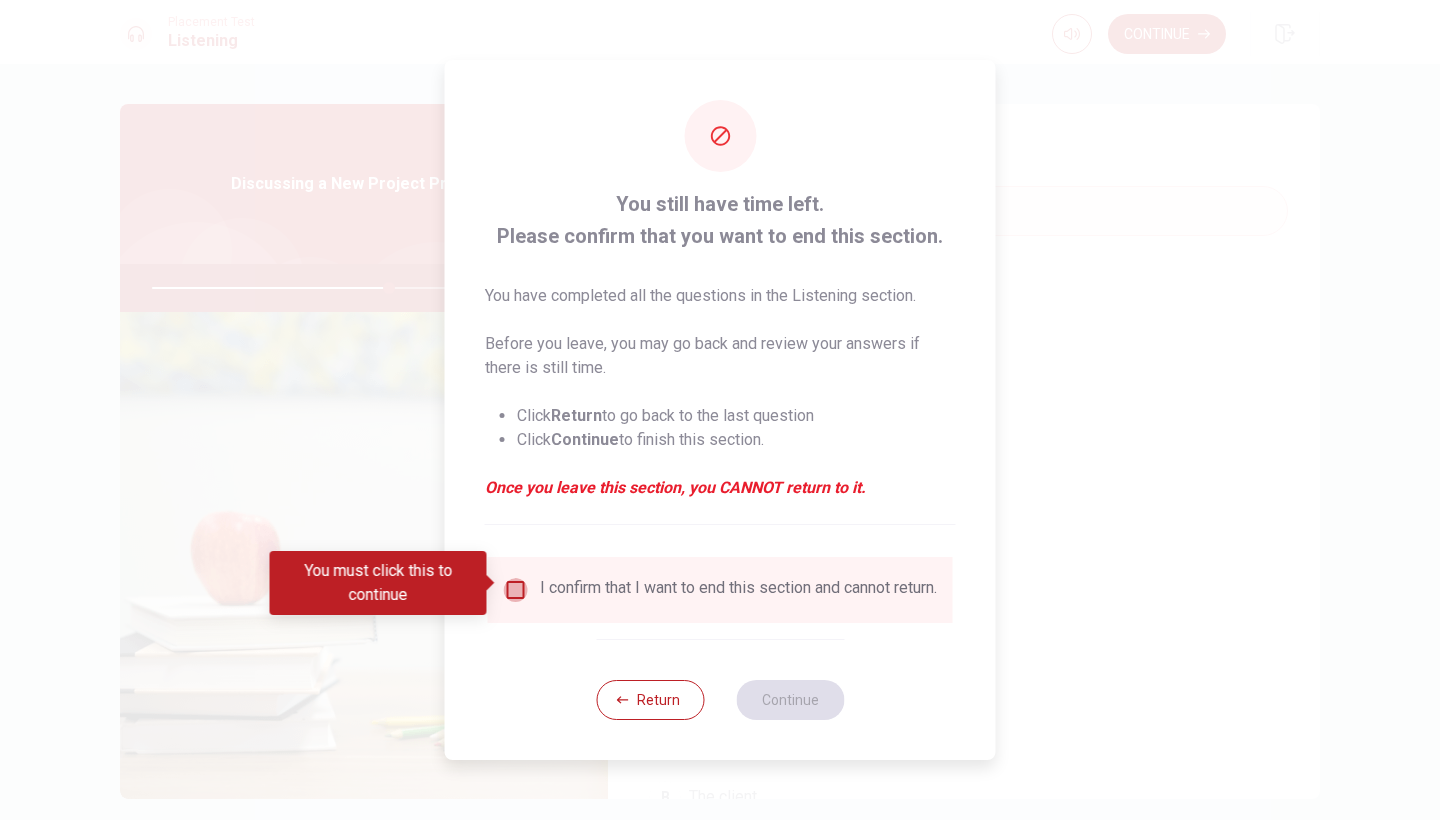 click at bounding box center (516, 590) 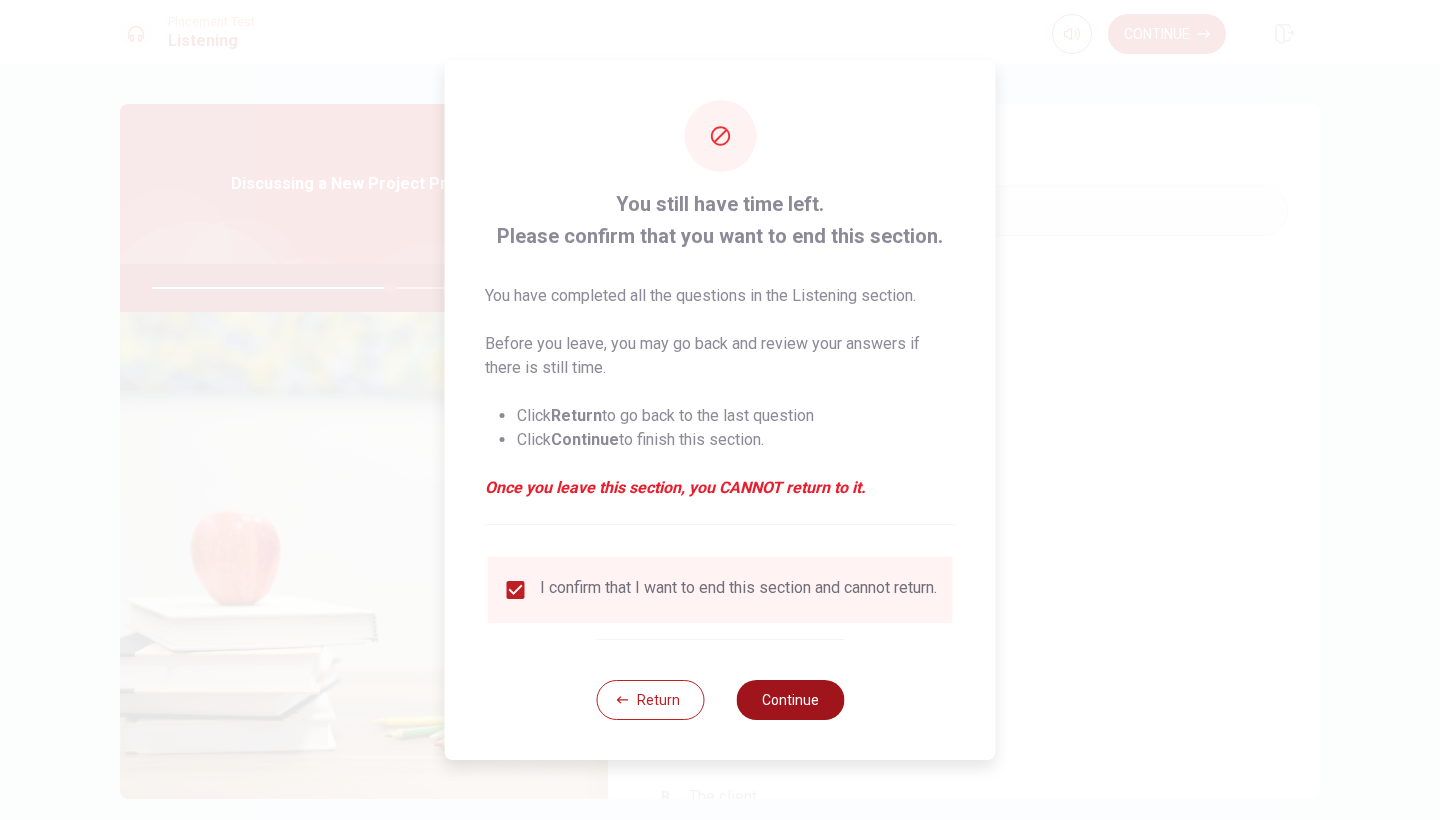 click on "Continue" at bounding box center [790, 700] 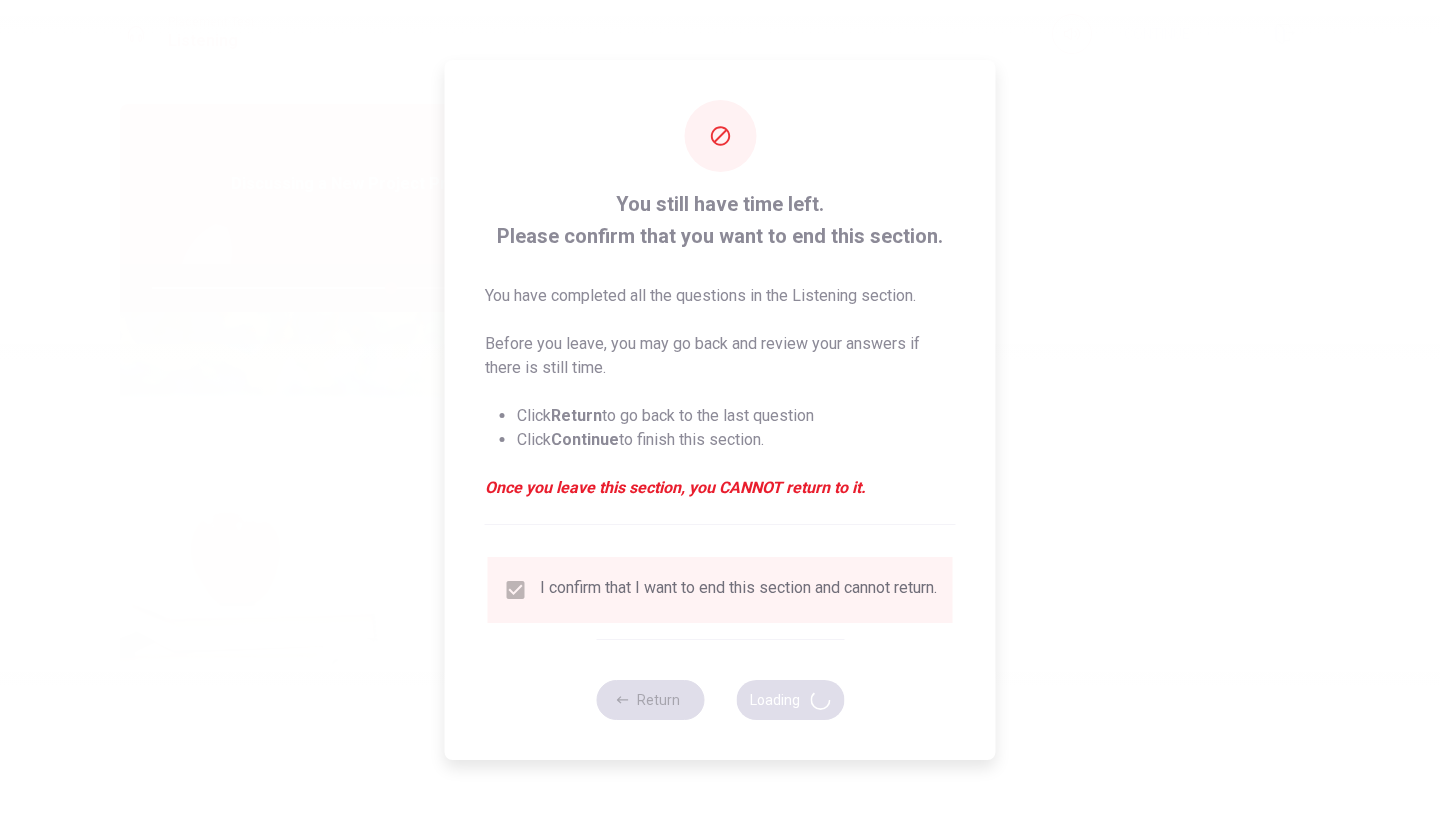 type on "67" 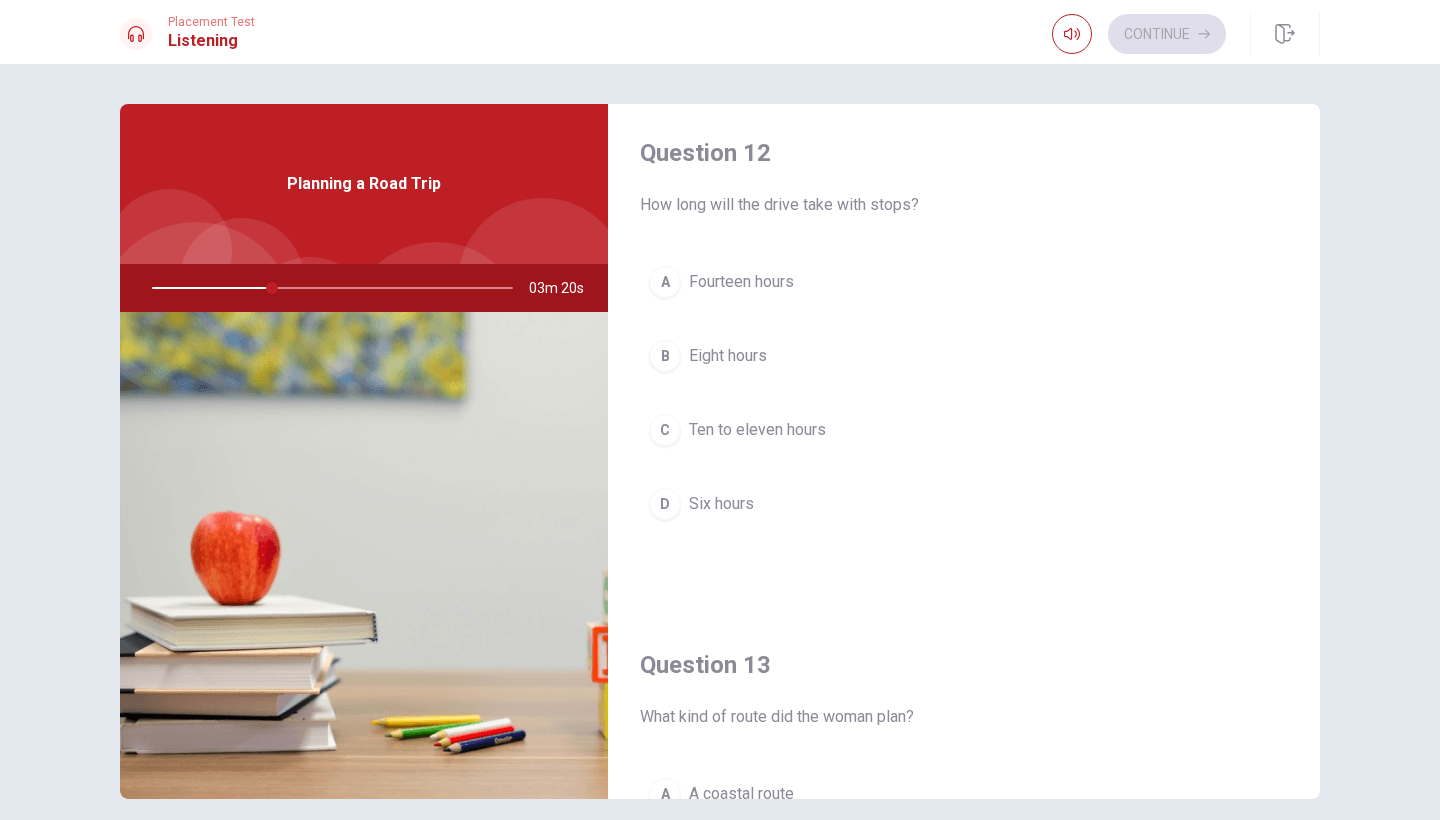 scroll, scrollTop: 525, scrollLeft: 0, axis: vertical 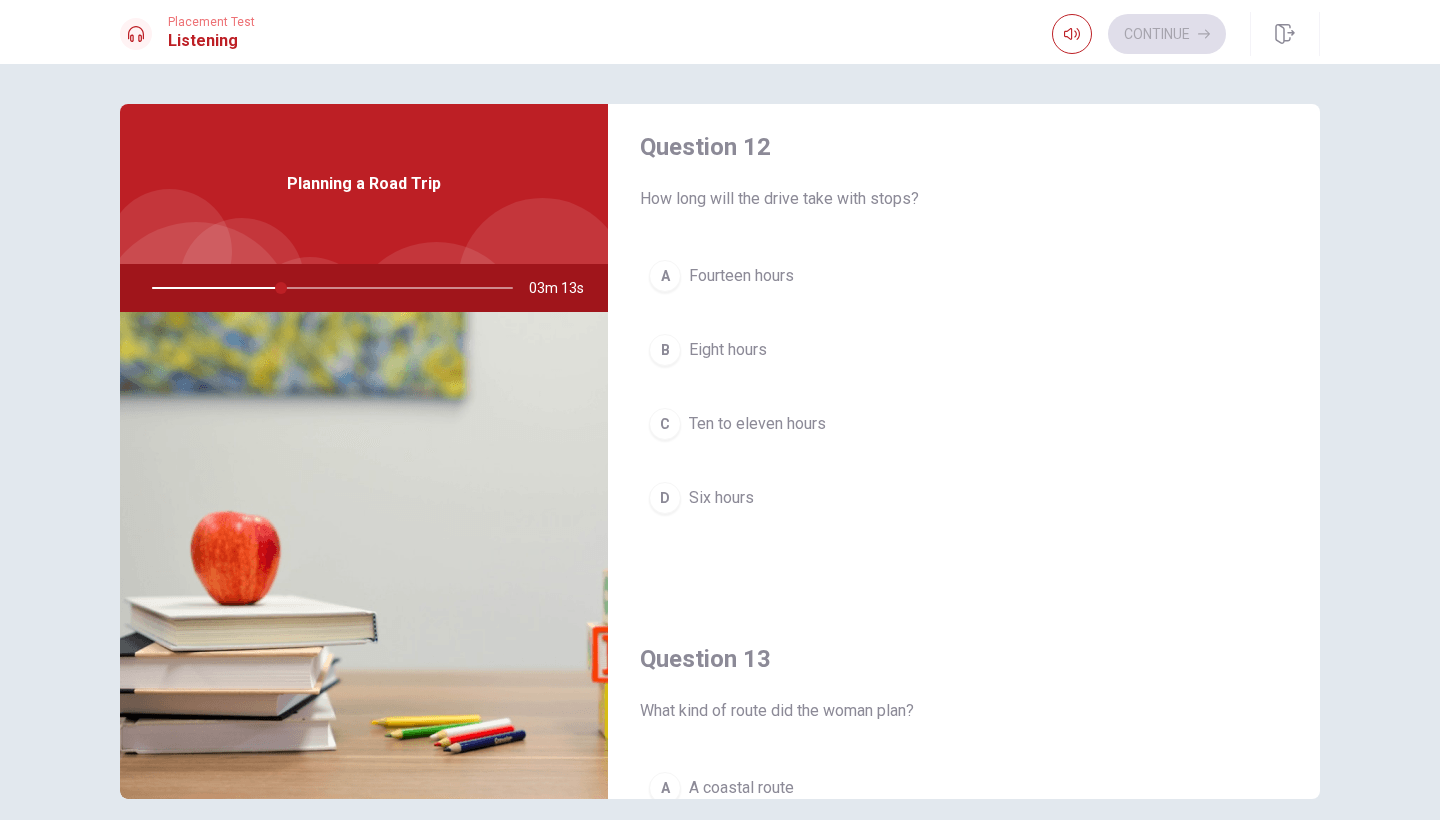 click on "B" at bounding box center [665, 350] 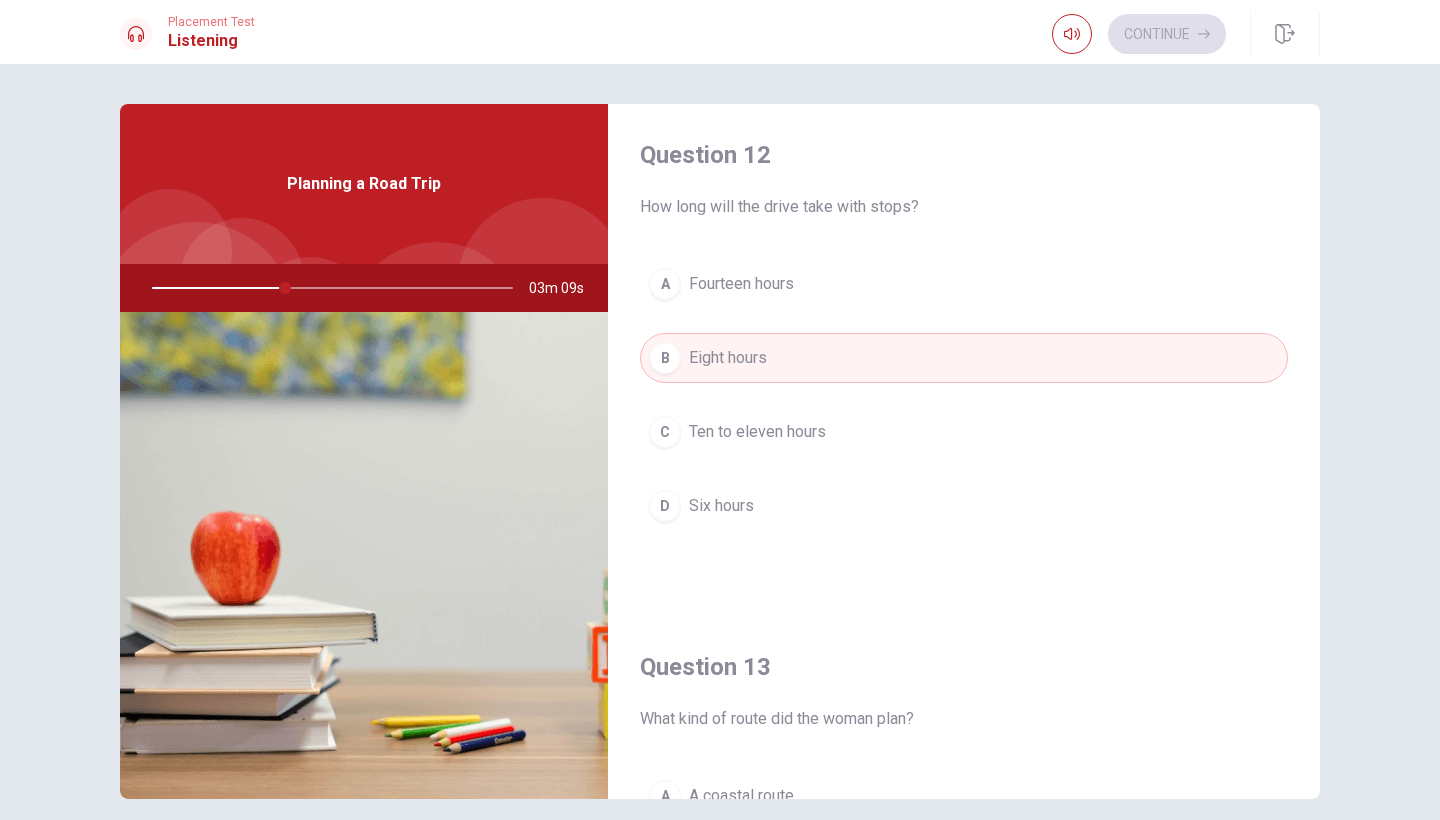 scroll, scrollTop: 514, scrollLeft: 0, axis: vertical 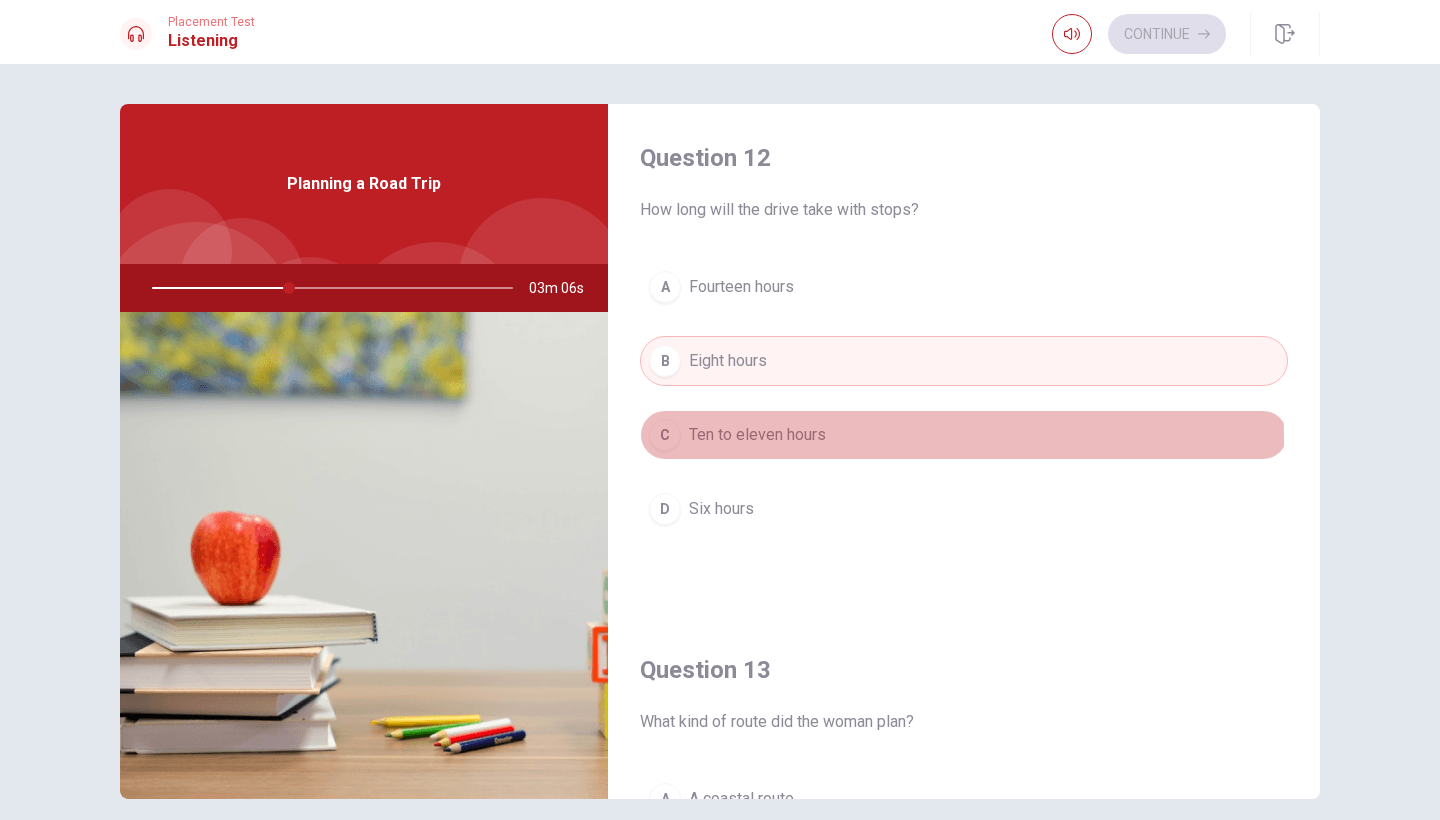 click on "Ten to eleven hours" at bounding box center (757, 435) 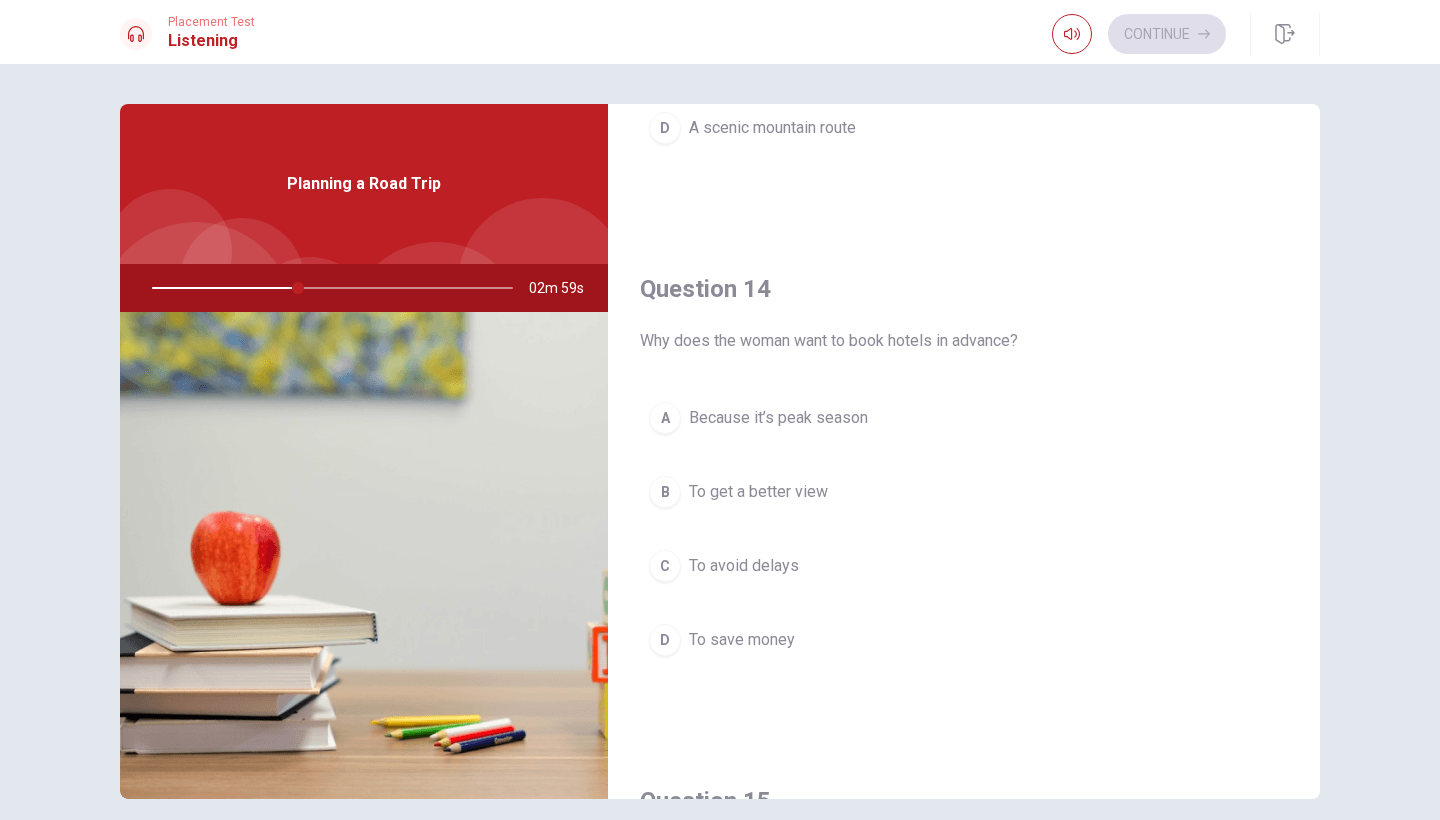 scroll, scrollTop: 1411, scrollLeft: 0, axis: vertical 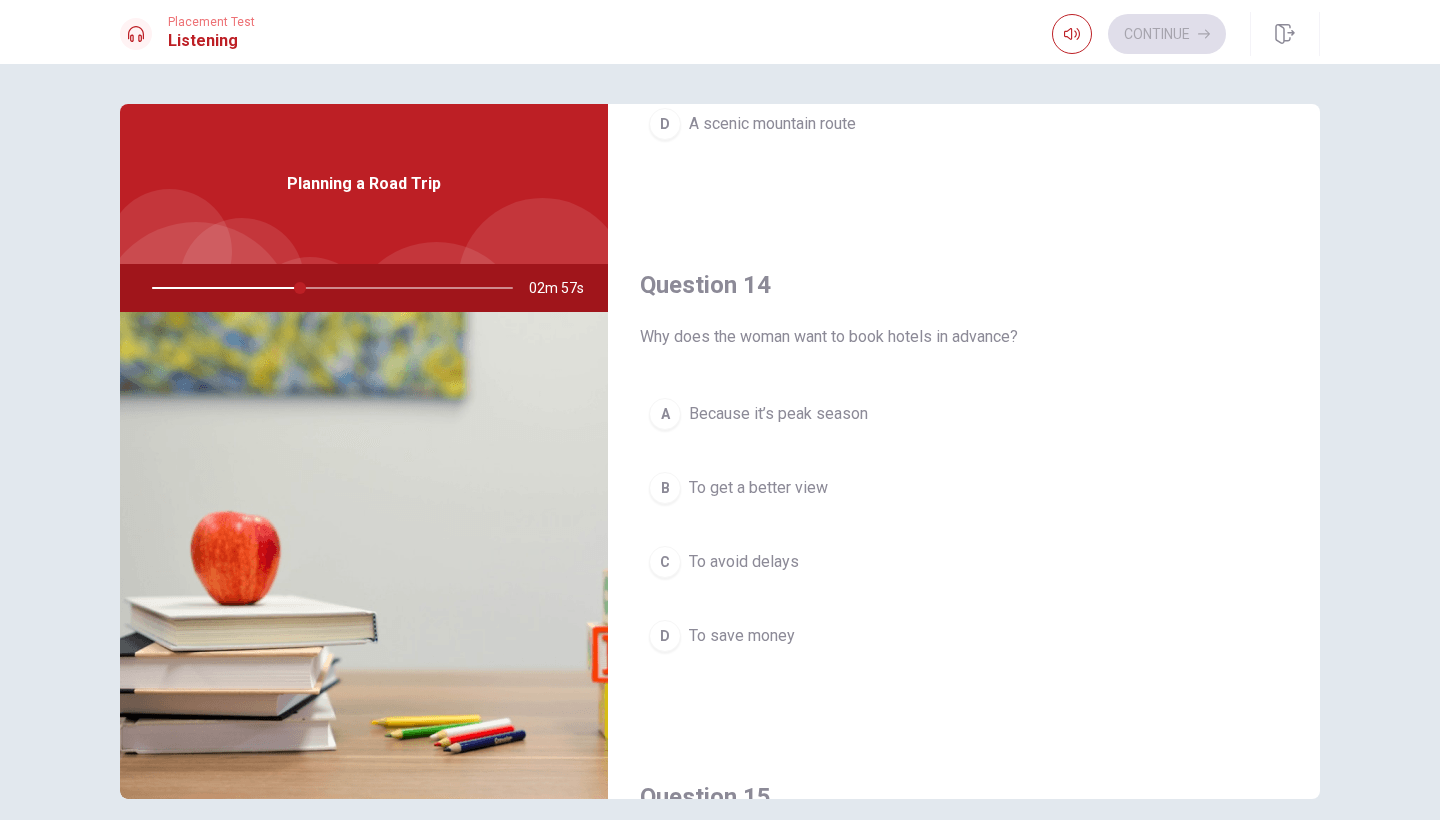 click on "Because it’s peak season" at bounding box center (778, 414) 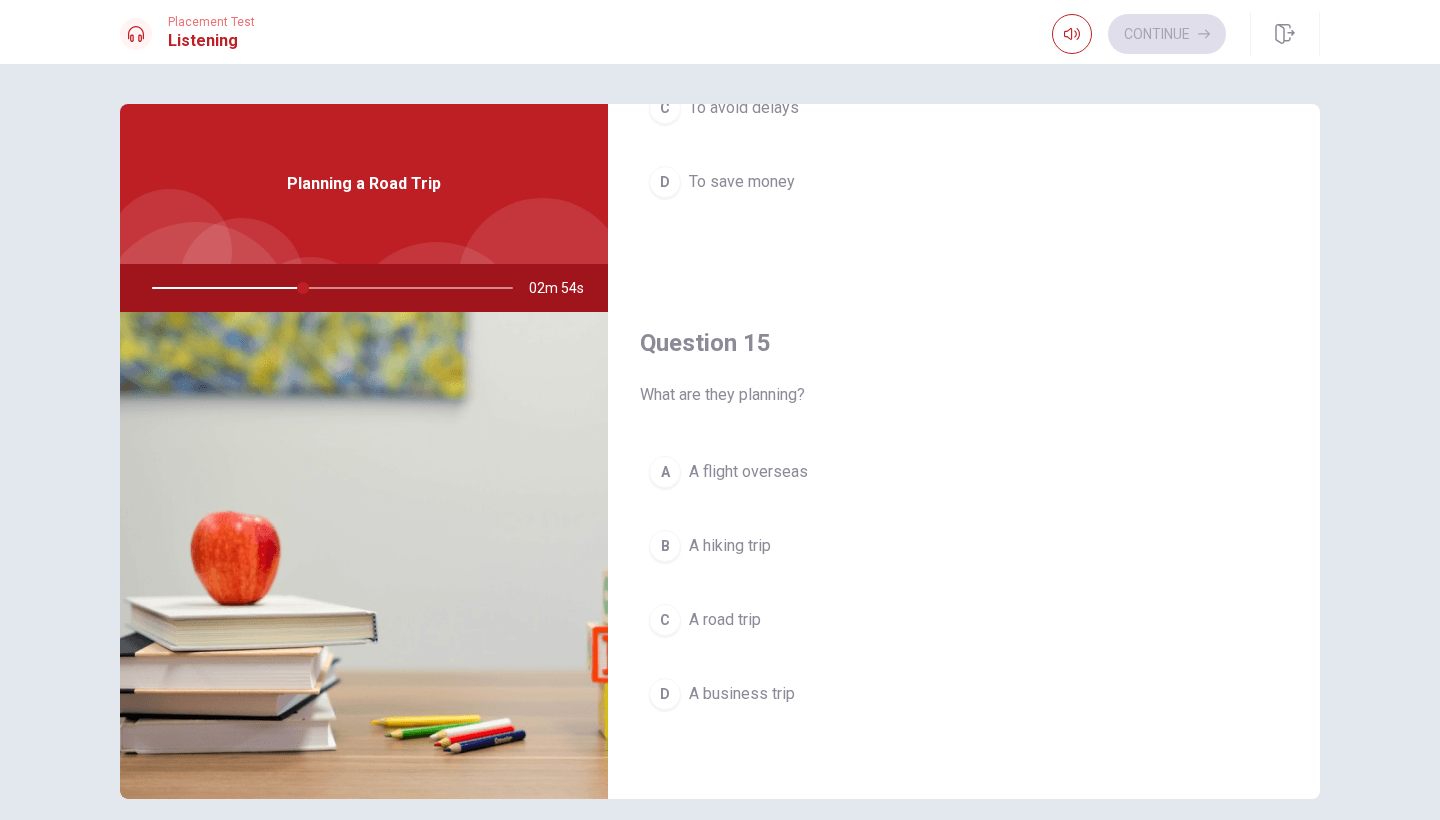 scroll, scrollTop: 1865, scrollLeft: 0, axis: vertical 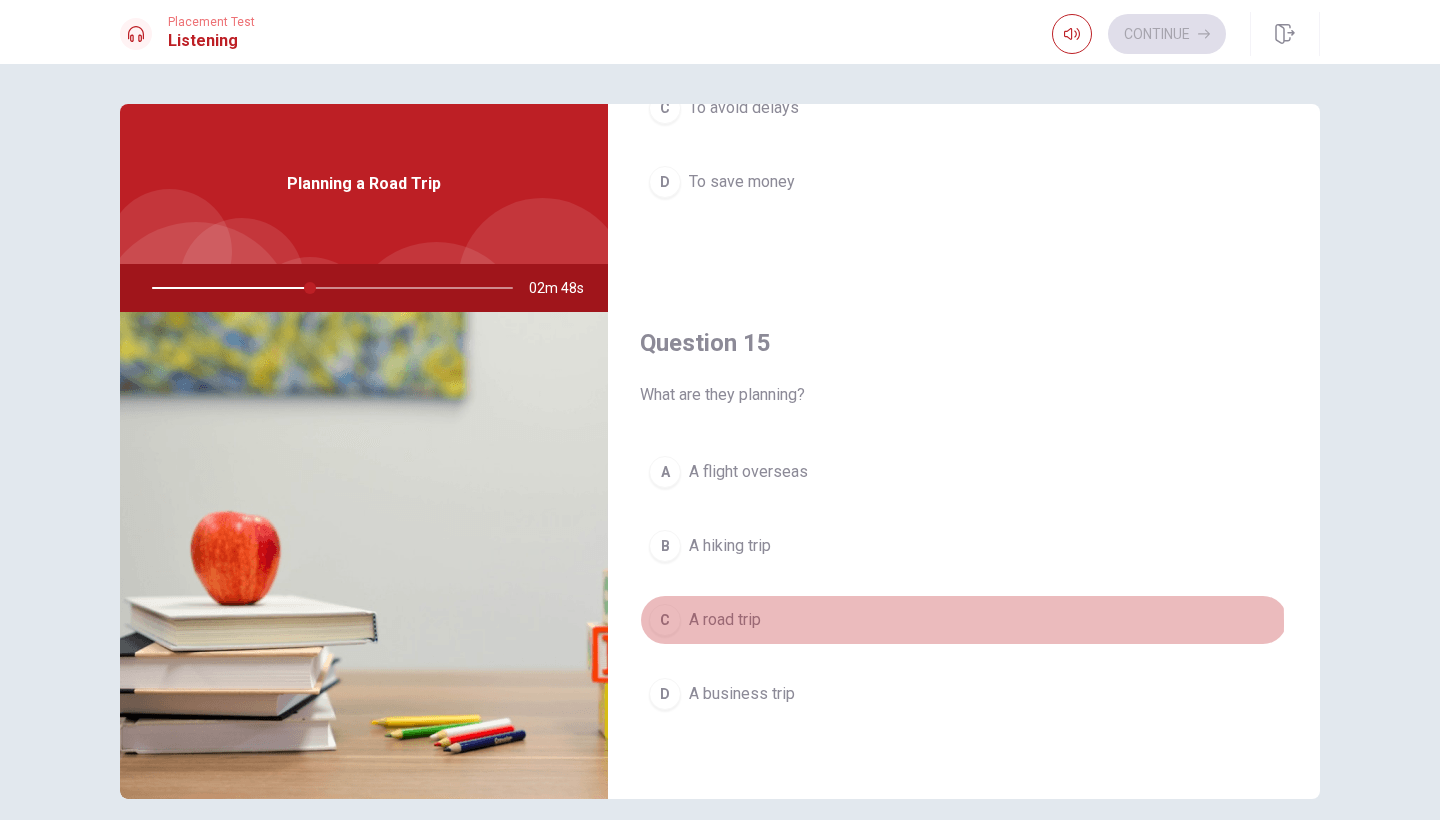 click on "C" at bounding box center (665, 620) 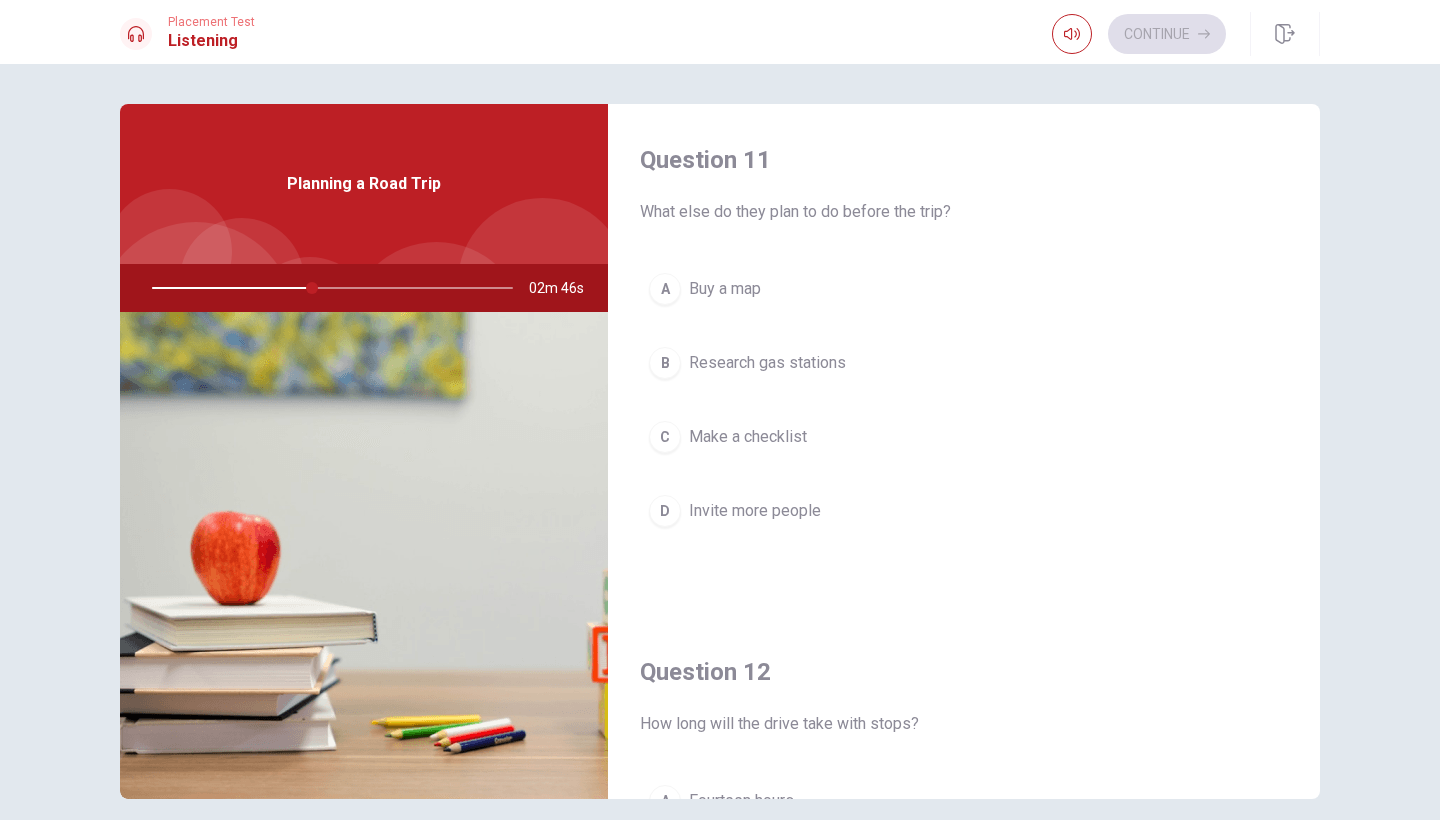 scroll, scrollTop: 0, scrollLeft: 0, axis: both 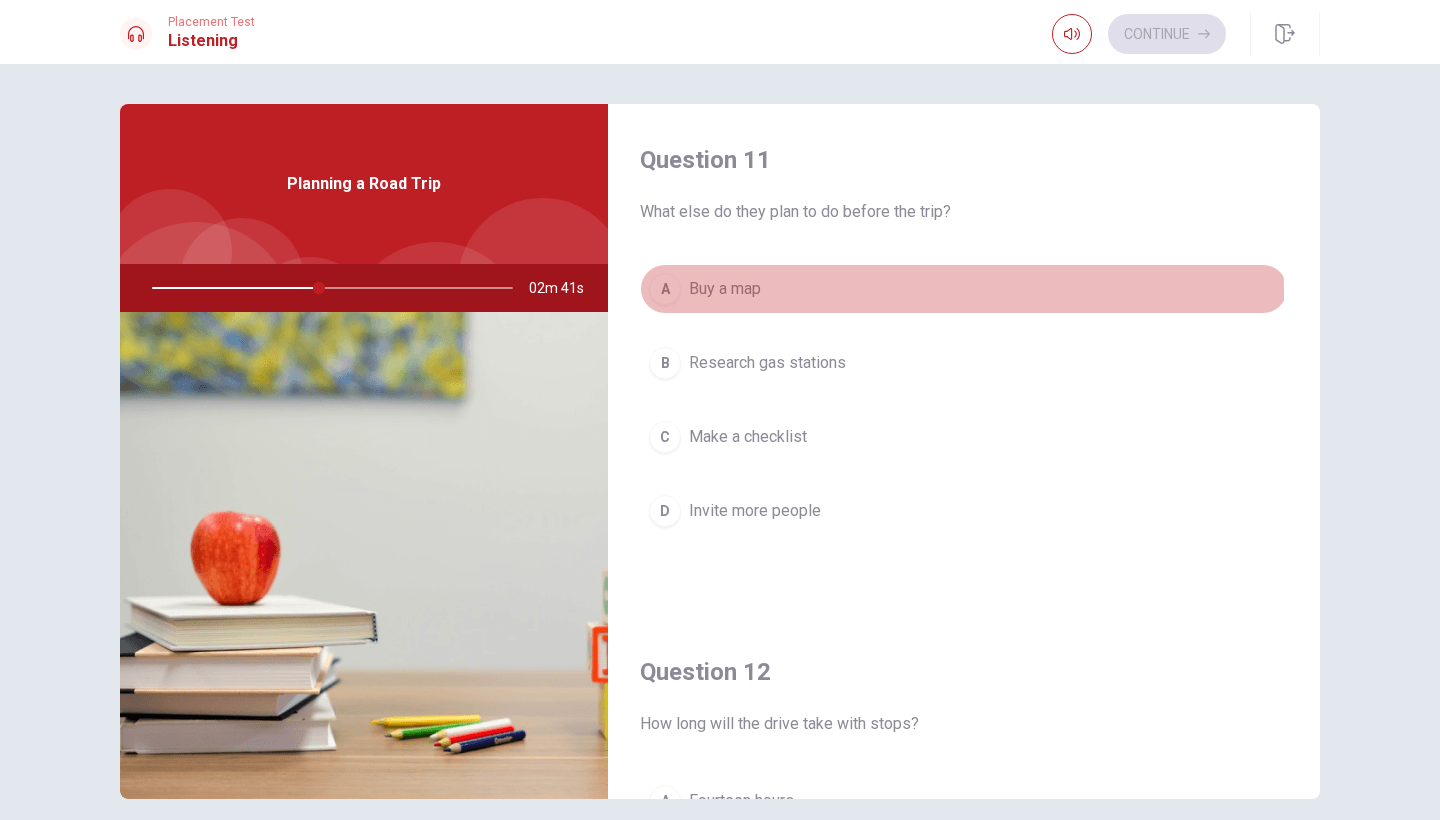 click on "A" at bounding box center [665, 289] 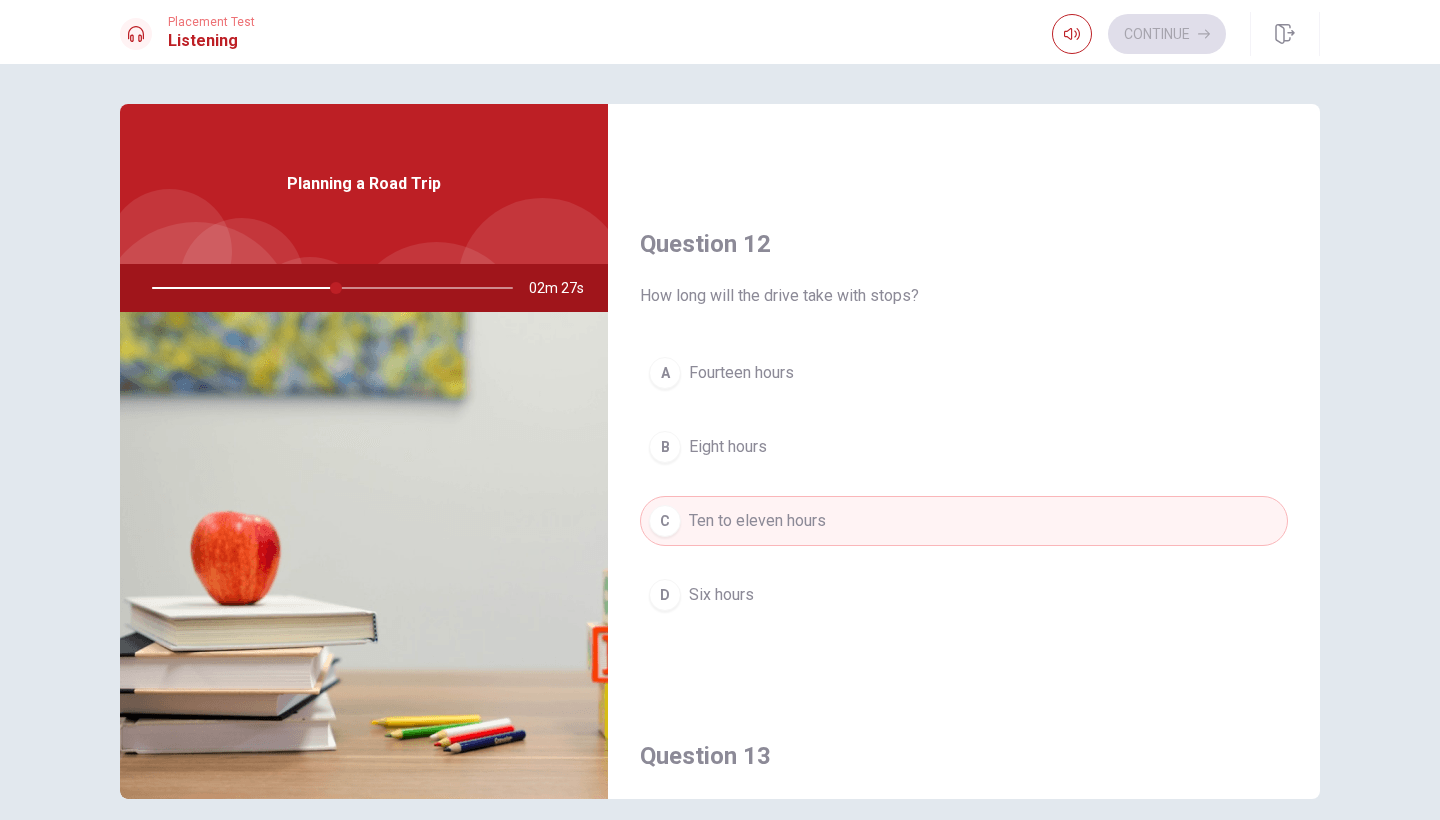 scroll, scrollTop: 429, scrollLeft: 0, axis: vertical 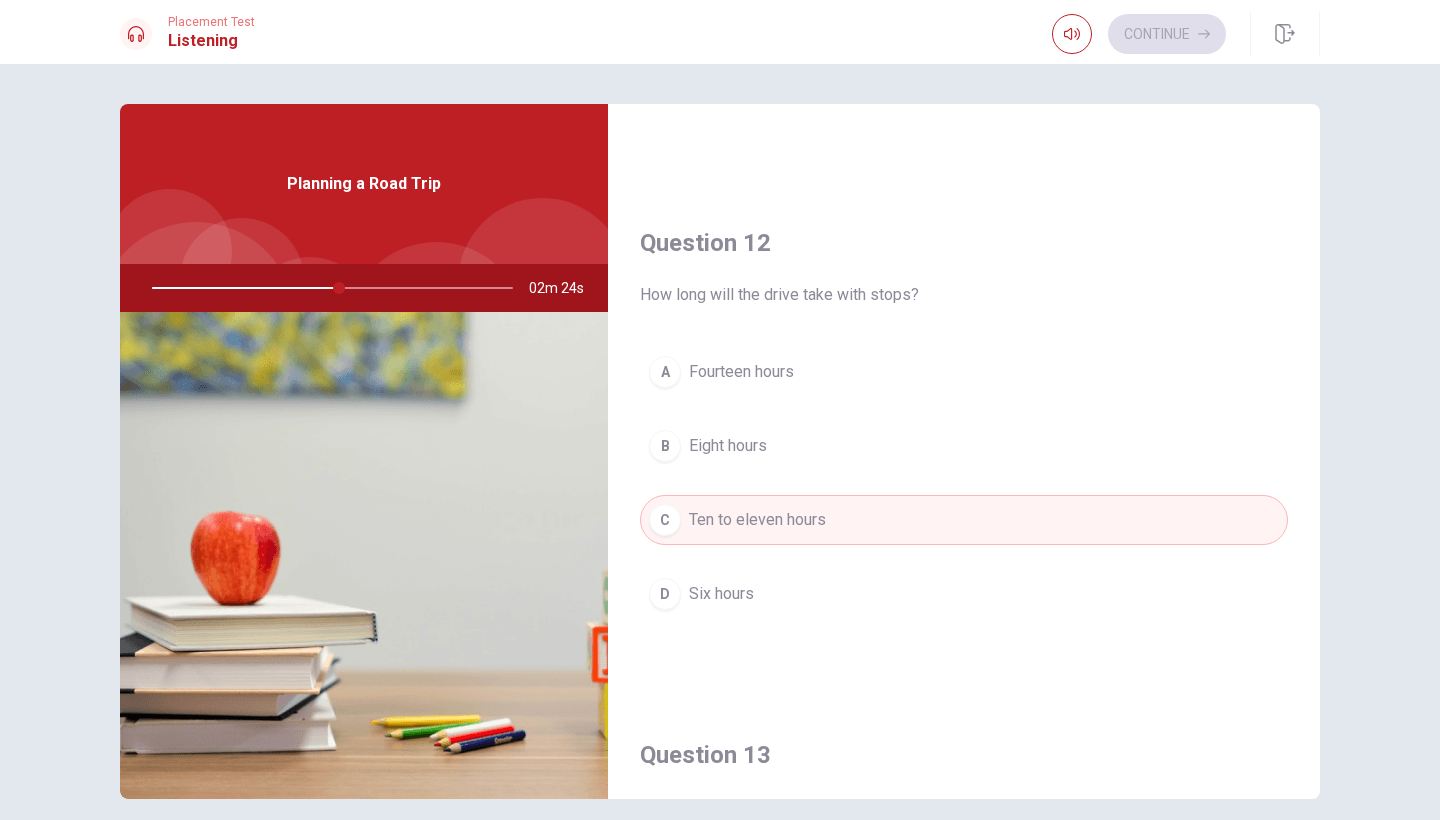 click on "B Eight hours" at bounding box center [964, 446] 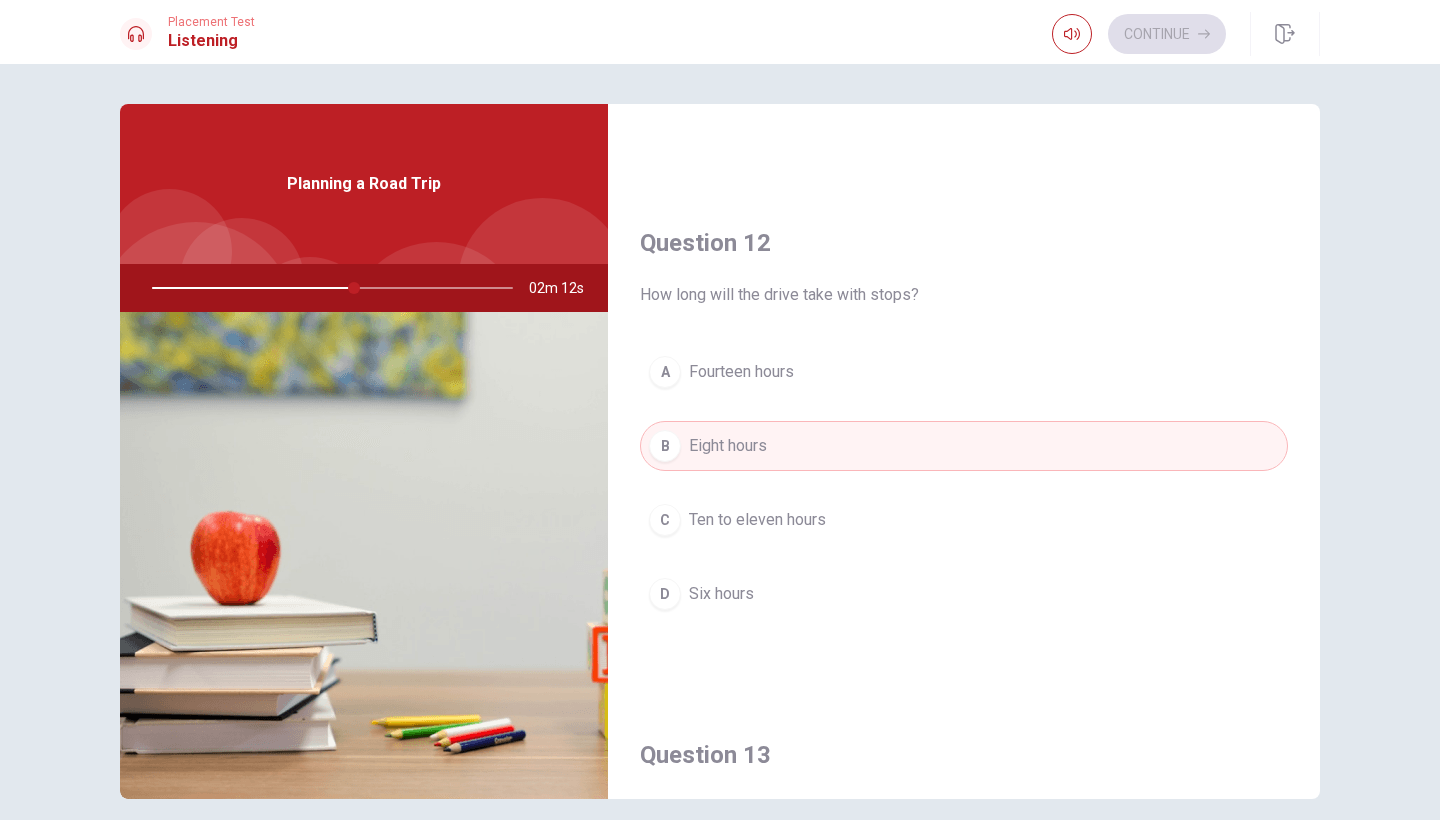 click on "Ten to eleven hours" at bounding box center [757, 520] 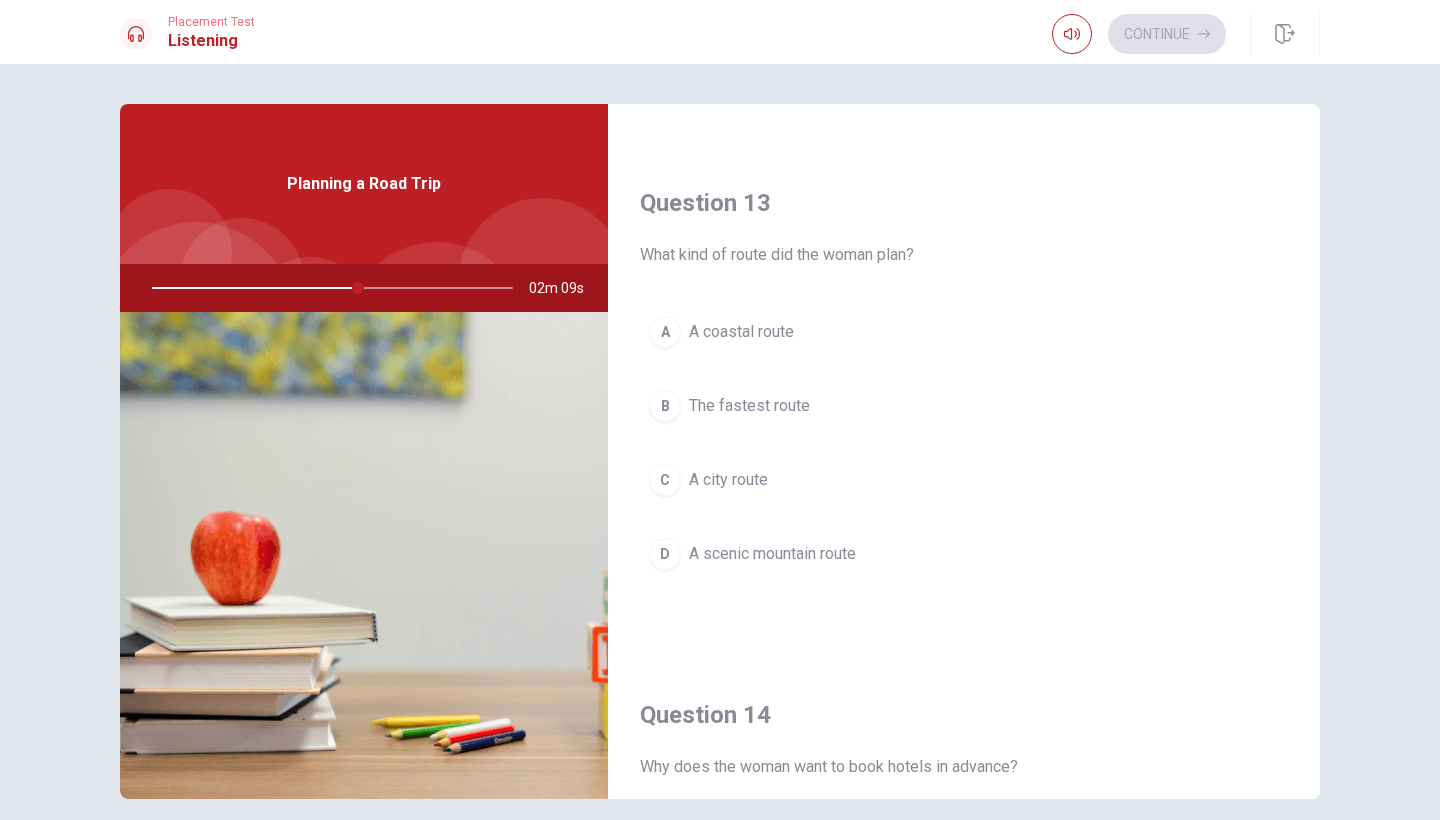 scroll, scrollTop: 983, scrollLeft: 0, axis: vertical 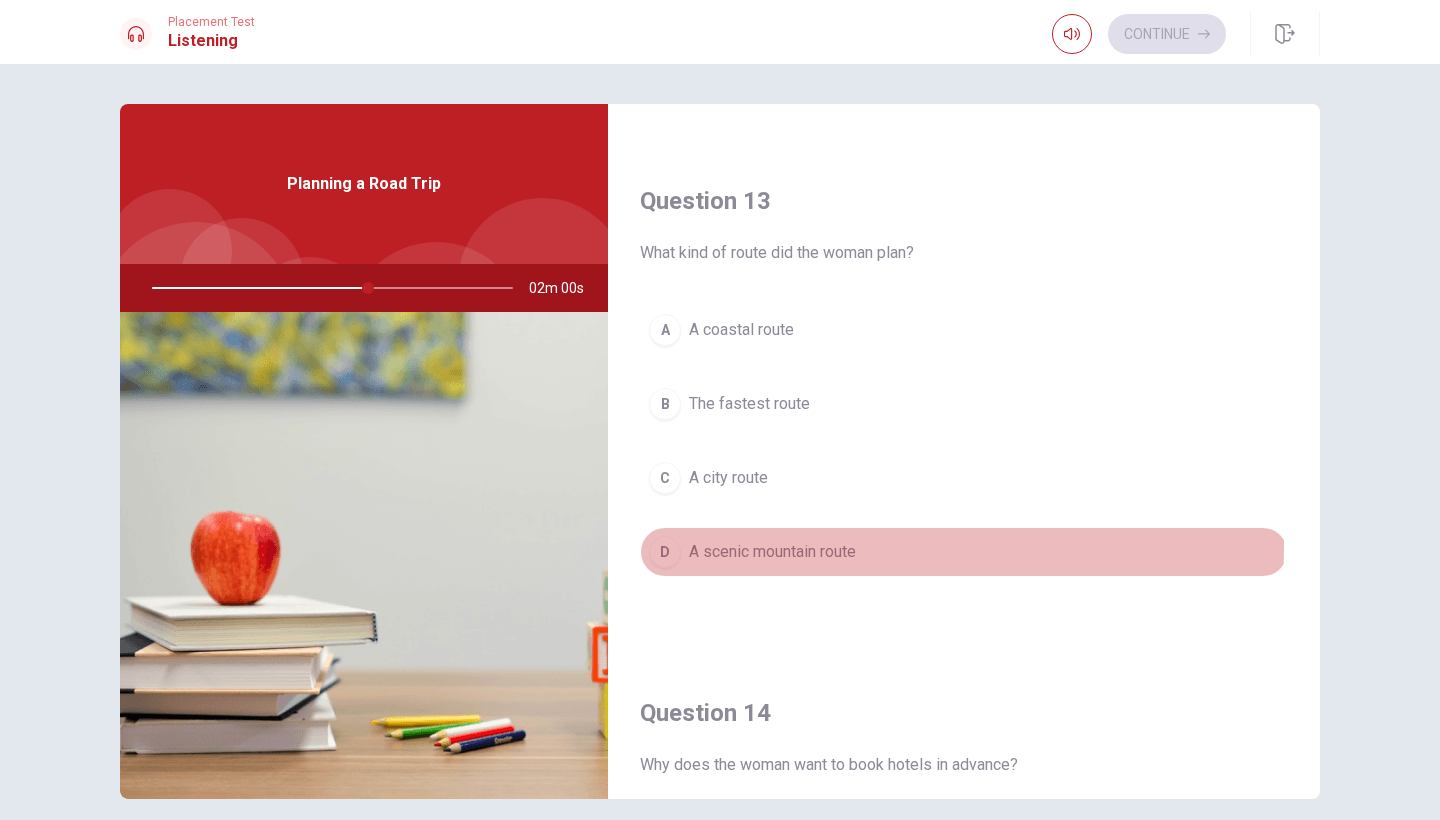 click on "A scenic mountain route" at bounding box center [772, 552] 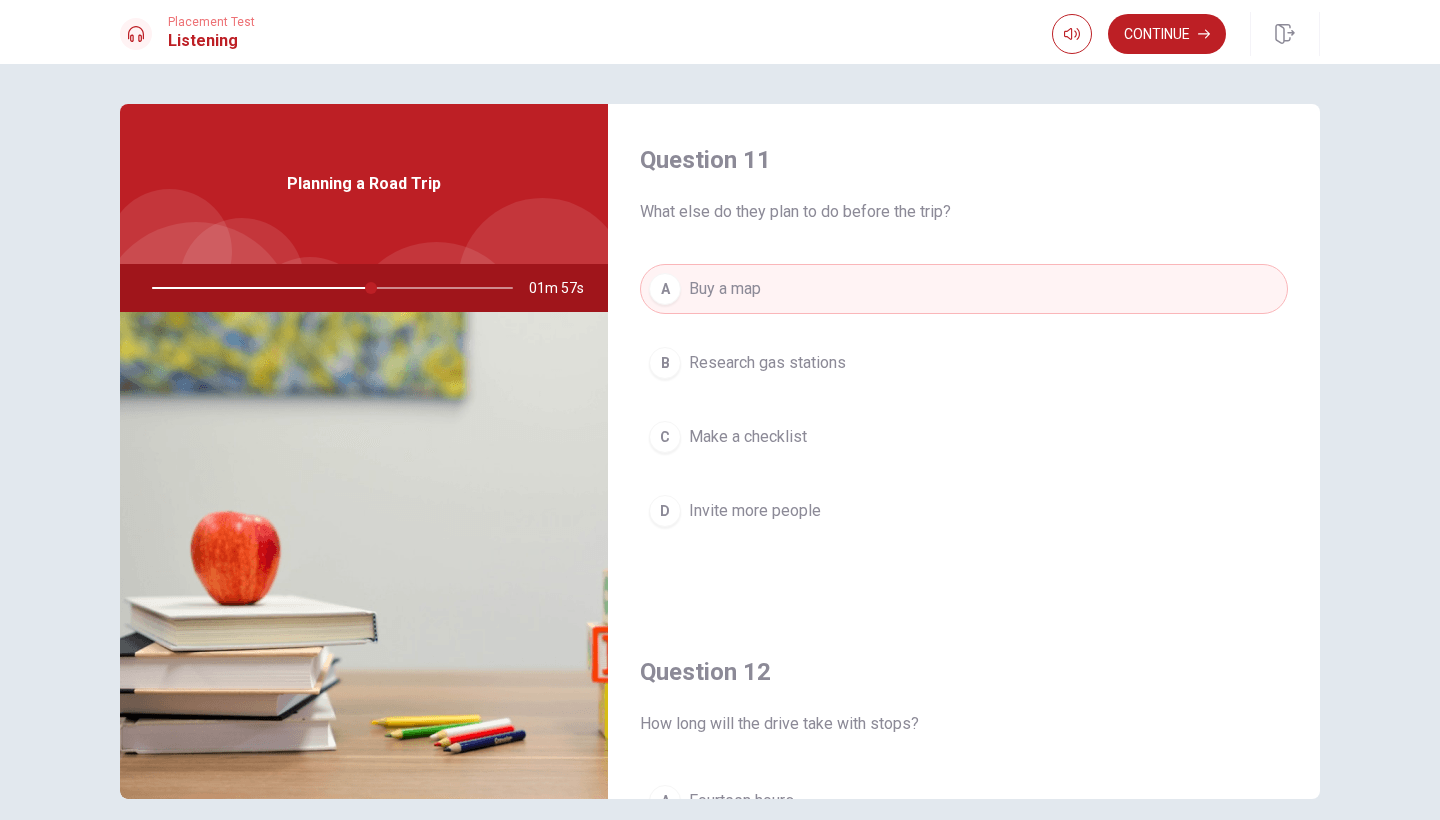 scroll, scrollTop: 0, scrollLeft: 0, axis: both 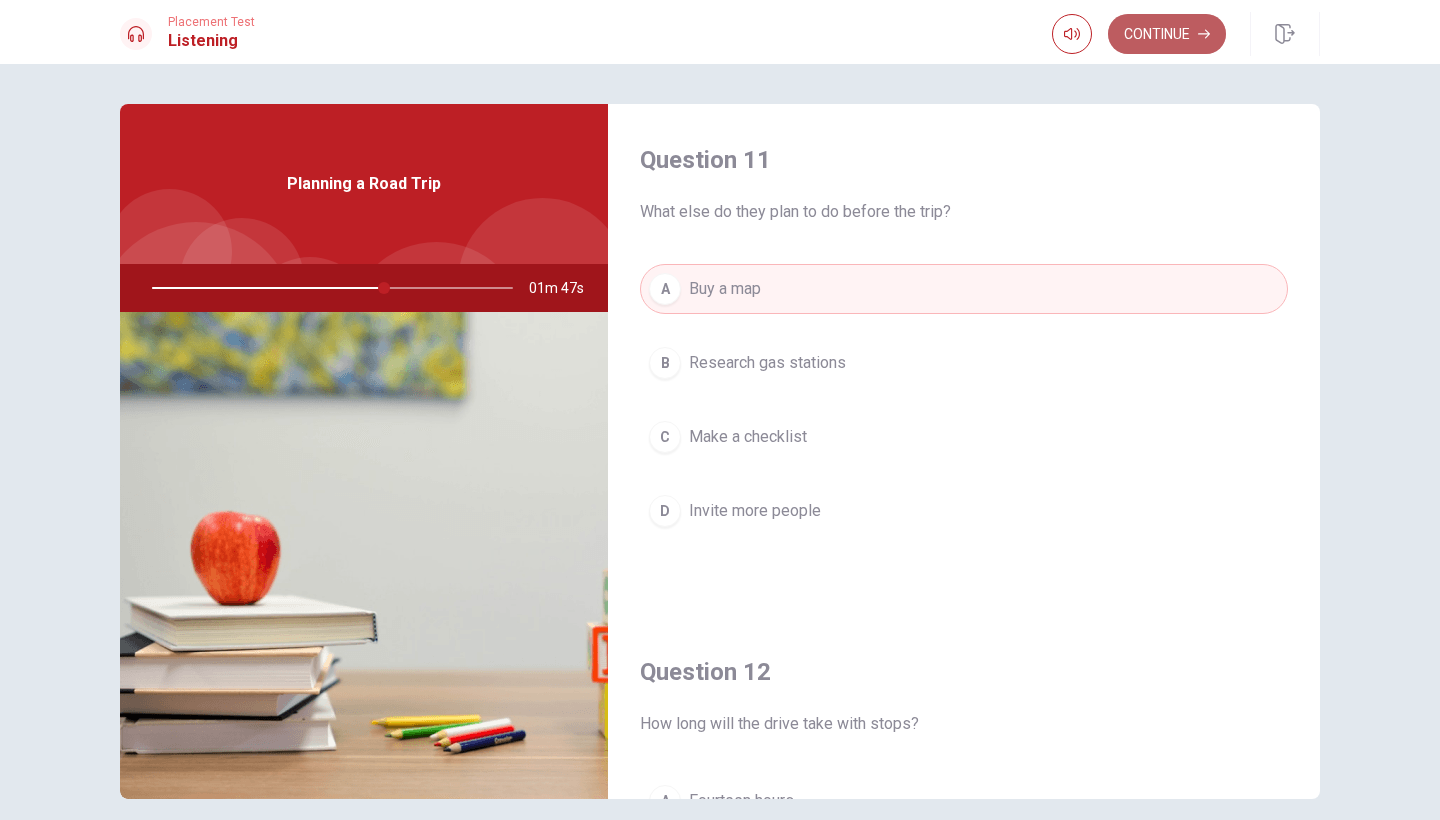 click on "Continue" at bounding box center (1167, 34) 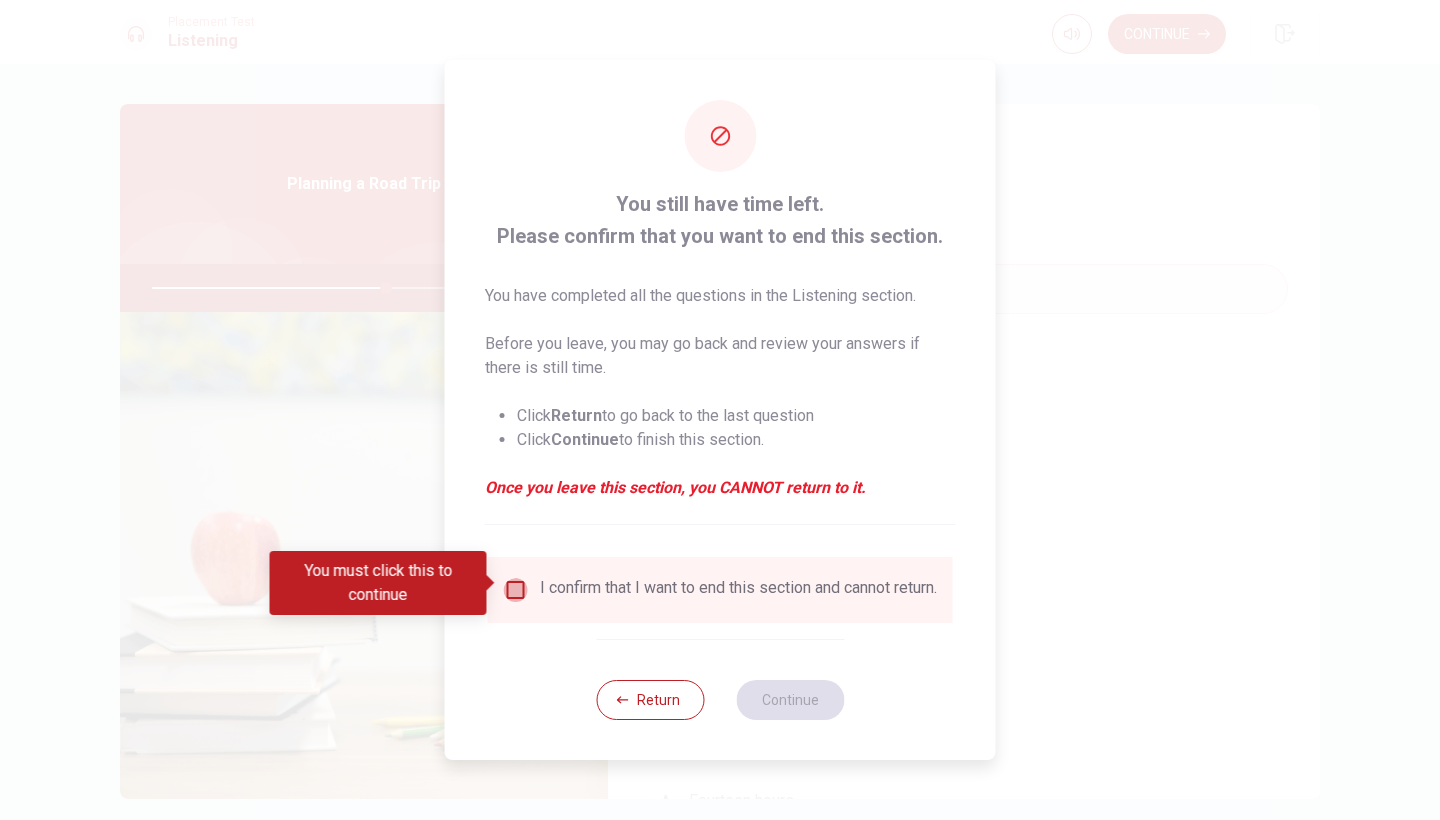 click at bounding box center [516, 590] 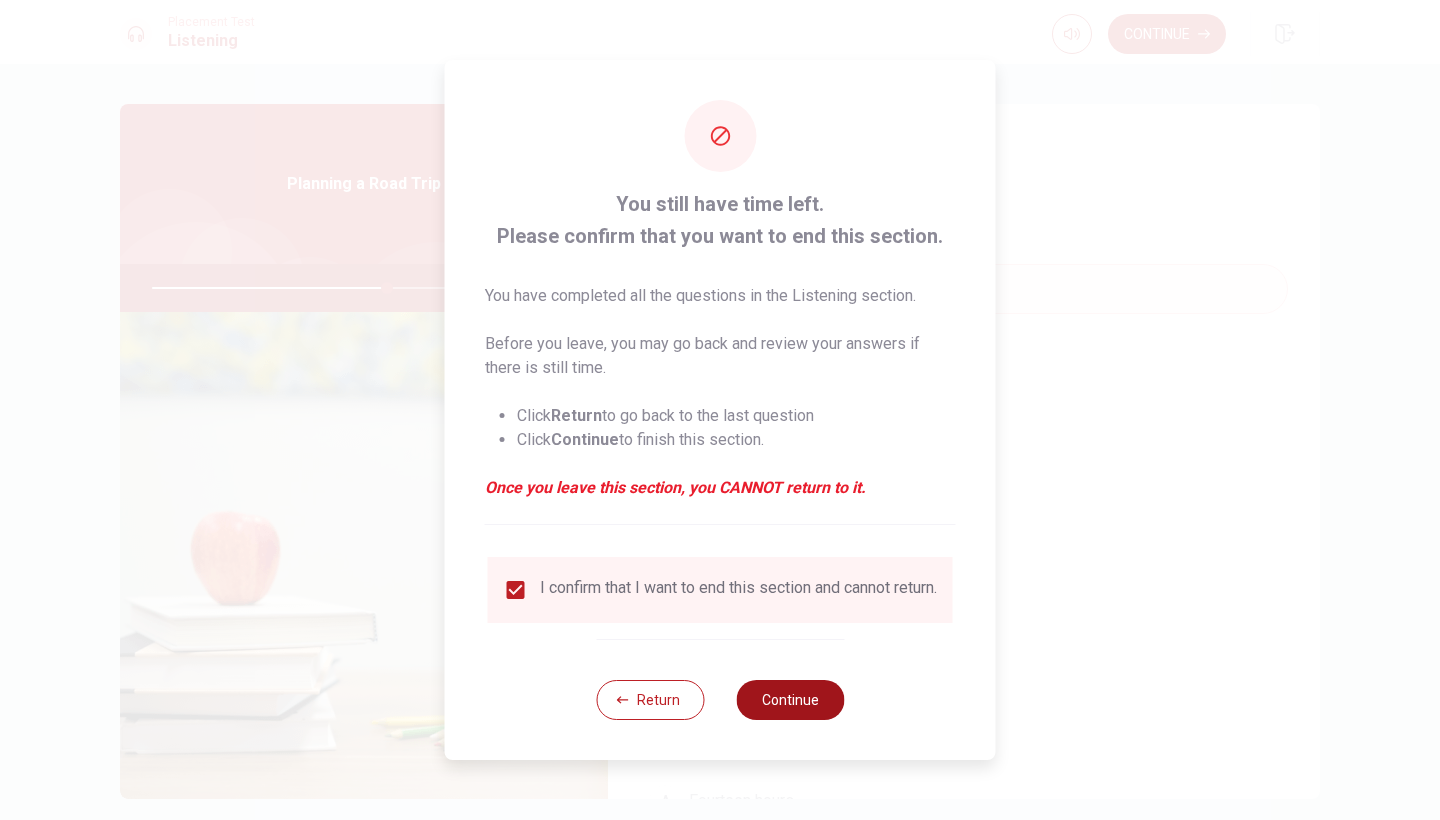 click on "Continue" at bounding box center (790, 700) 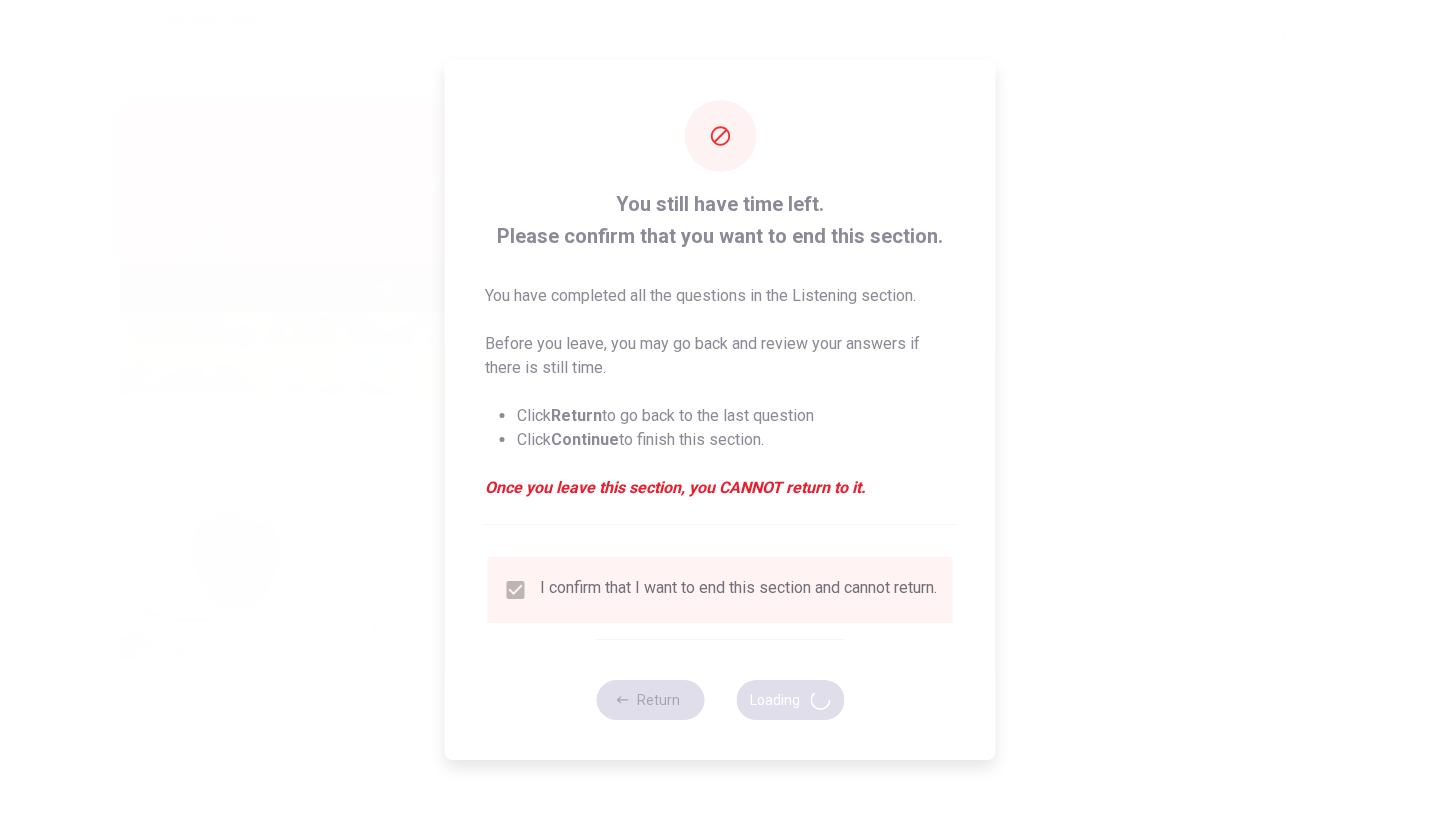 type on "66" 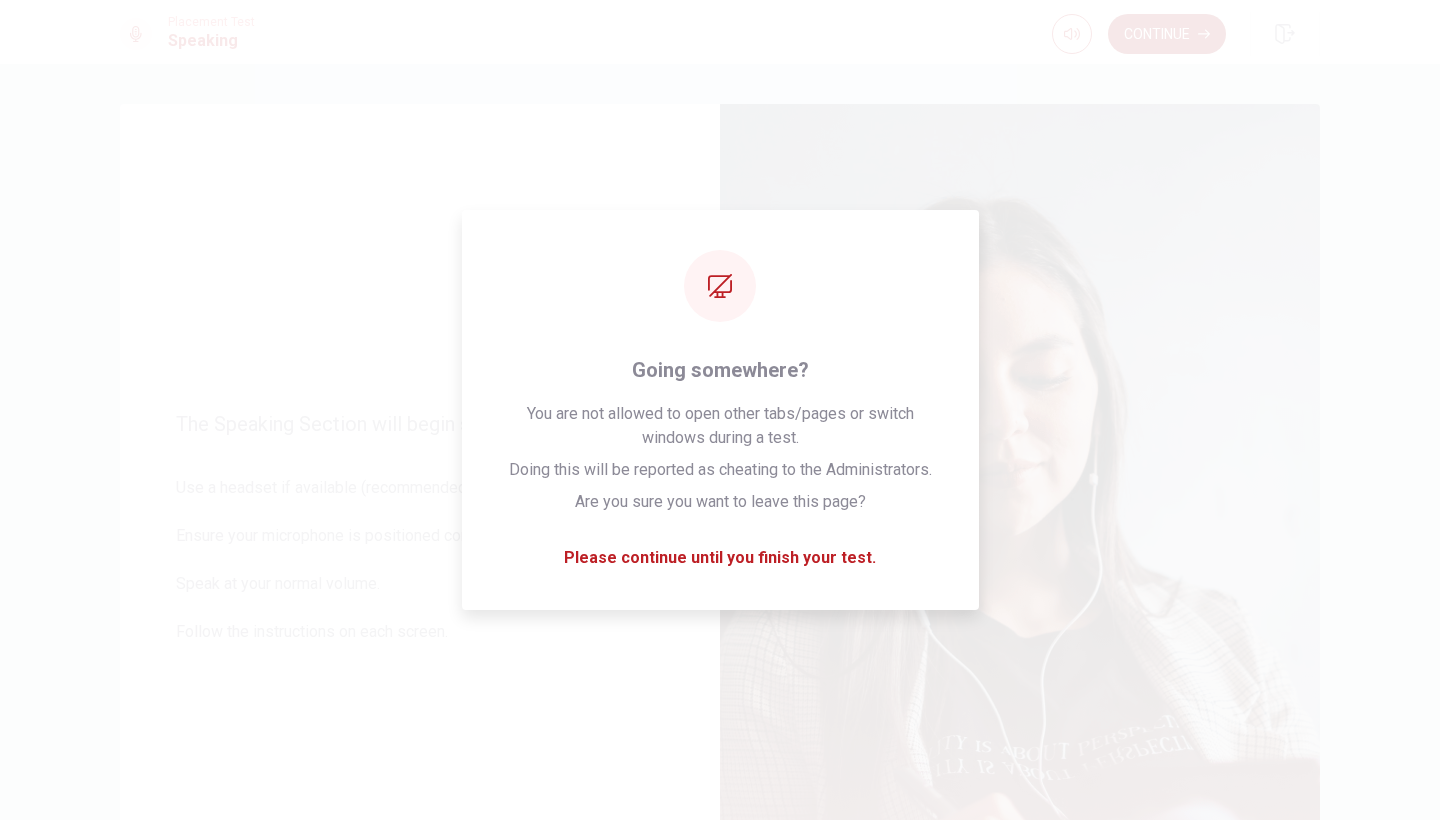 scroll, scrollTop: 0, scrollLeft: 0, axis: both 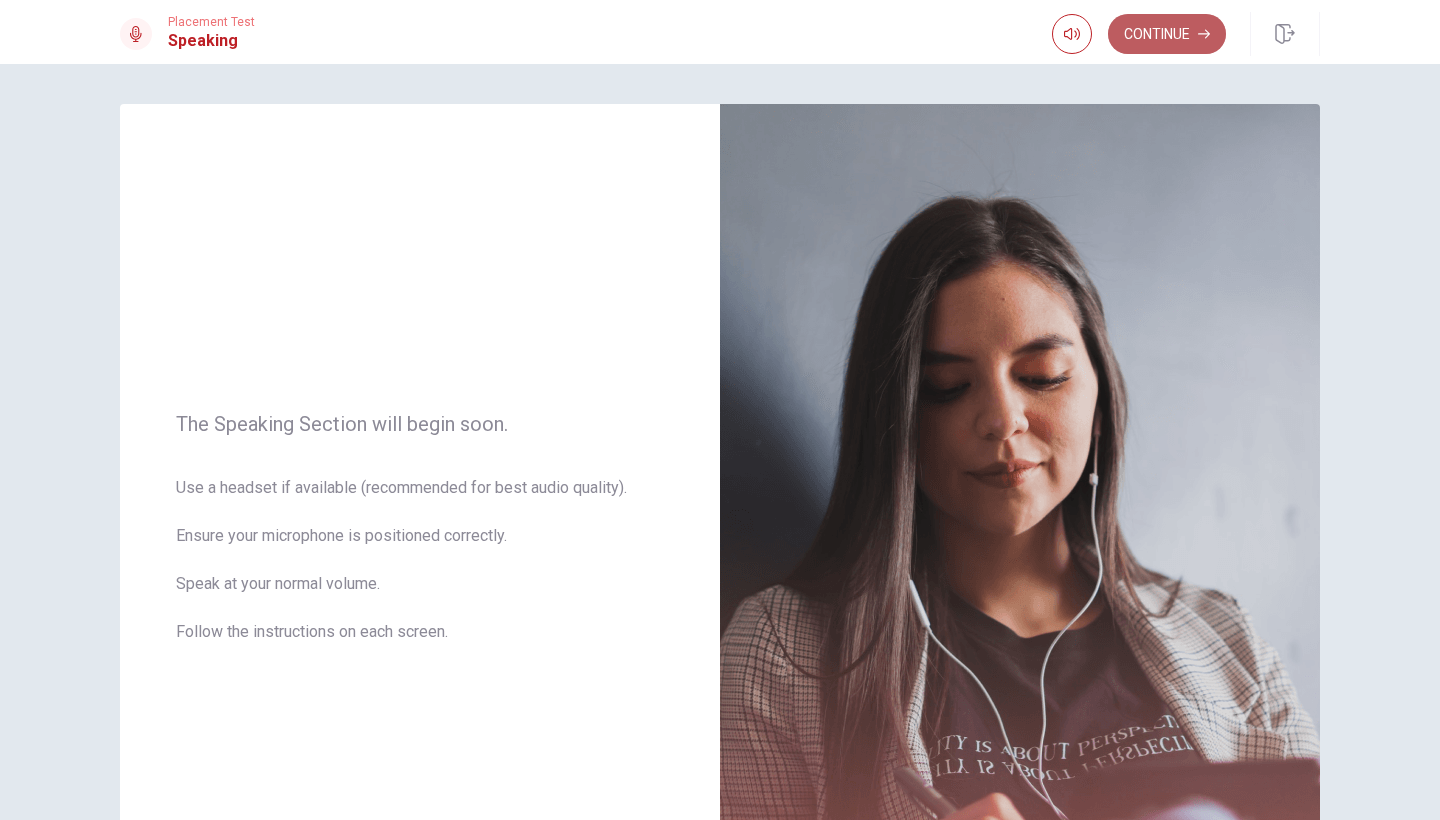 click on "Continue" at bounding box center [1167, 34] 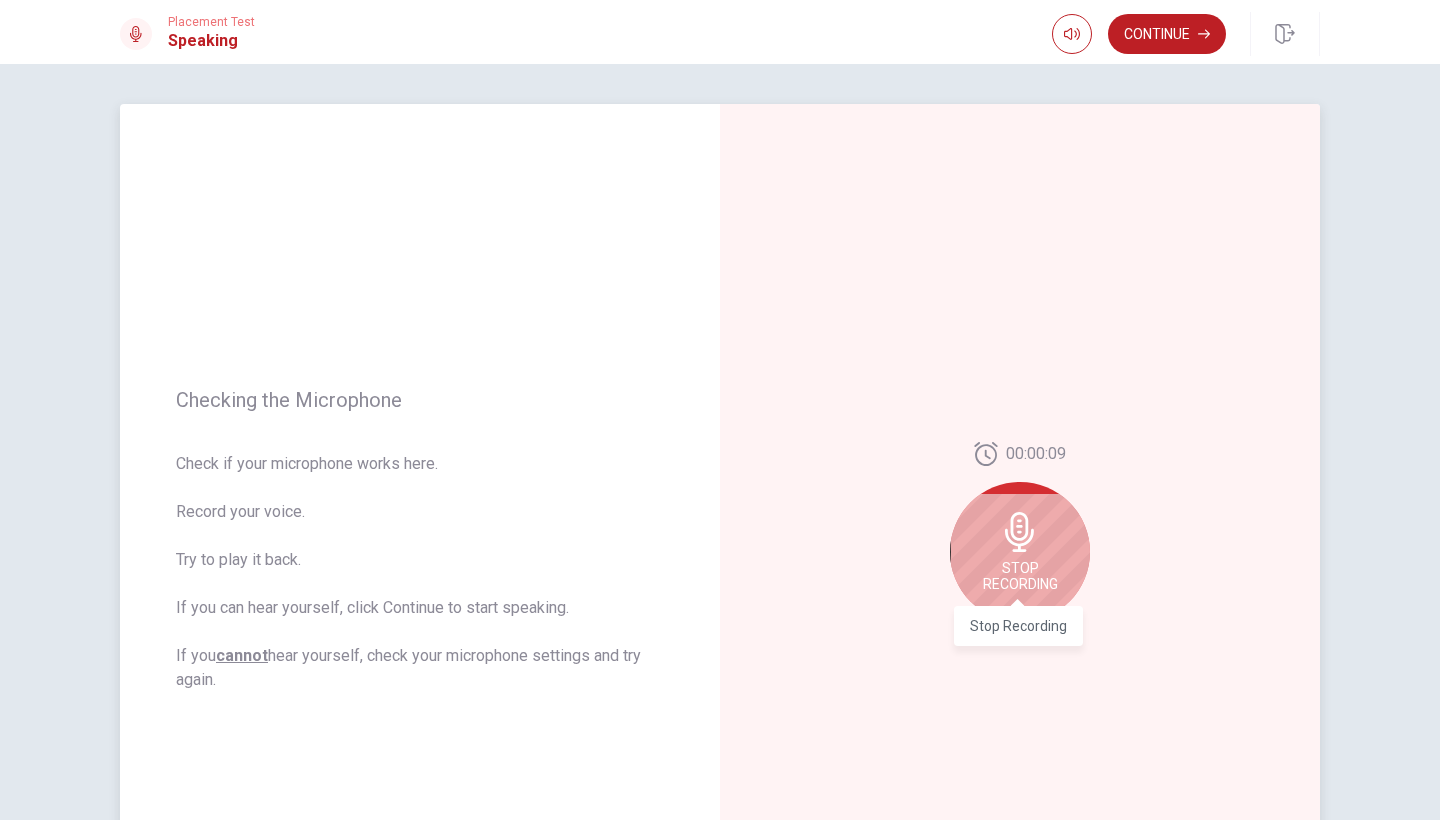 click on "Stop   Recording" at bounding box center (1020, 576) 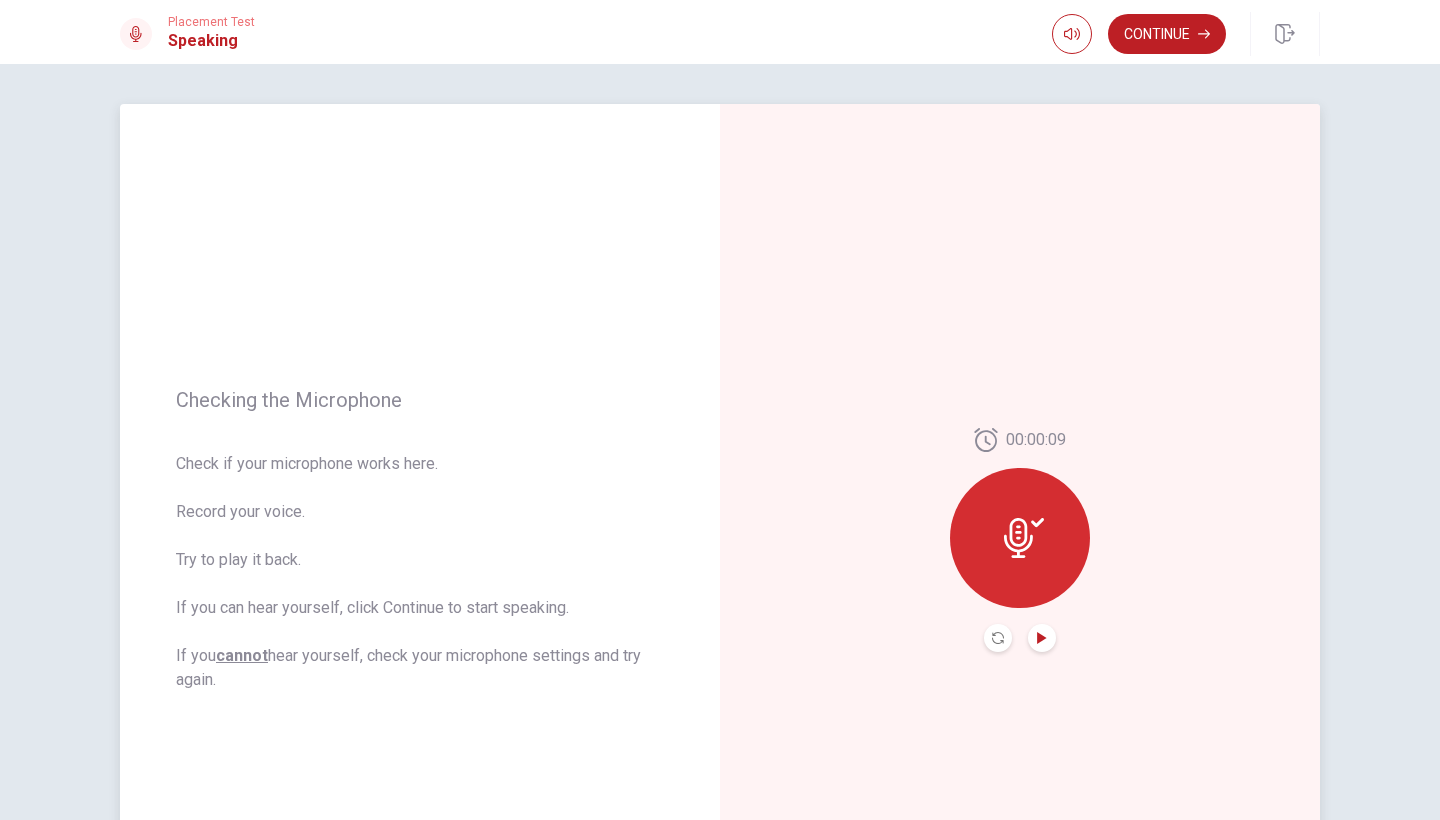click 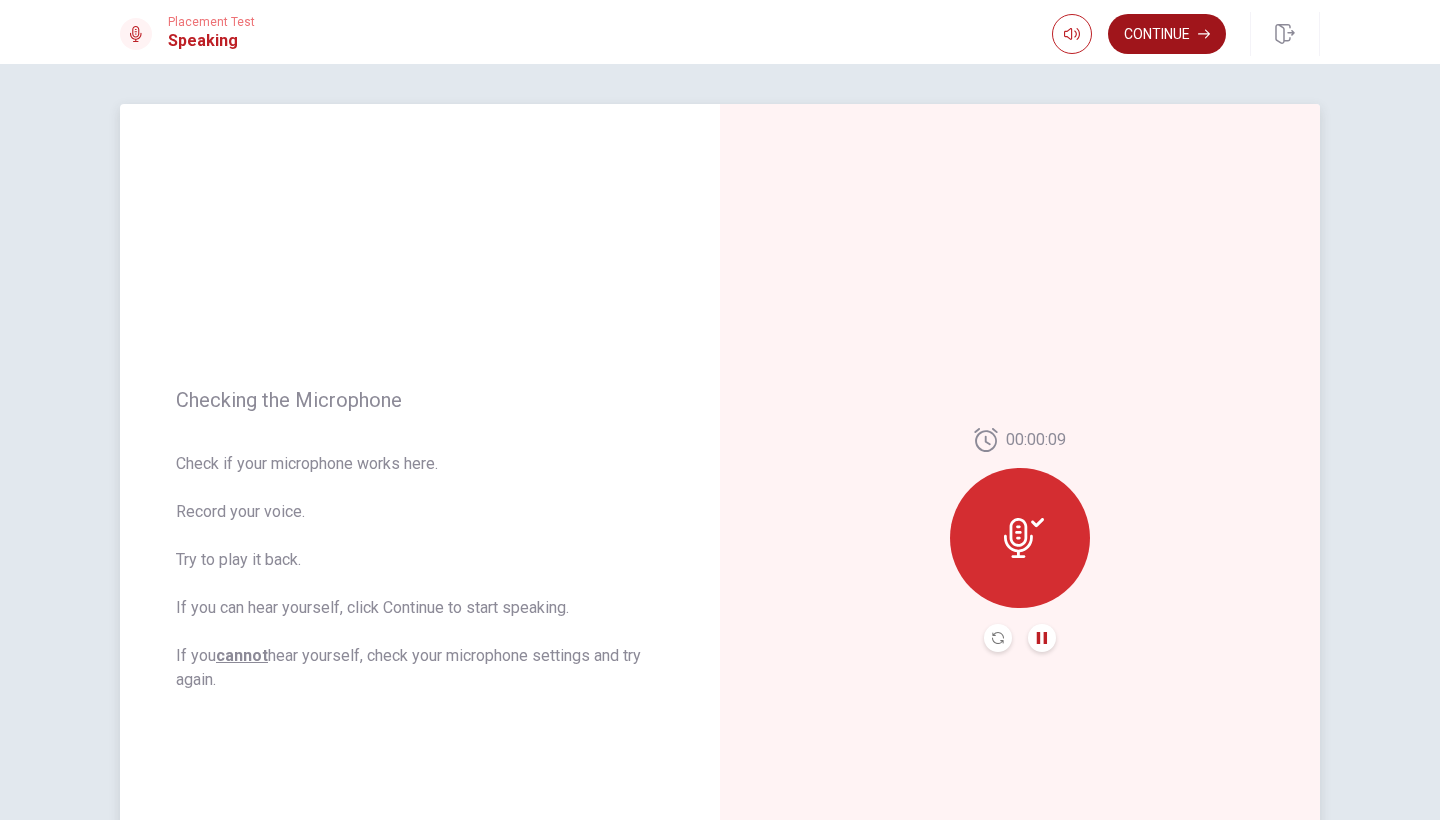 scroll, scrollTop: 0, scrollLeft: 0, axis: both 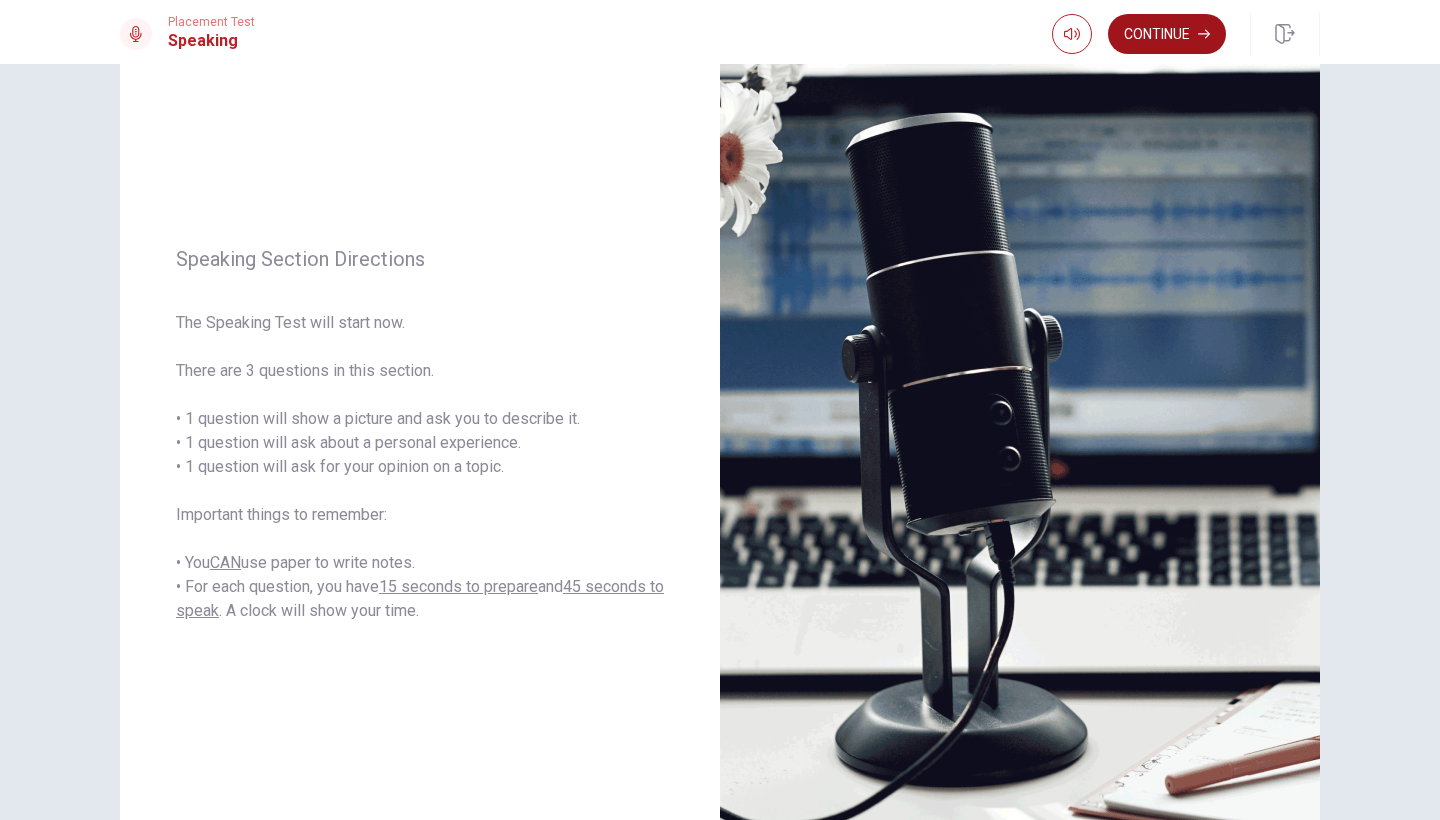 click on "Continue" at bounding box center (1167, 34) 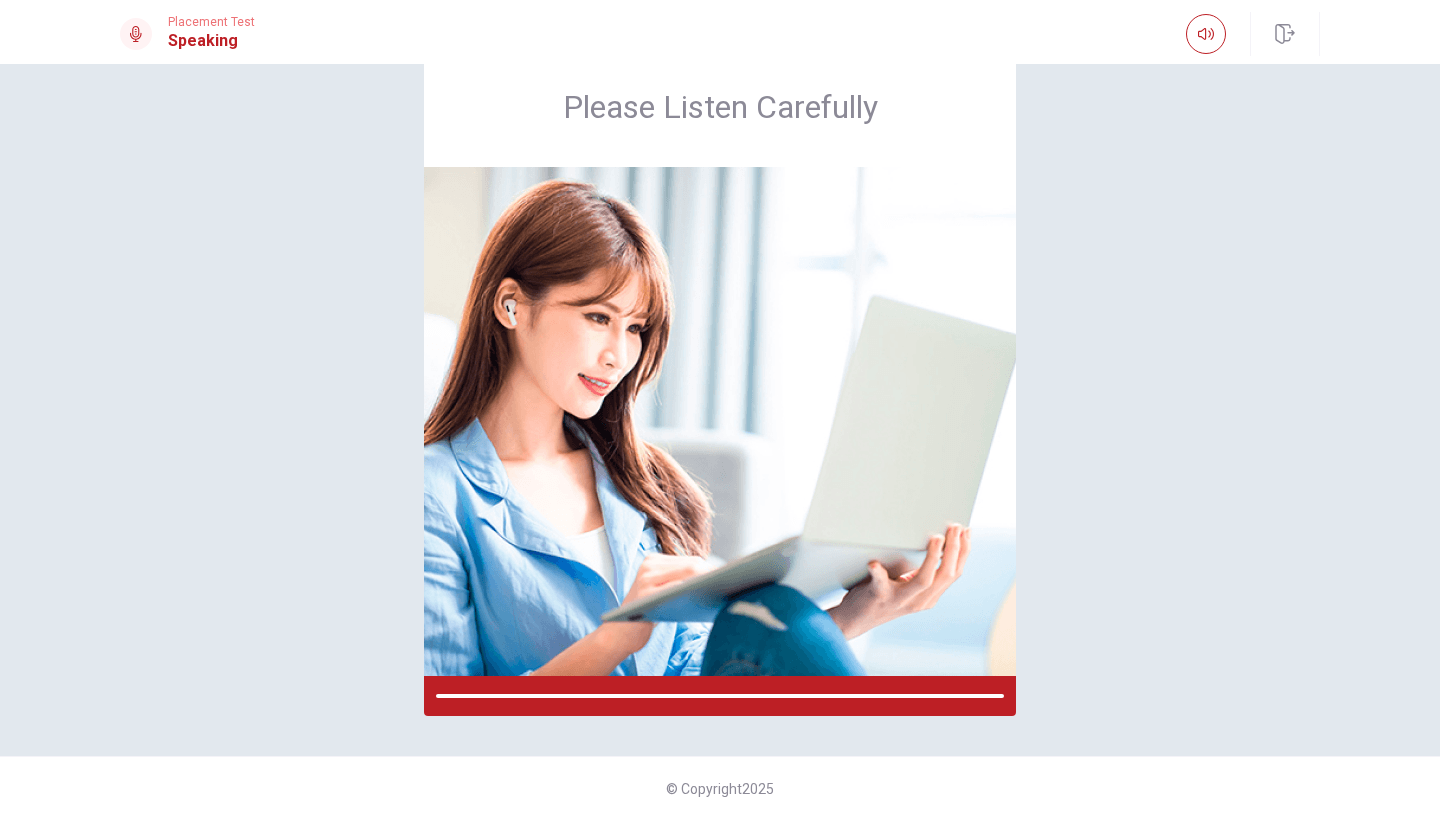 scroll, scrollTop: 57, scrollLeft: 0, axis: vertical 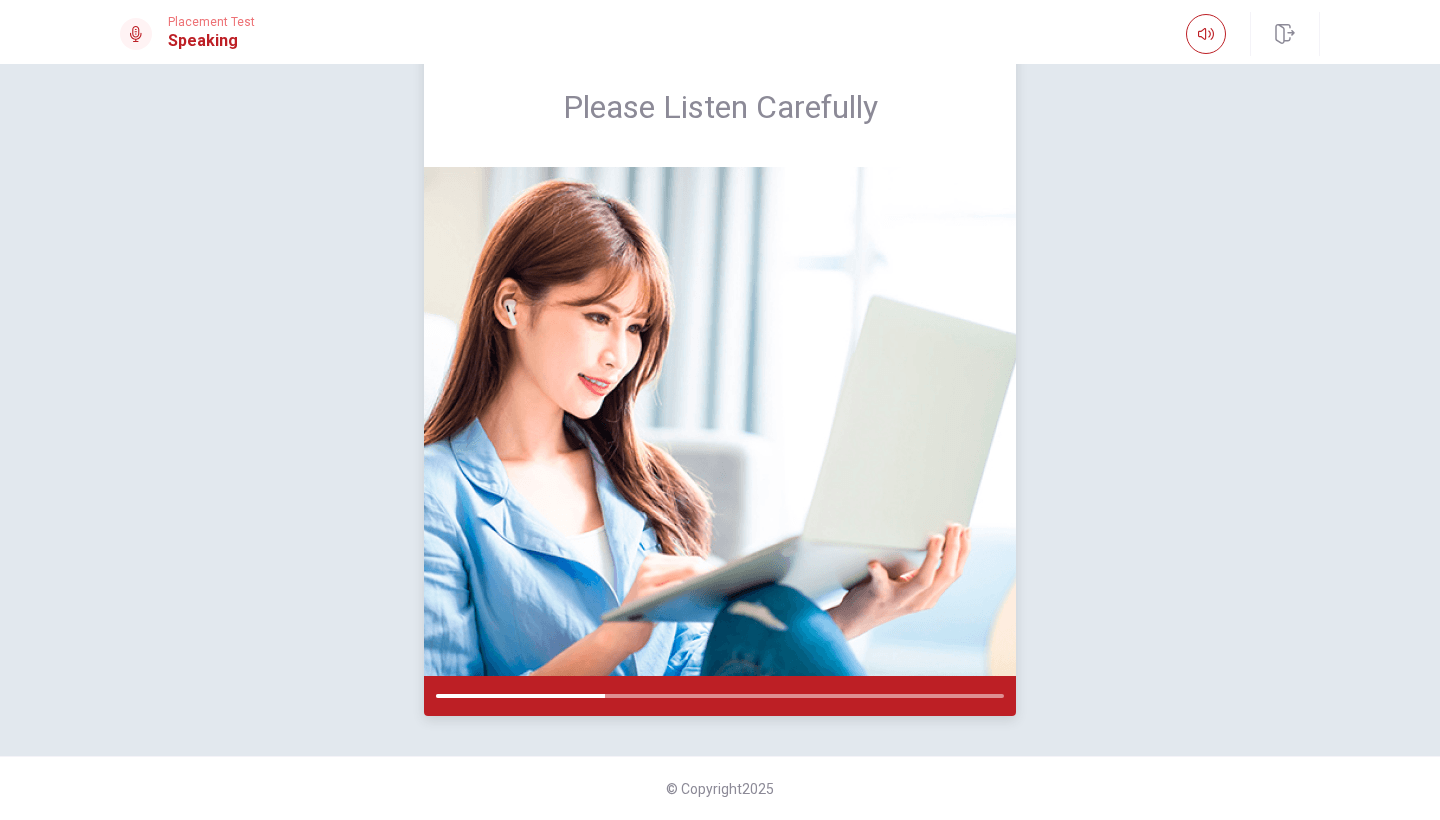 click at bounding box center [720, 421] 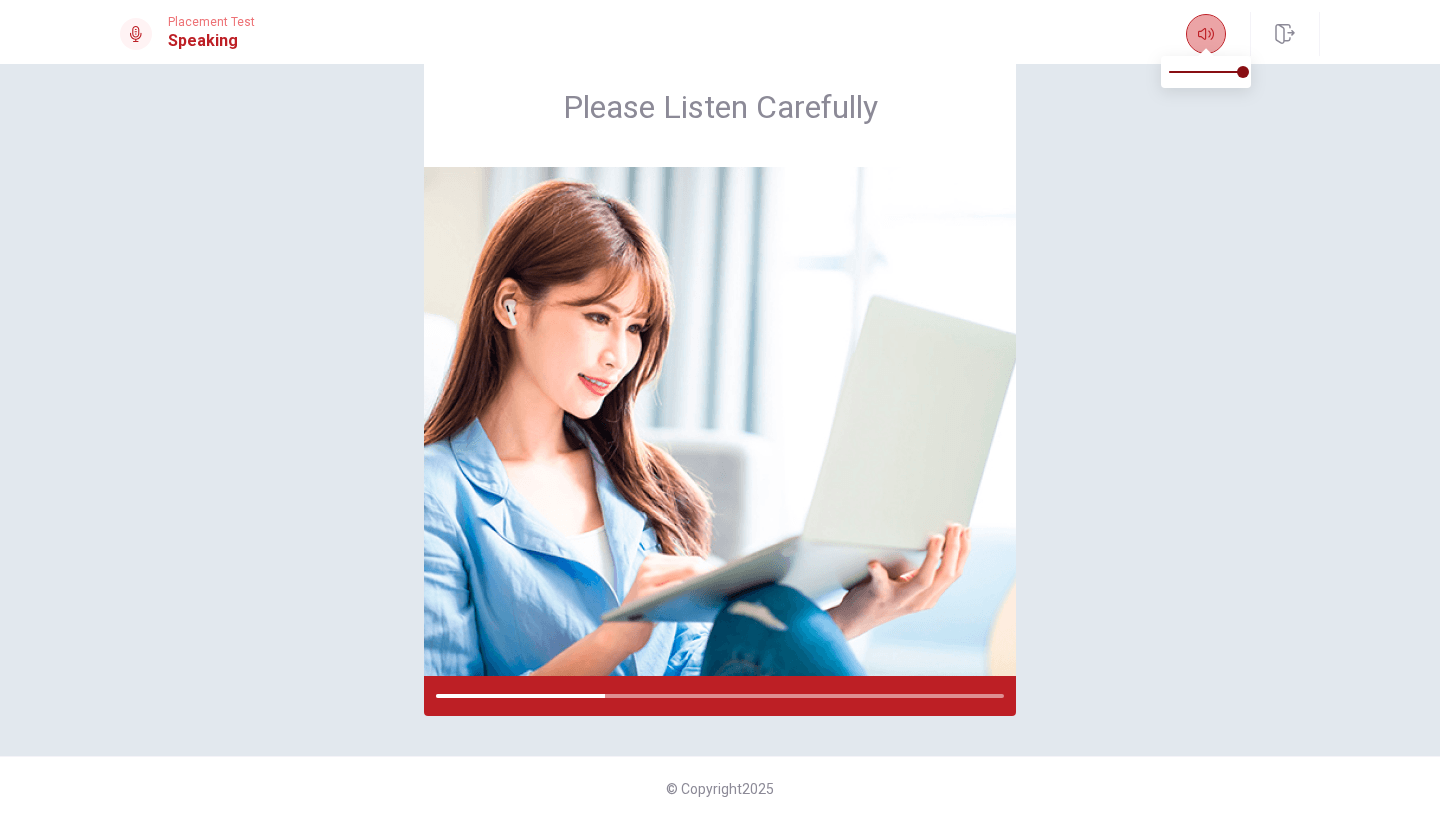 click 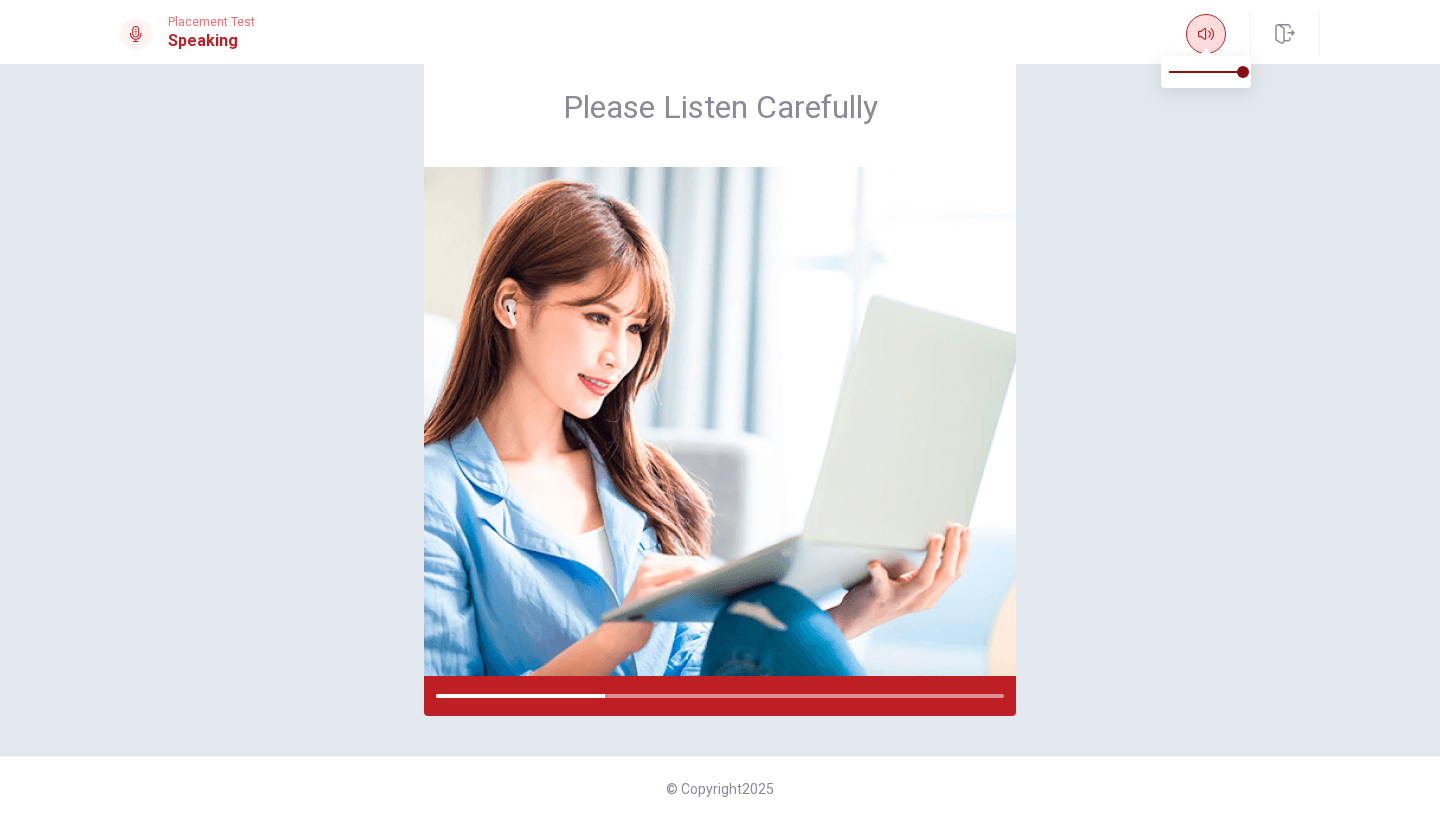 click 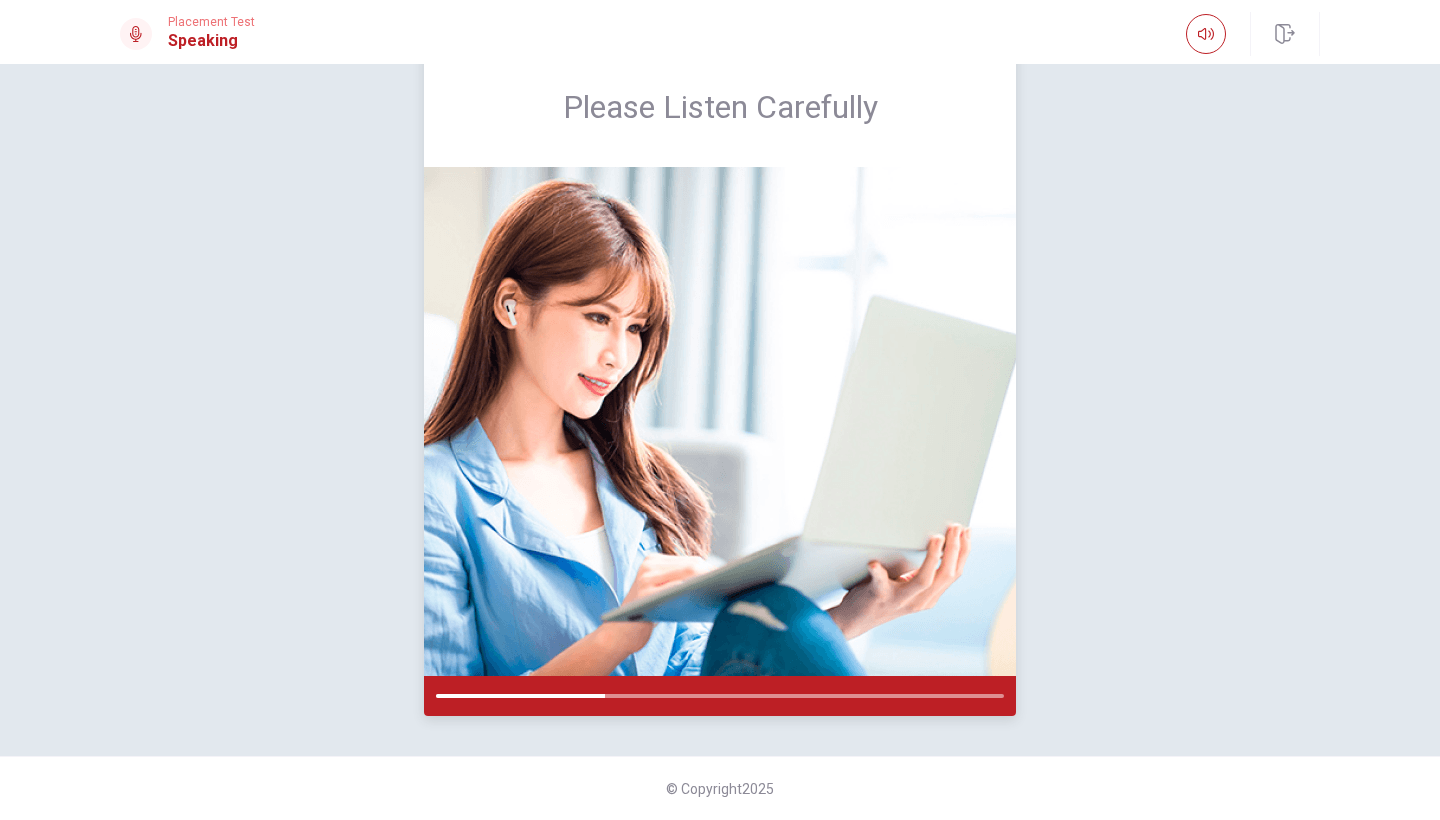 click at bounding box center (720, 696) 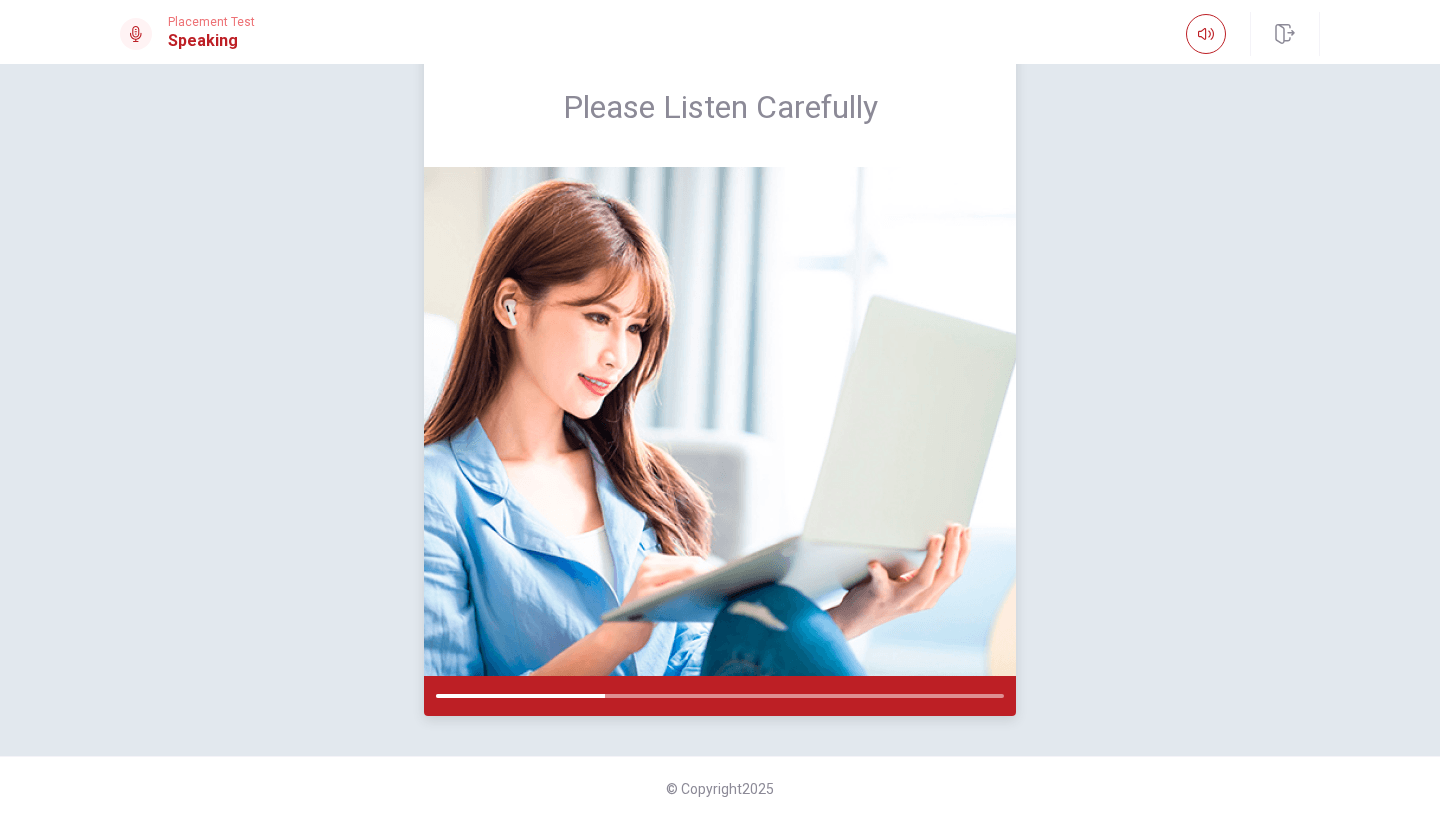 click at bounding box center (720, 421) 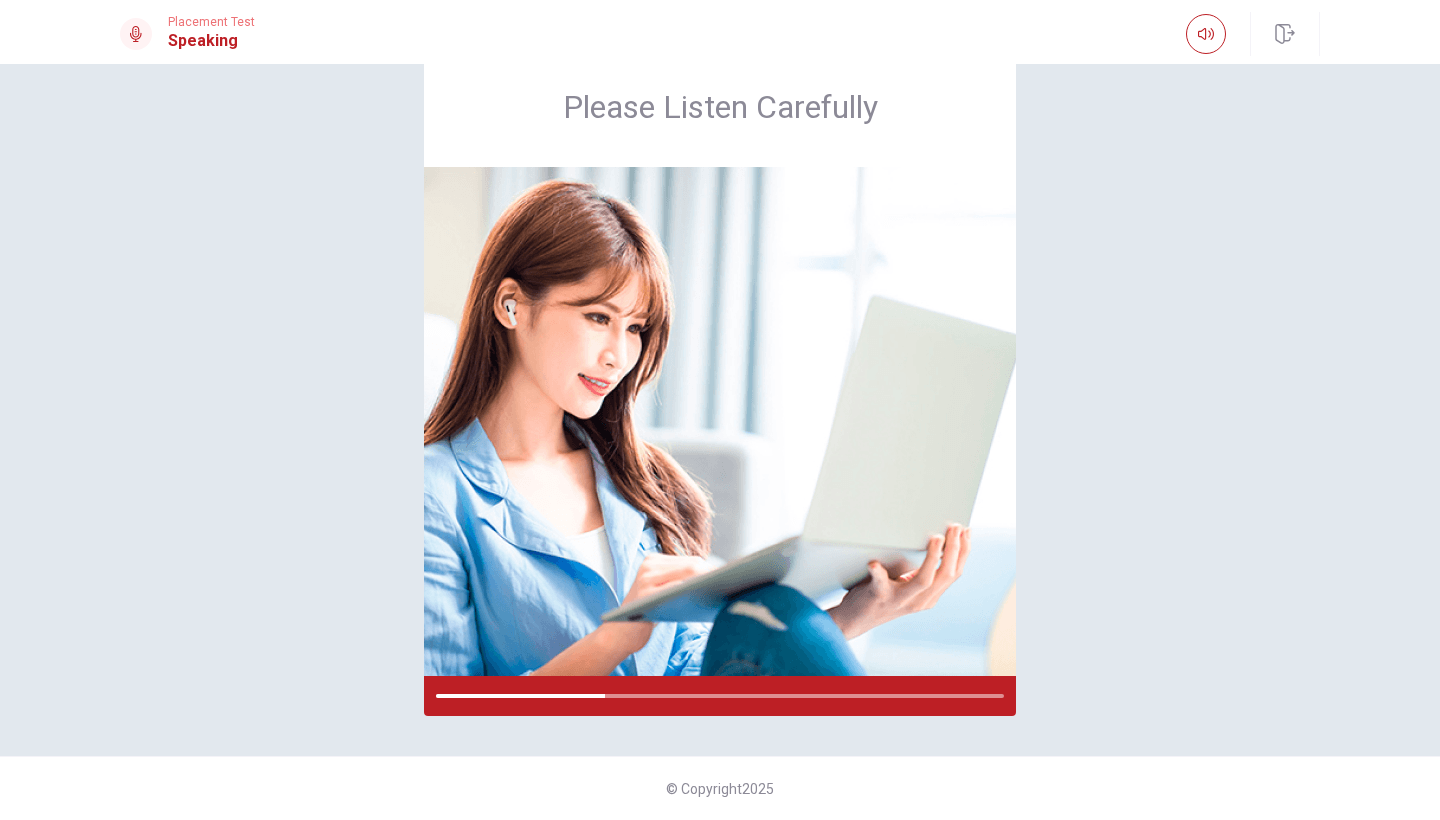 click on "Please Listen Carefully" at bounding box center [720, 381] 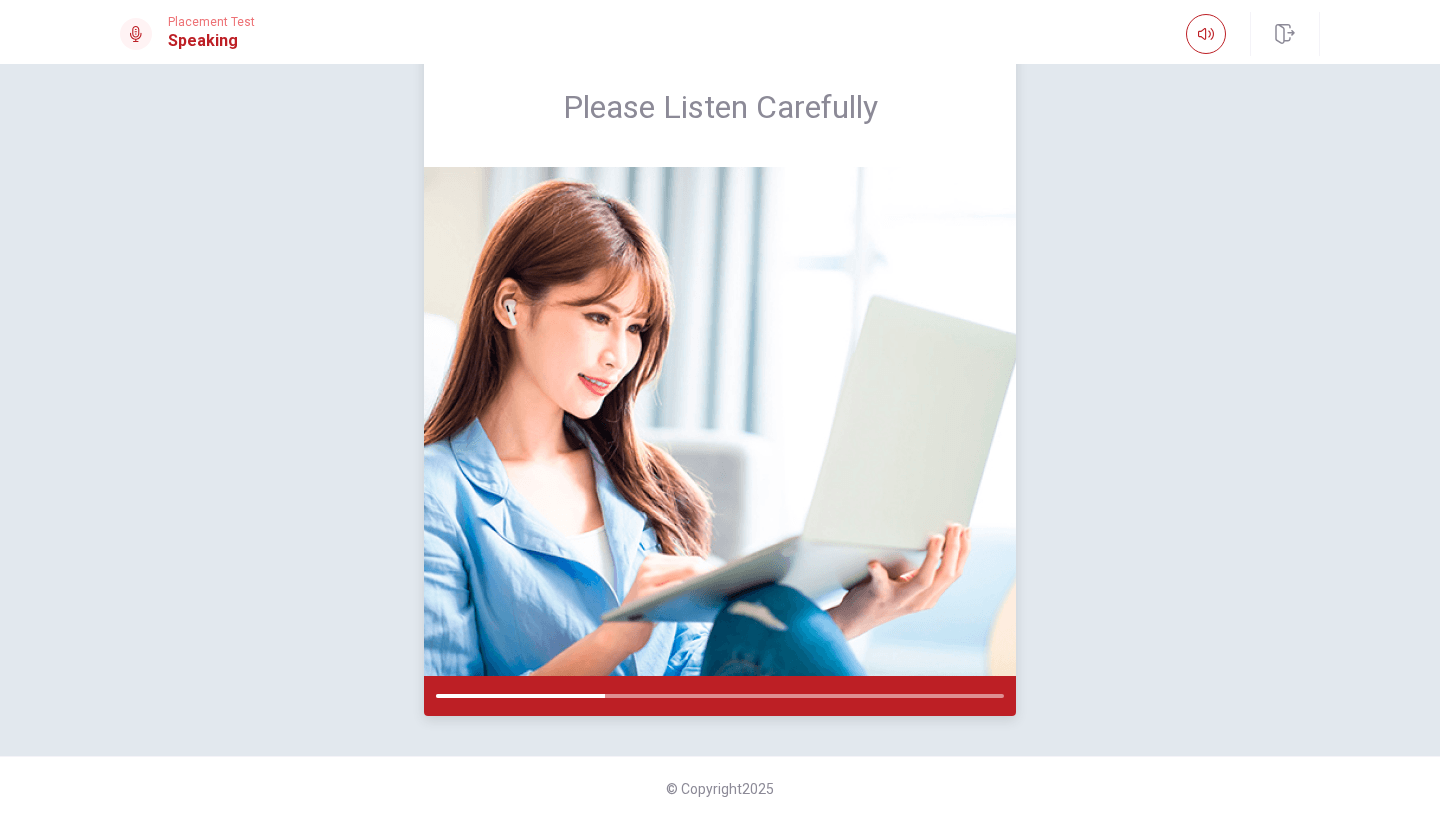 click at bounding box center [720, 696] 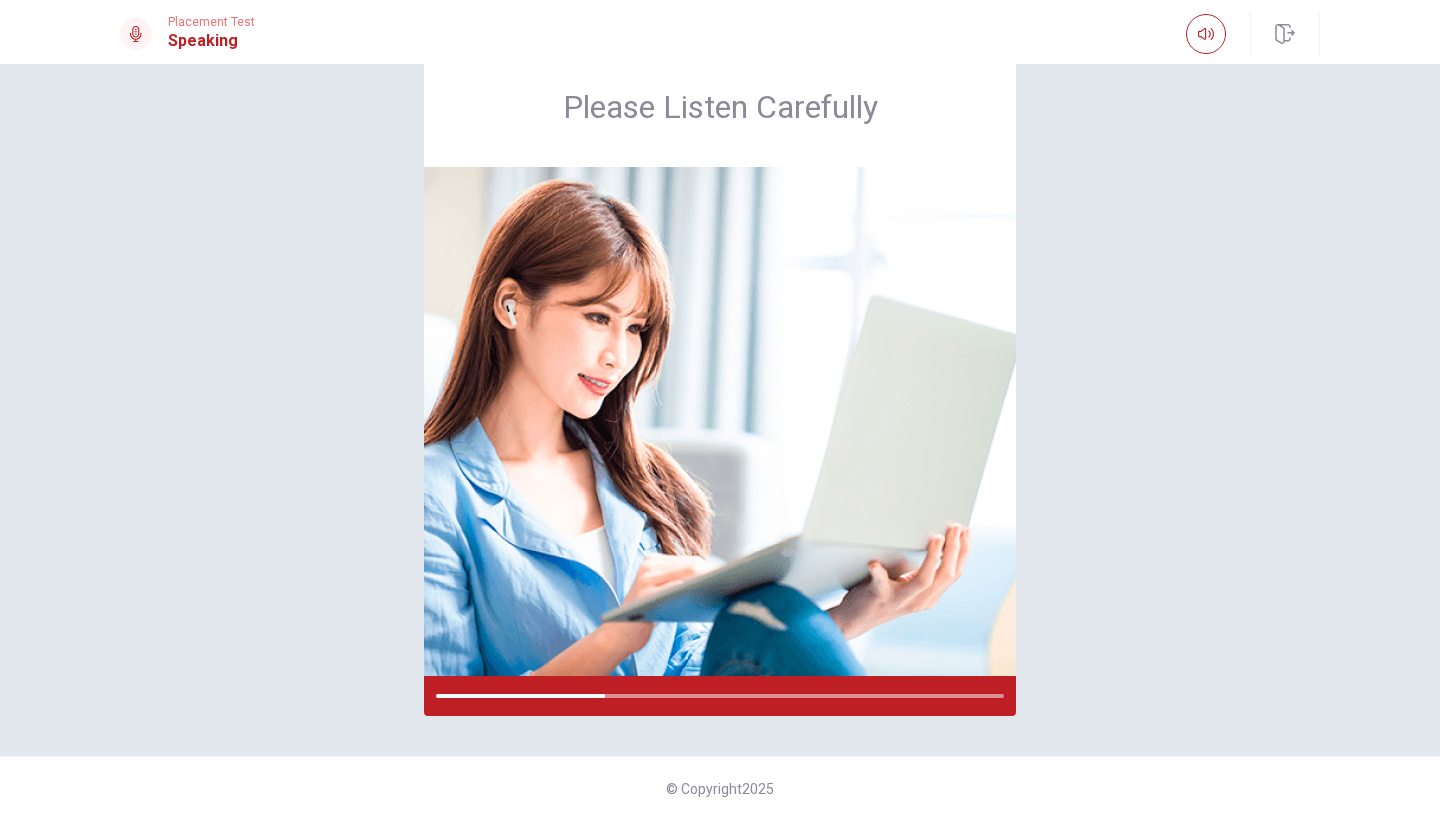 click 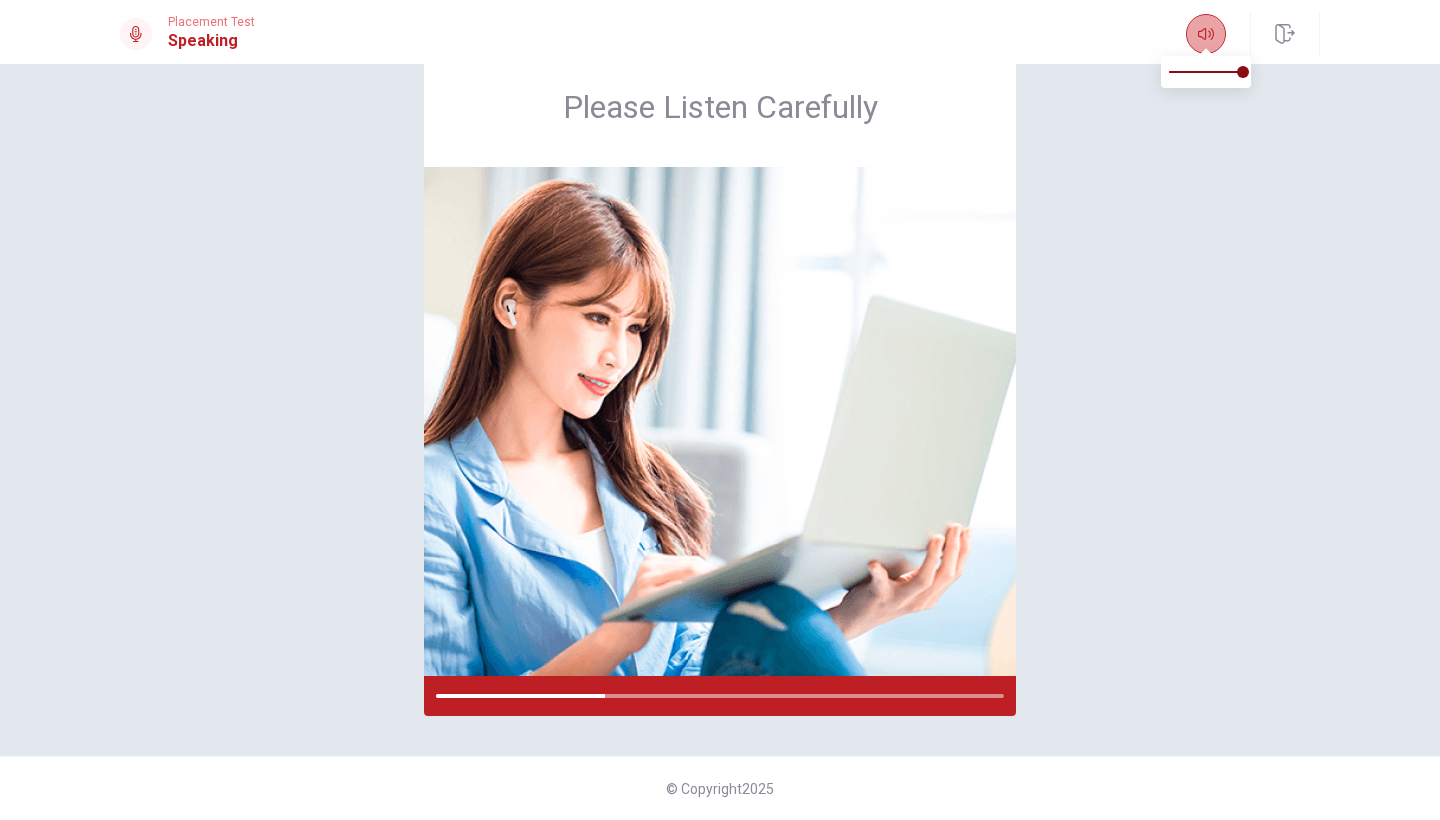click at bounding box center [1206, 34] 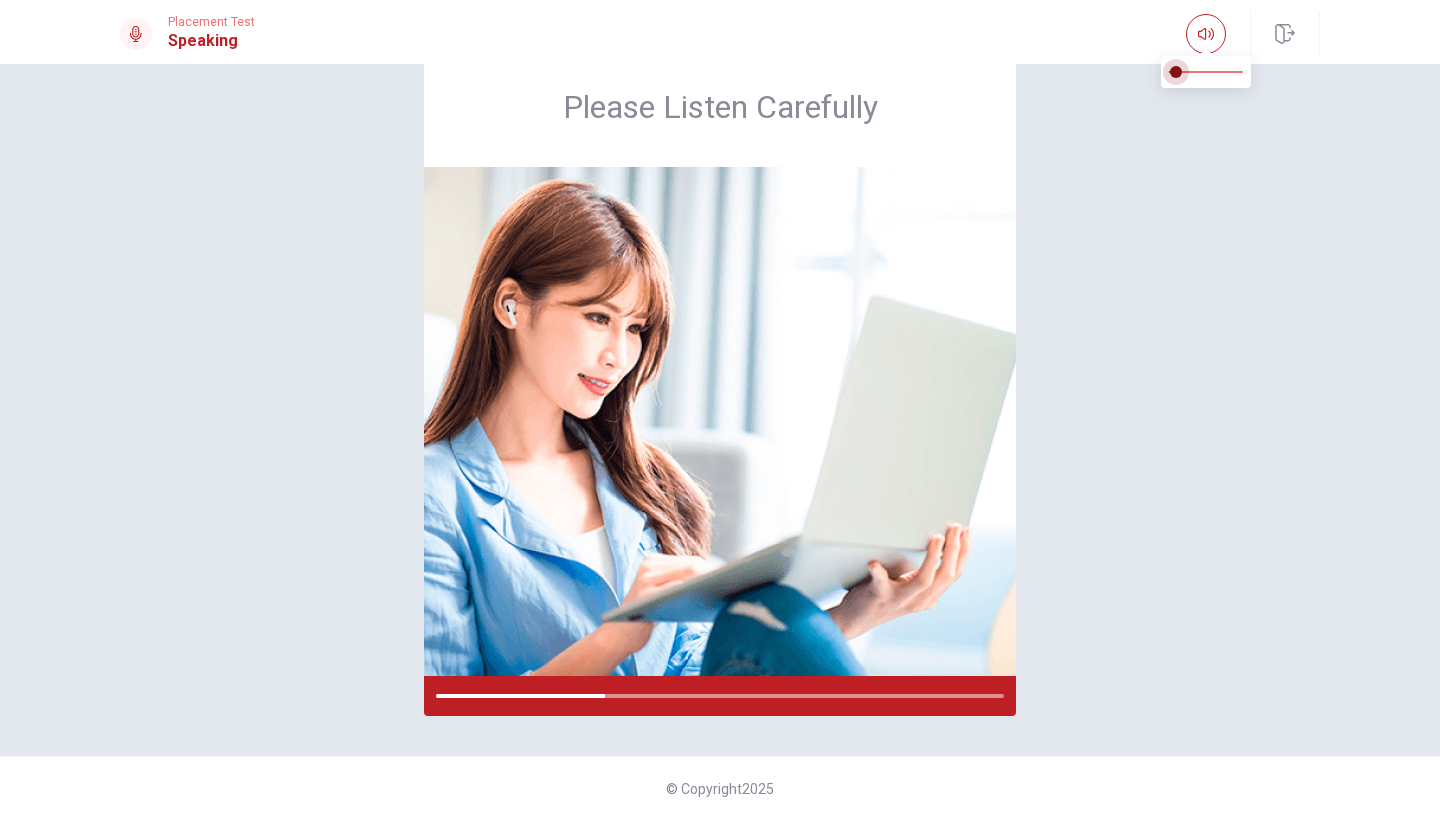 drag, startPoint x: 1244, startPoint y: 64, endPoint x: 1168, endPoint y: 73, distance: 76.53104 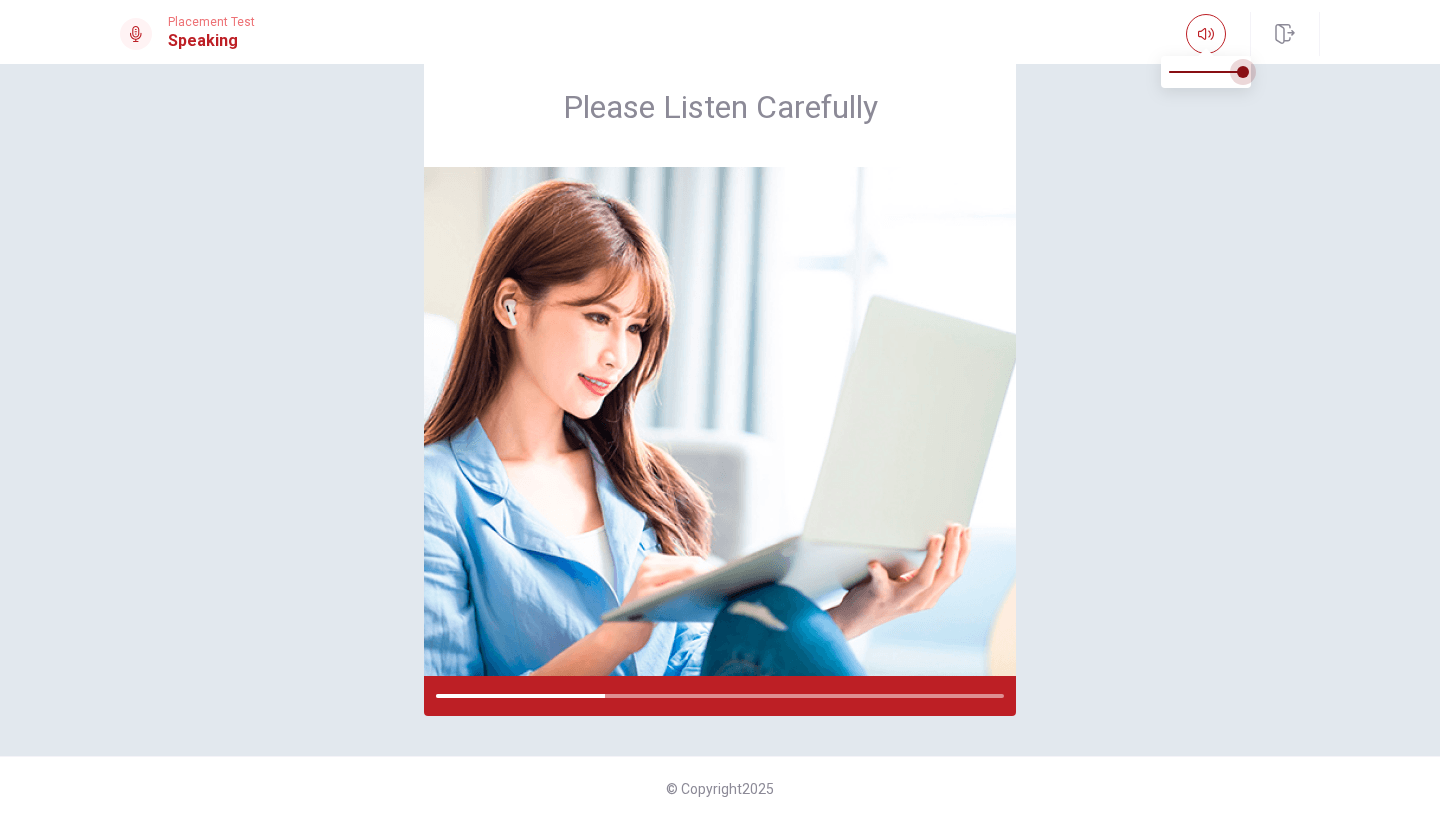 type on "1" 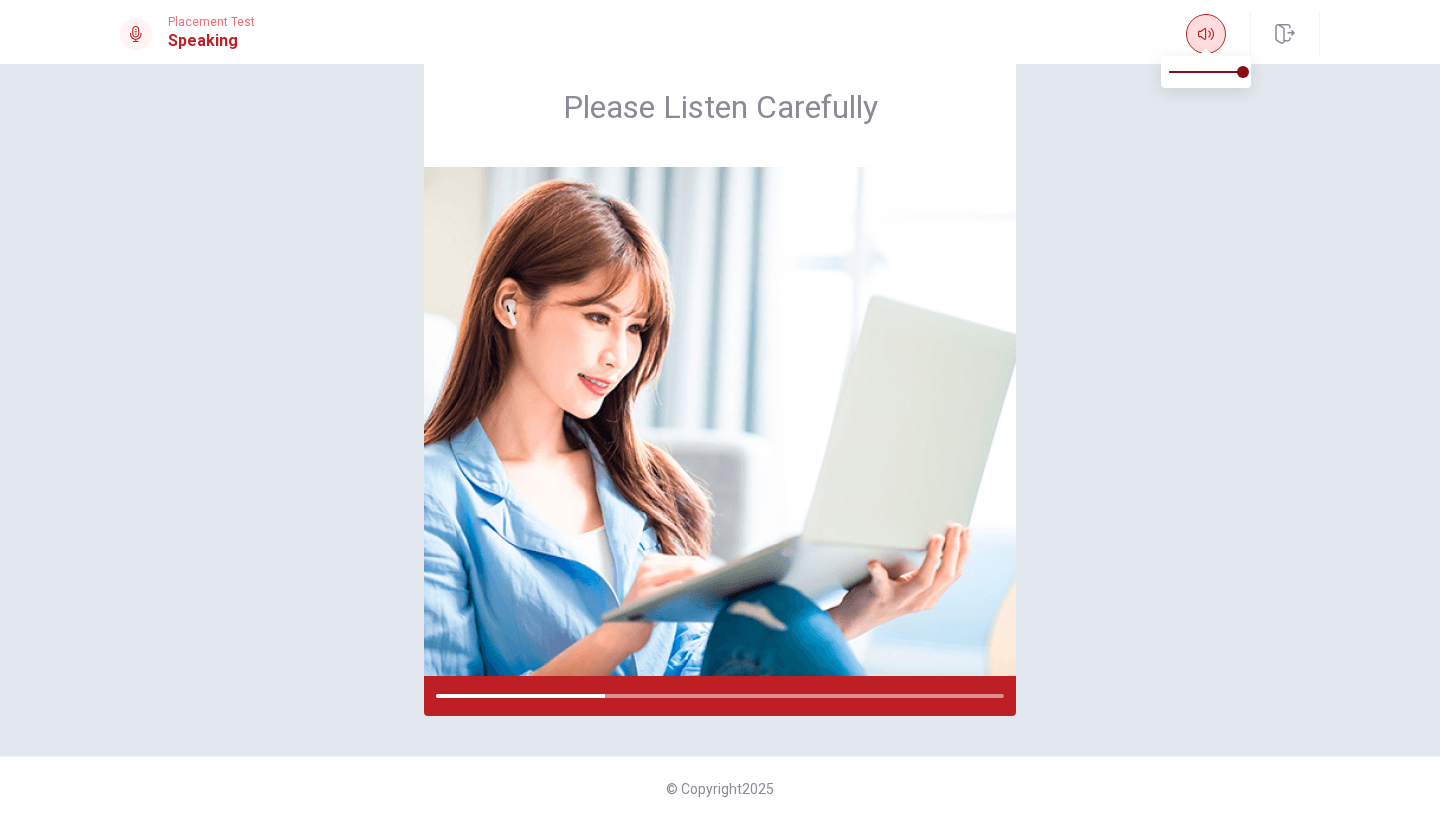 click at bounding box center [1206, 34] 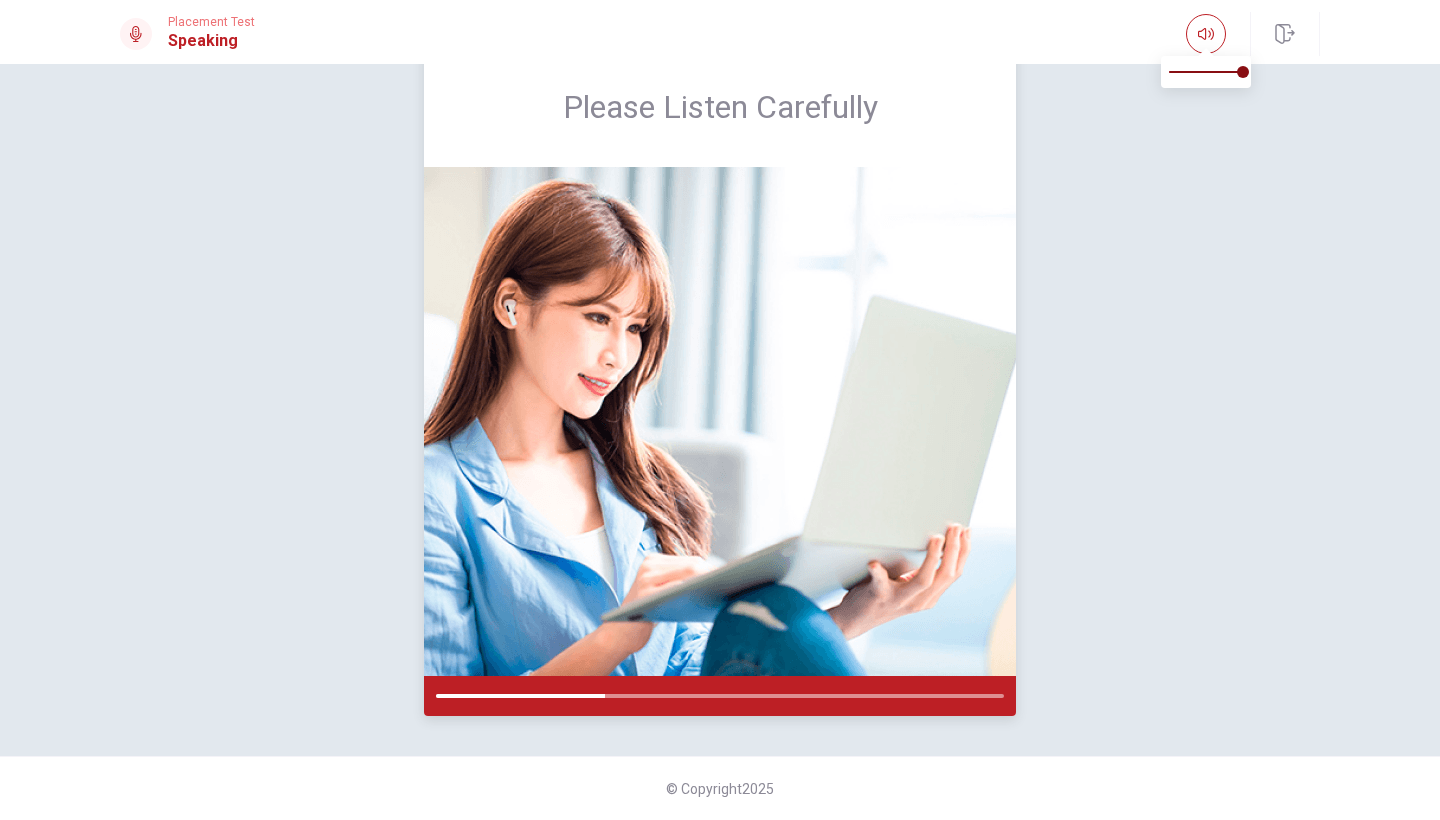 click at bounding box center [720, 421] 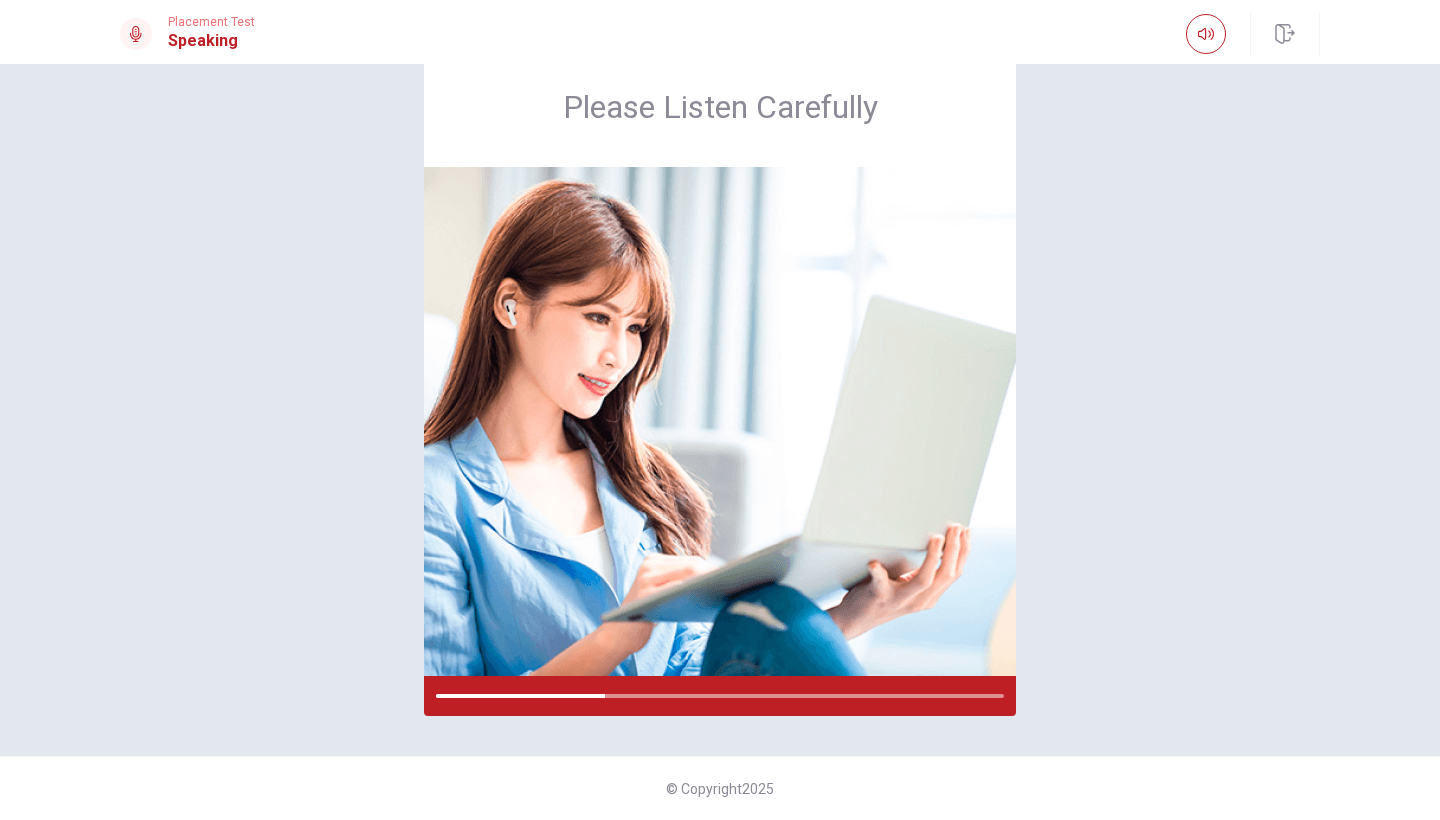 click on "Please Listen Carefully" at bounding box center [720, 381] 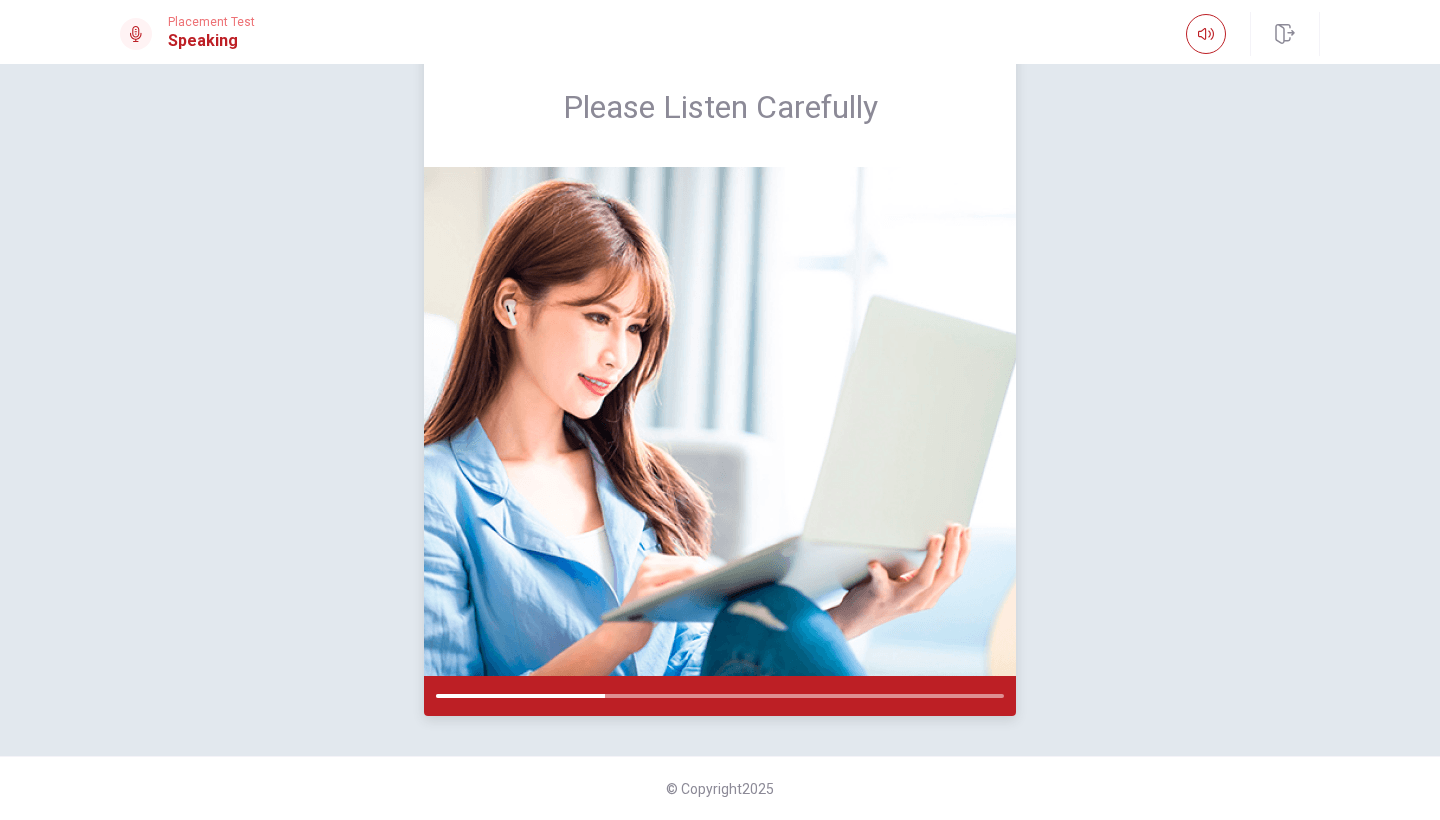 click at bounding box center (720, 421) 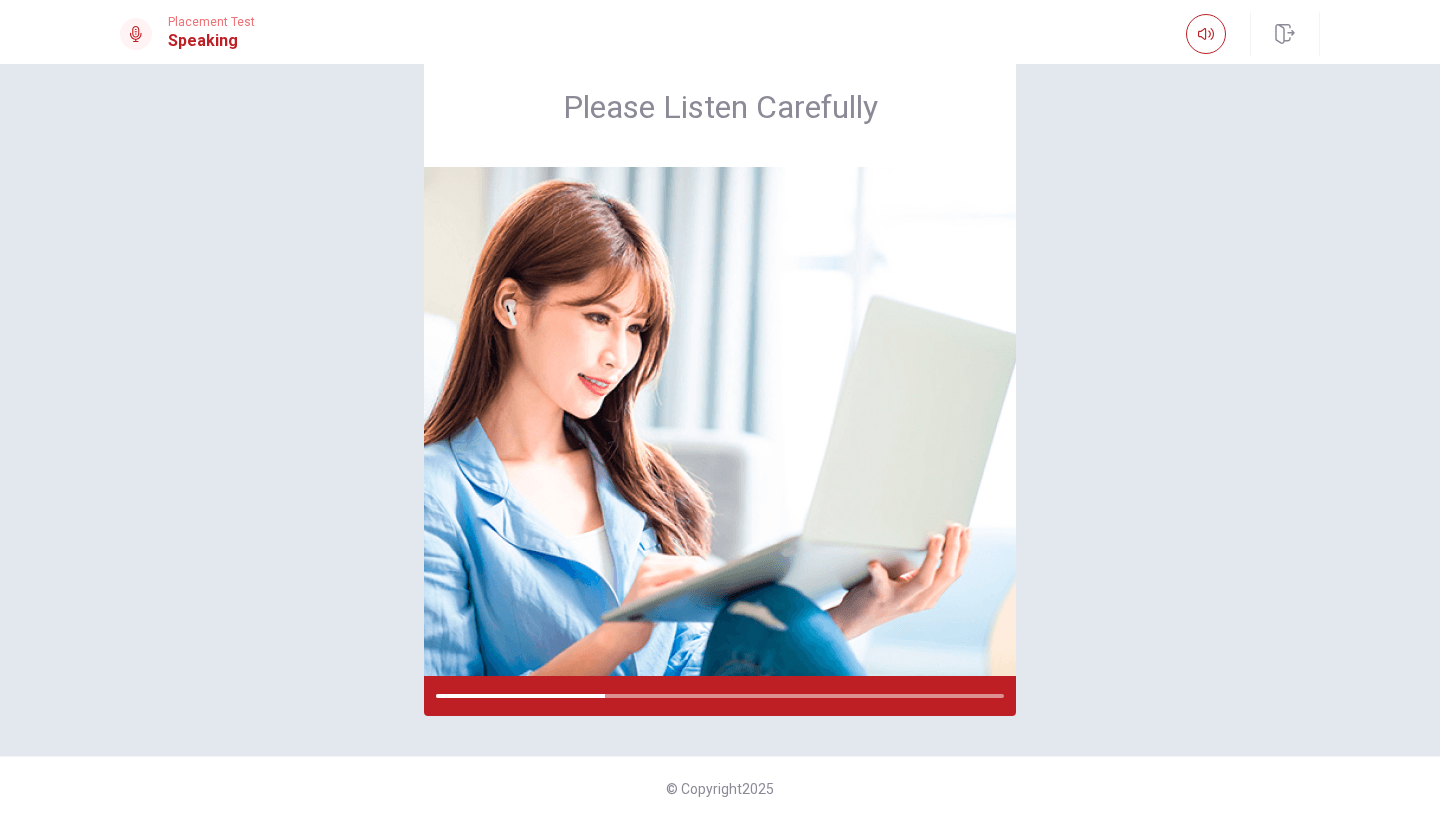 click 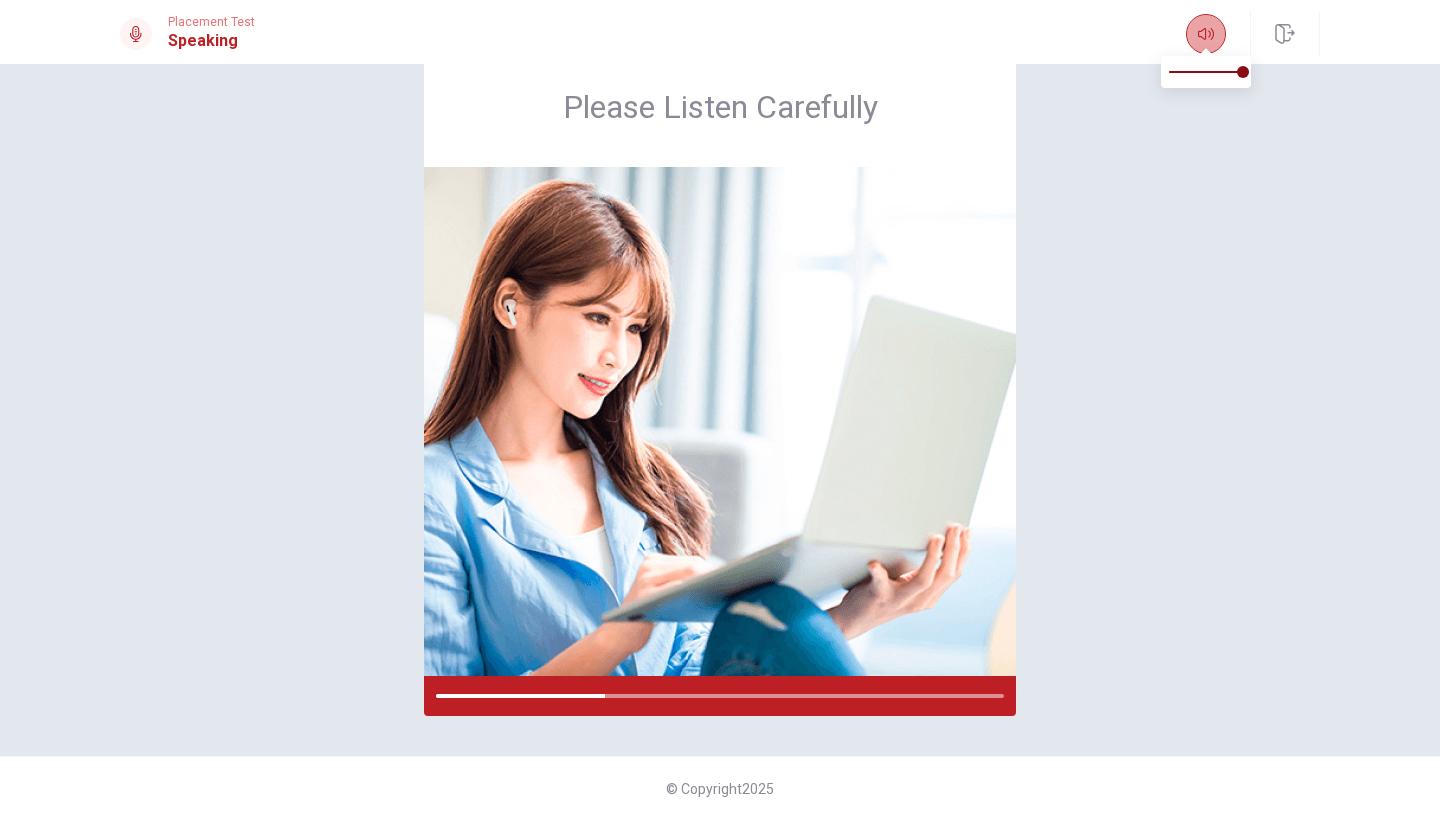 click 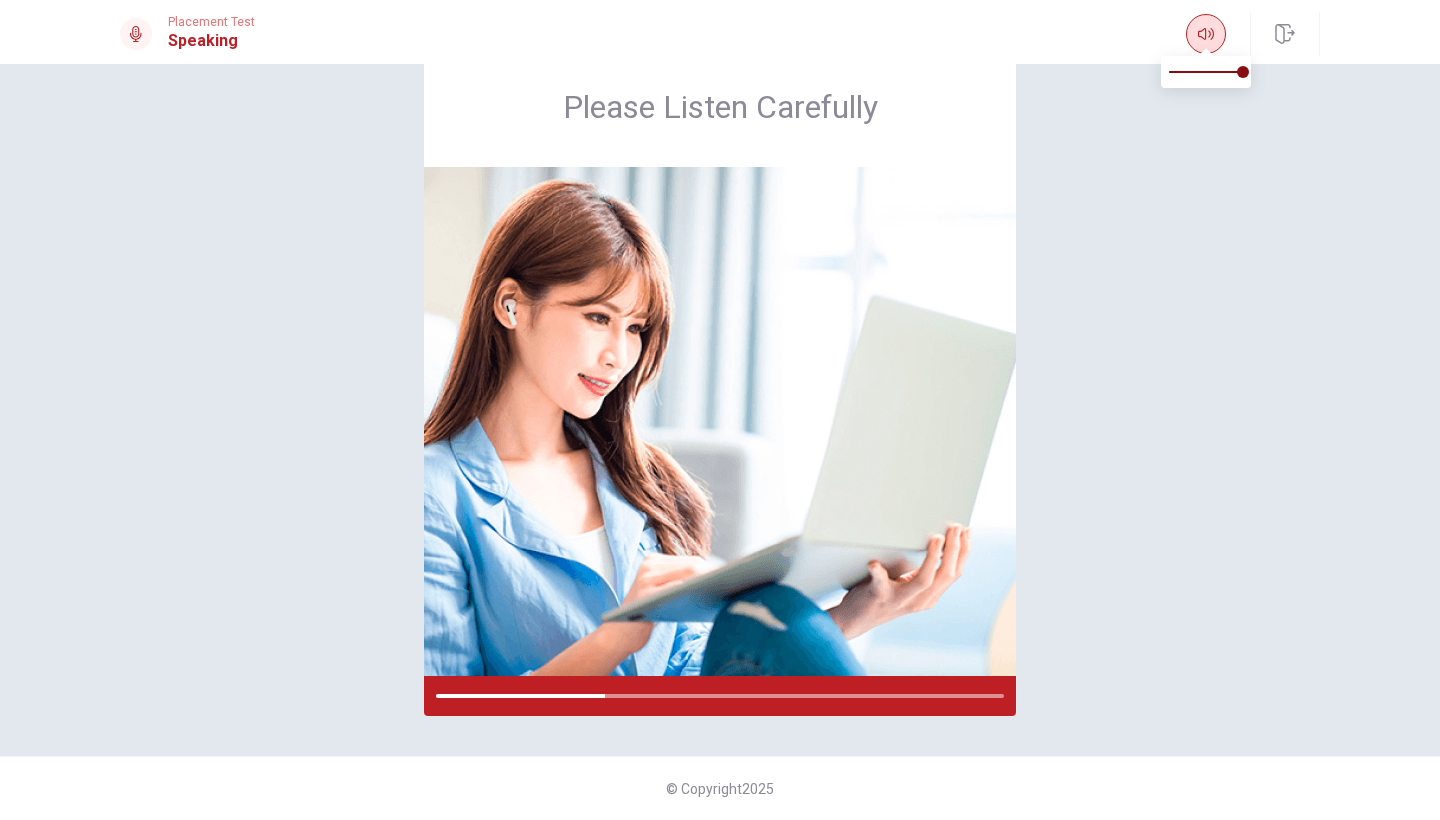 click 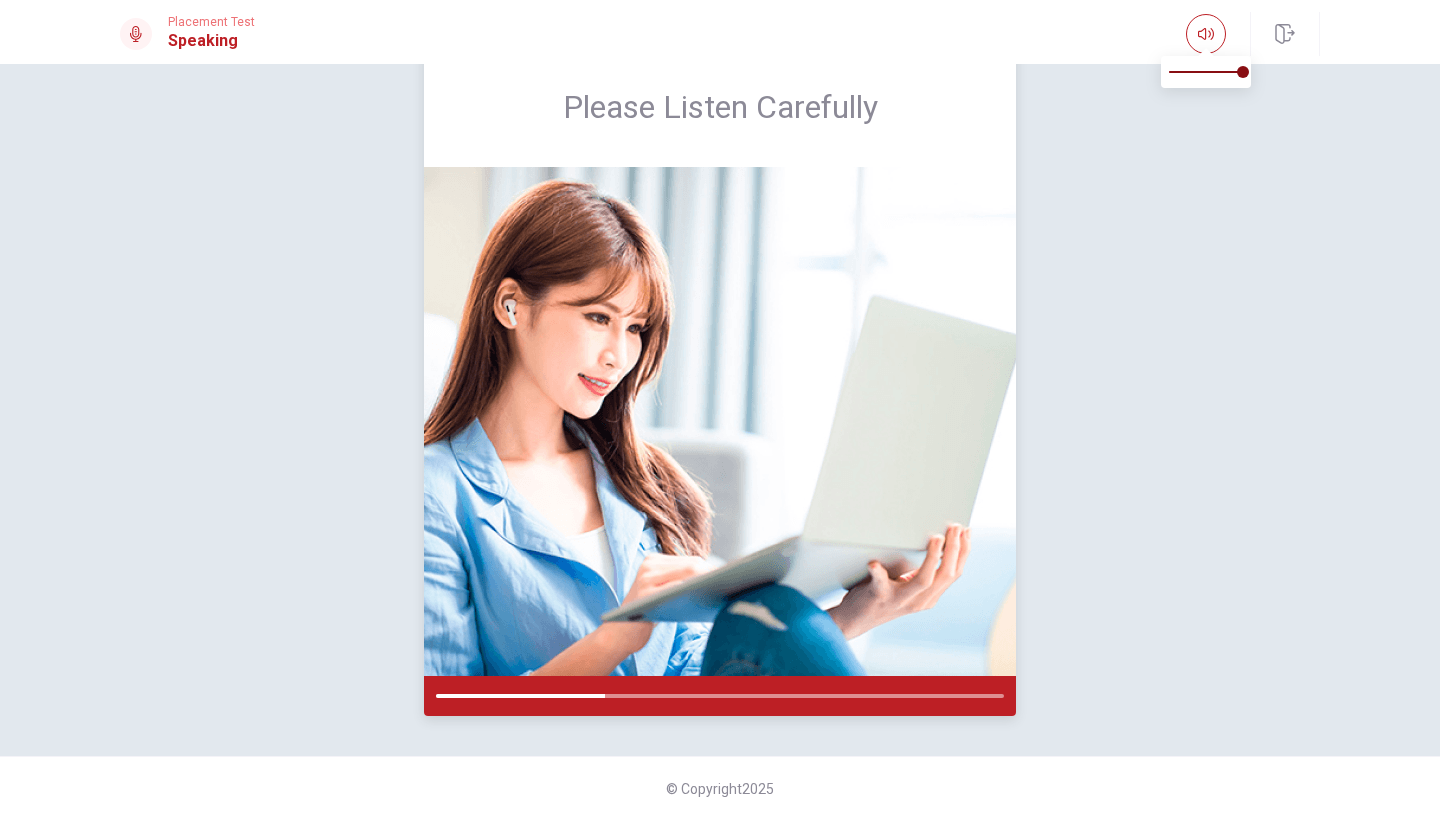 click at bounding box center (720, 421) 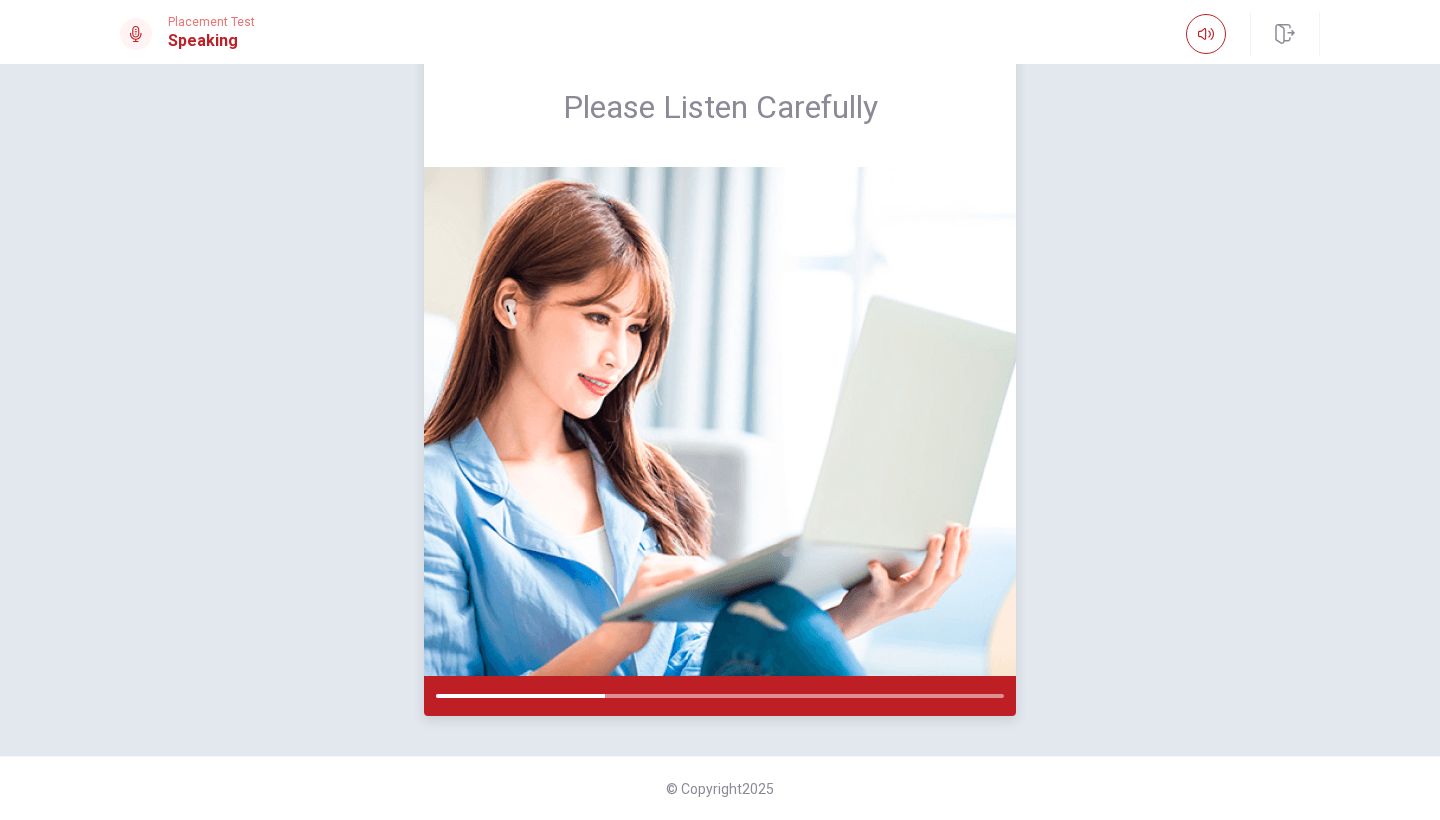 click at bounding box center [720, 421] 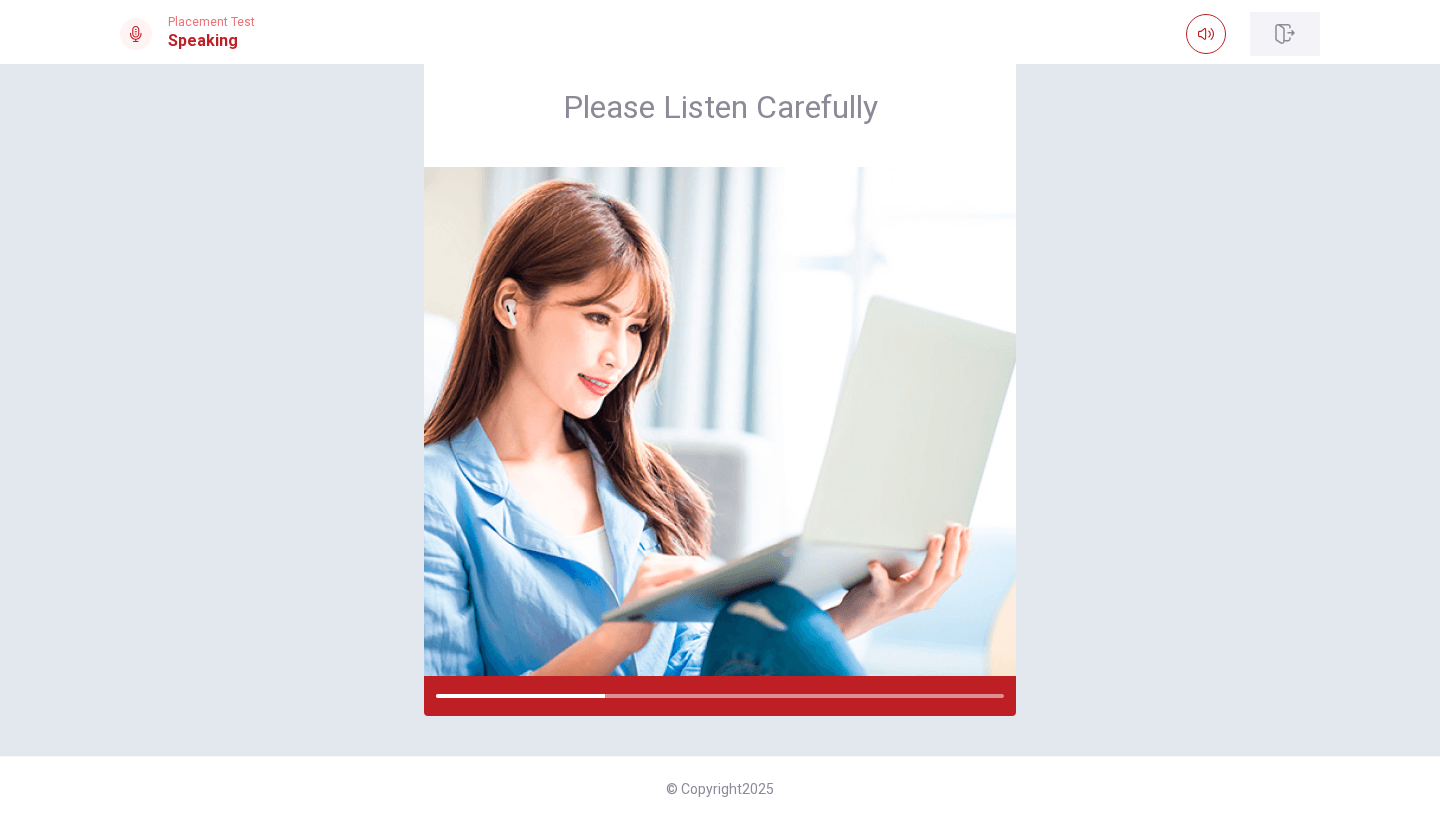 click 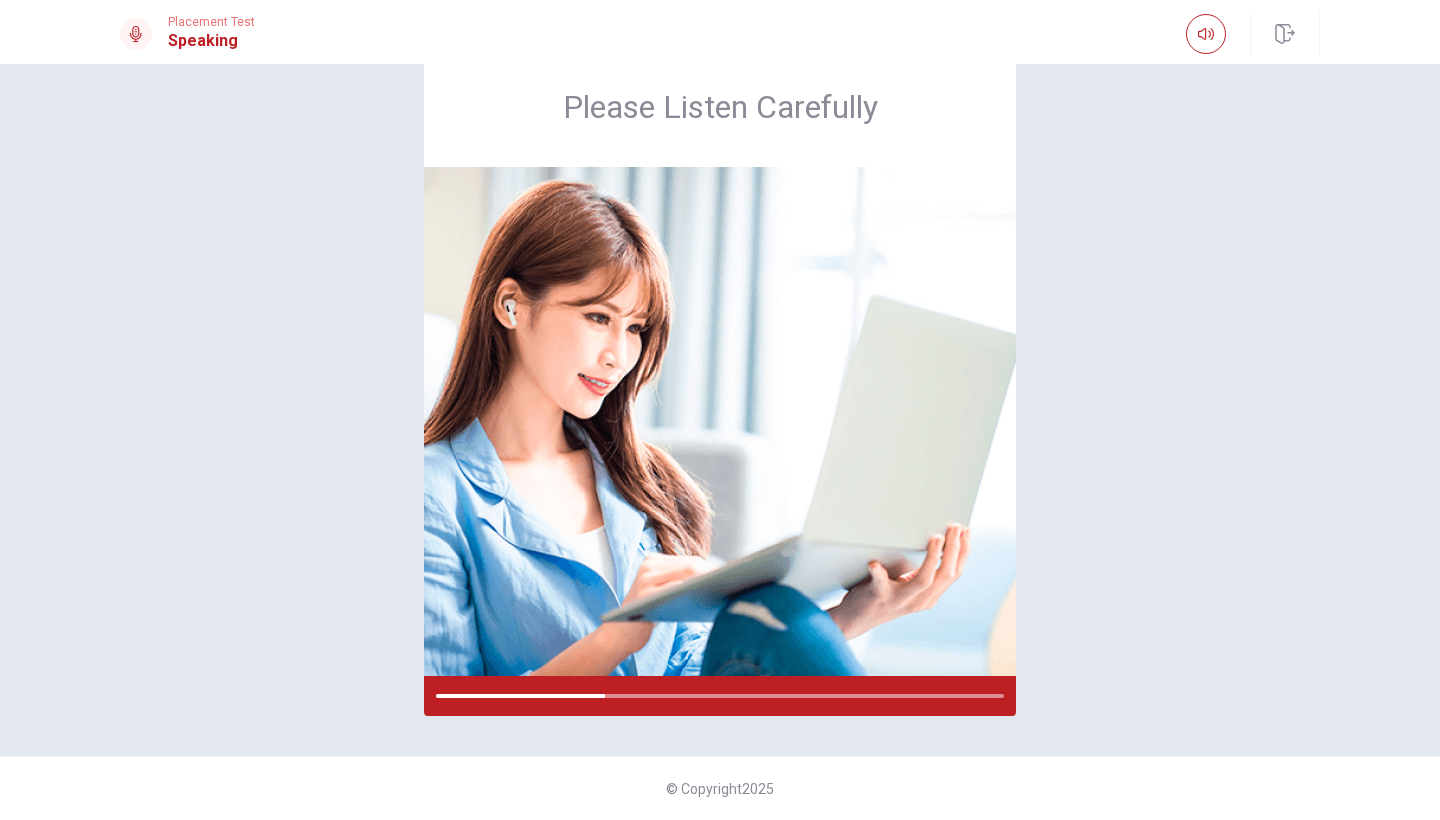 click on "Speaking" at bounding box center (211, 41) 